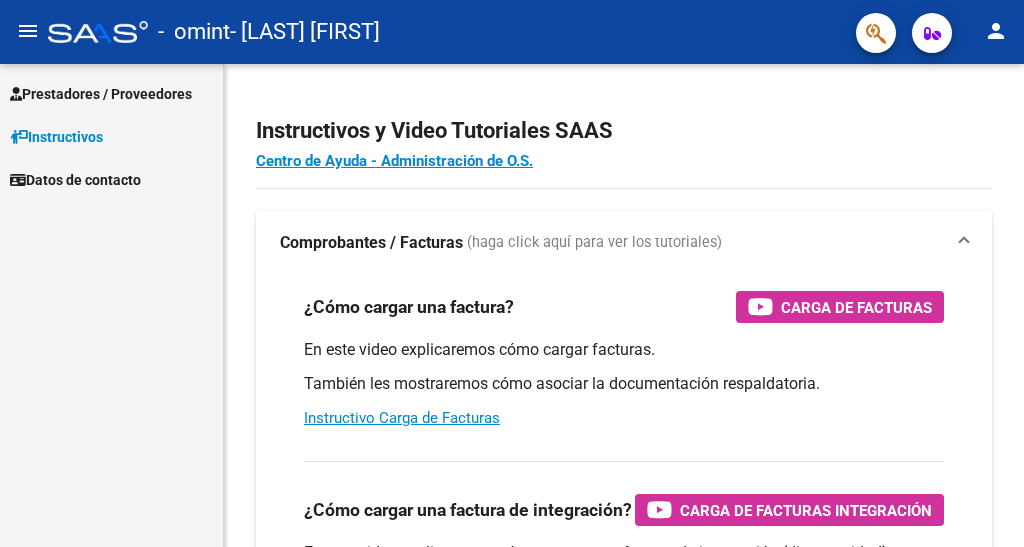 scroll, scrollTop: 0, scrollLeft: 0, axis: both 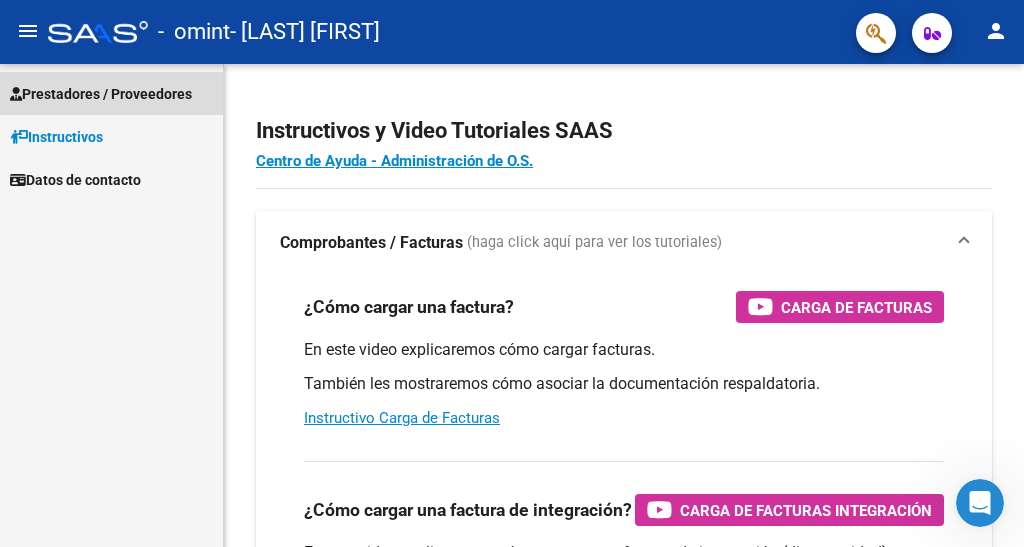 click on "Prestadores / Proveedores" at bounding box center [101, 94] 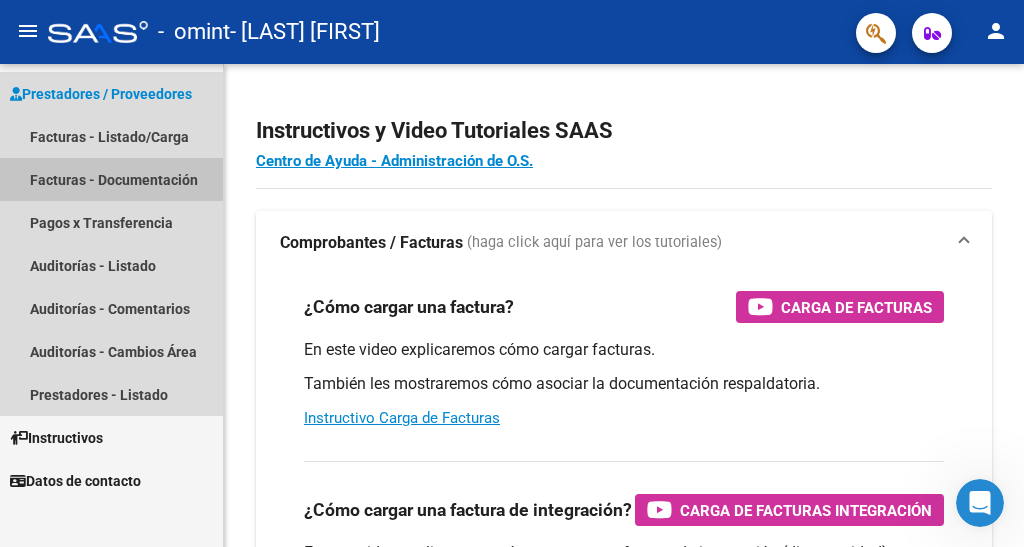 click on "Facturas - Documentación" at bounding box center (111, 179) 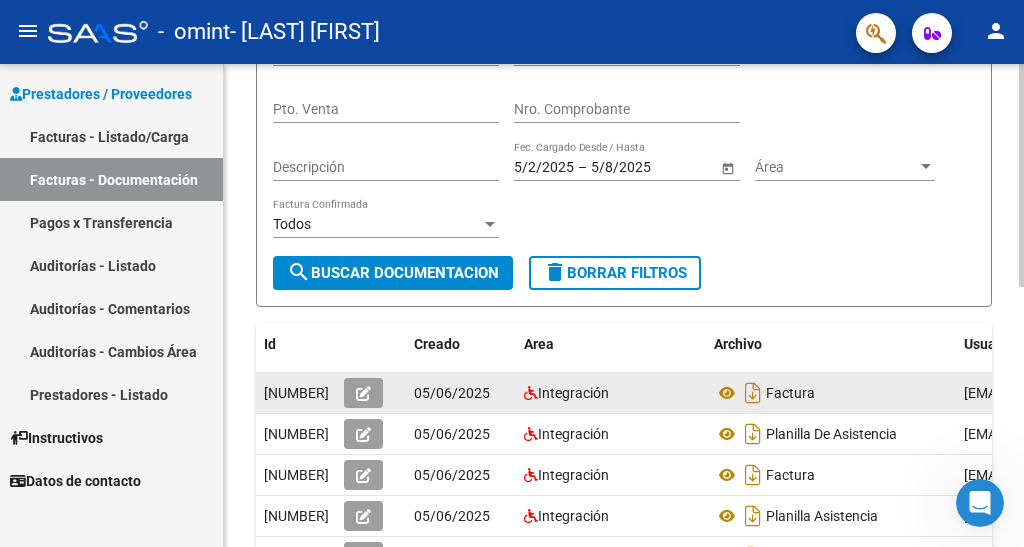 scroll, scrollTop: 100, scrollLeft: 0, axis: vertical 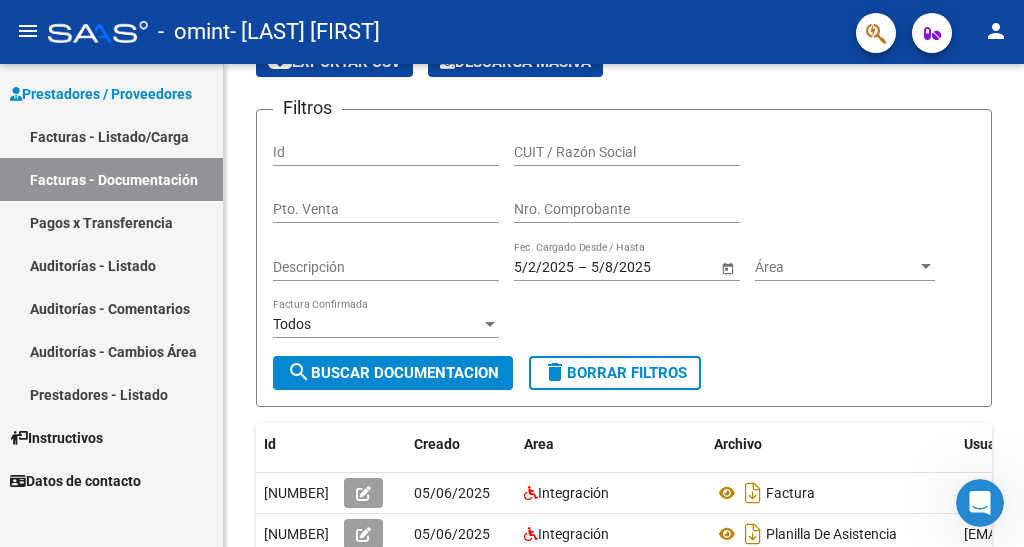 click on "Facturas - Listado/Carga" at bounding box center [111, 136] 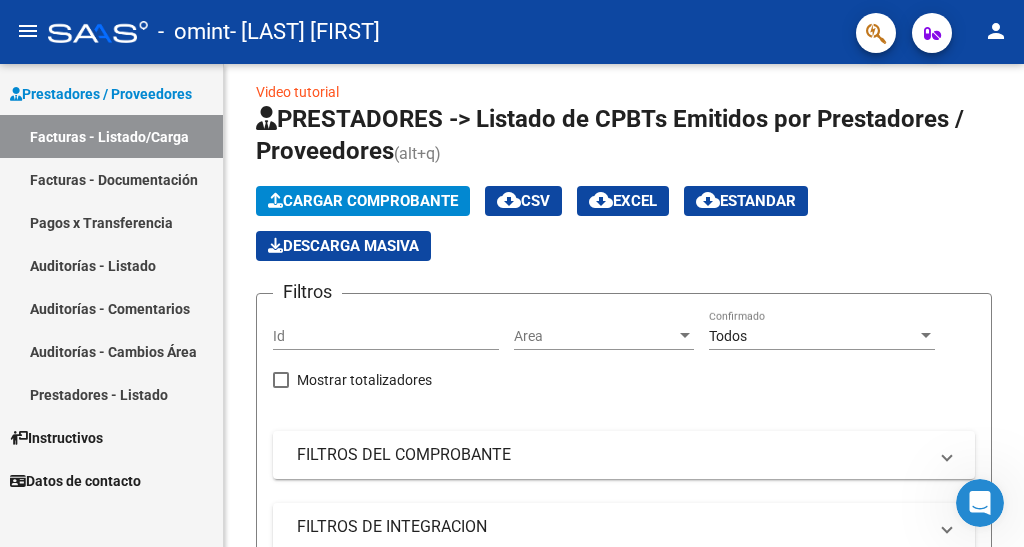 scroll, scrollTop: 0, scrollLeft: 0, axis: both 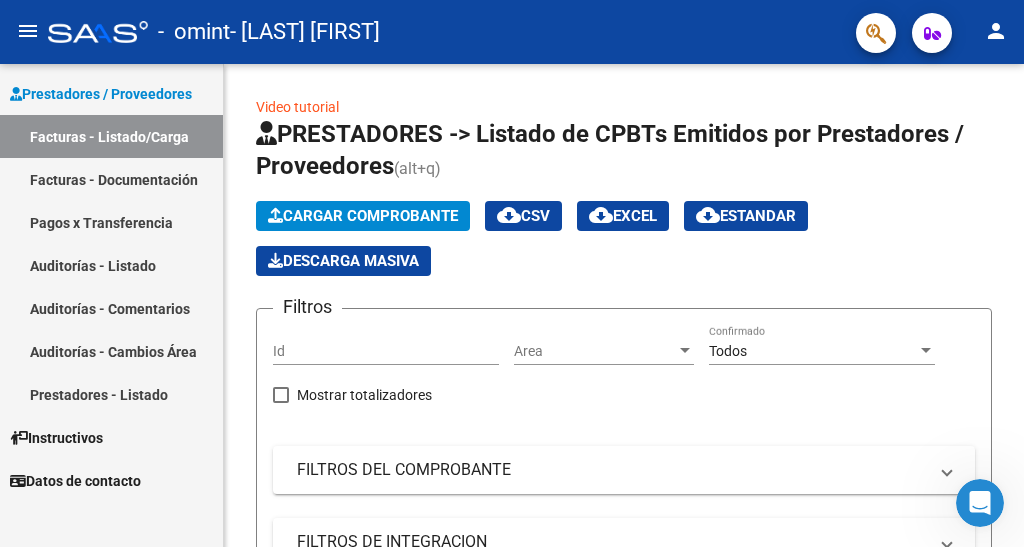 click on "Facturas - Documentación" at bounding box center [111, 179] 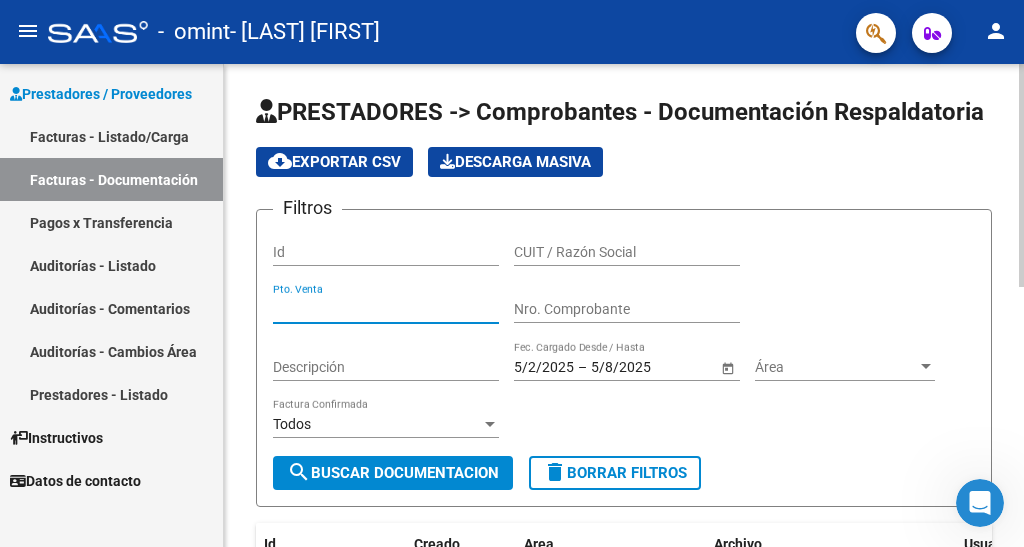 click on "Pto. Venta" at bounding box center (386, 309) 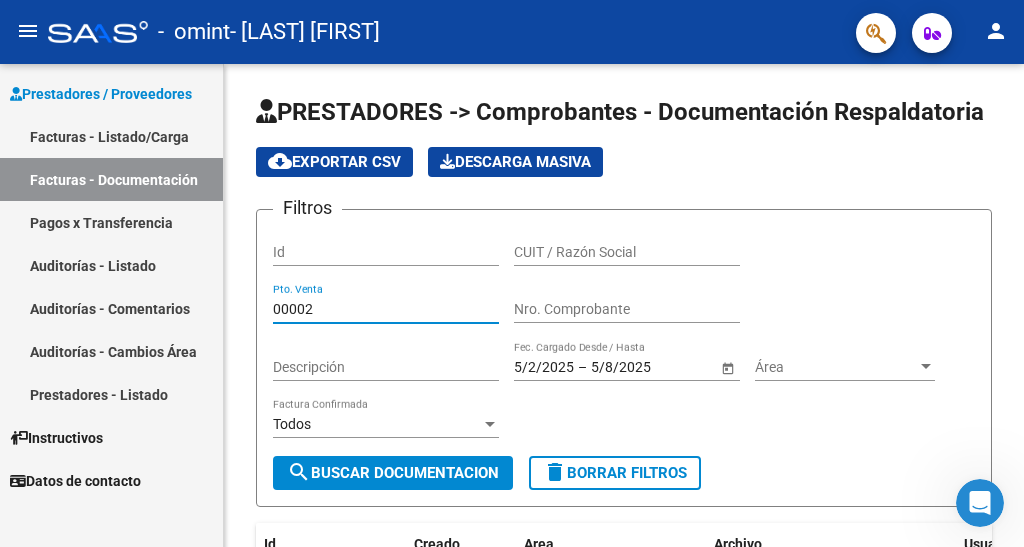 type on "00002" 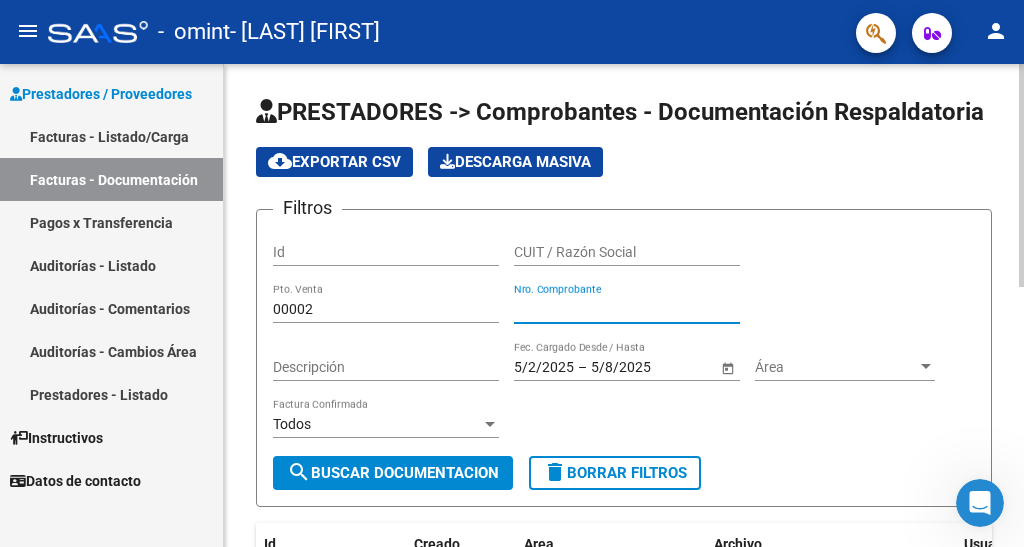 click on "Nro. Comprobante" at bounding box center (627, 309) 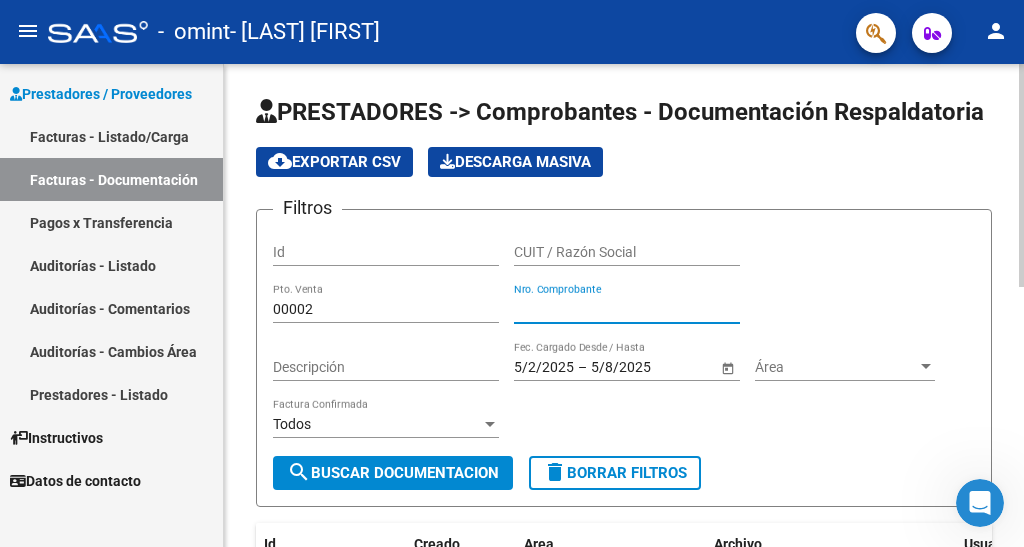type on "[NUMBER]" 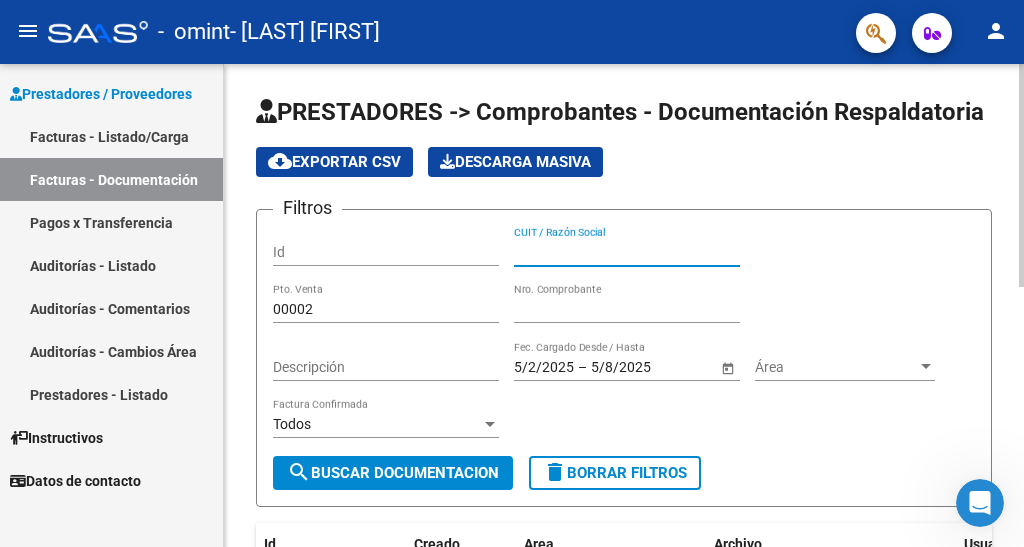 click on "CUIT / Razón Social" at bounding box center (627, 252) 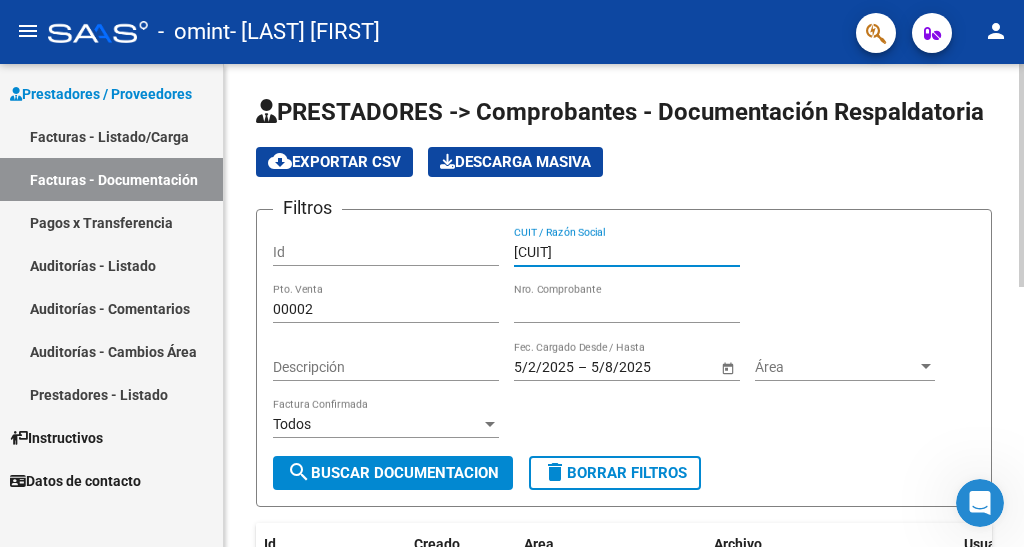 type on "[CUIT]" 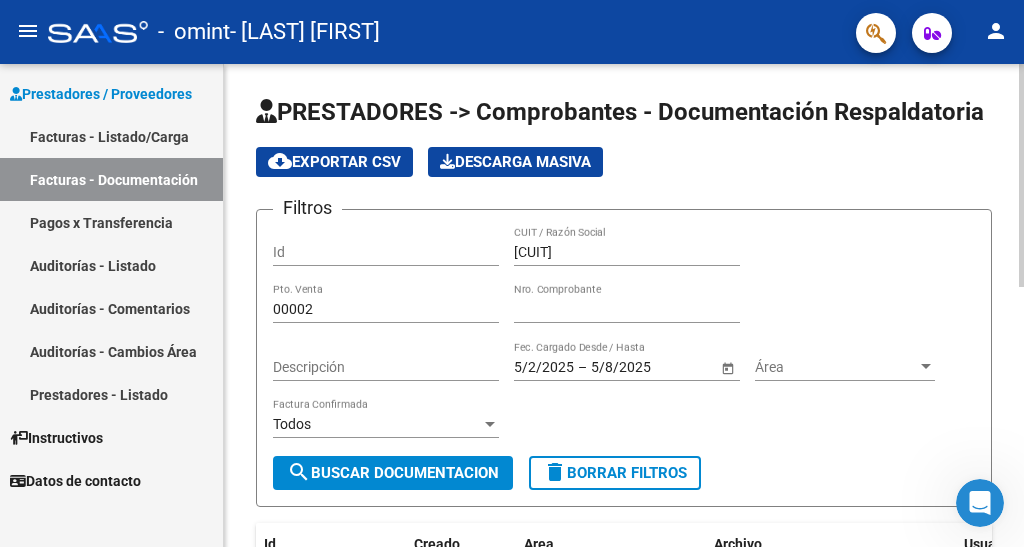 click 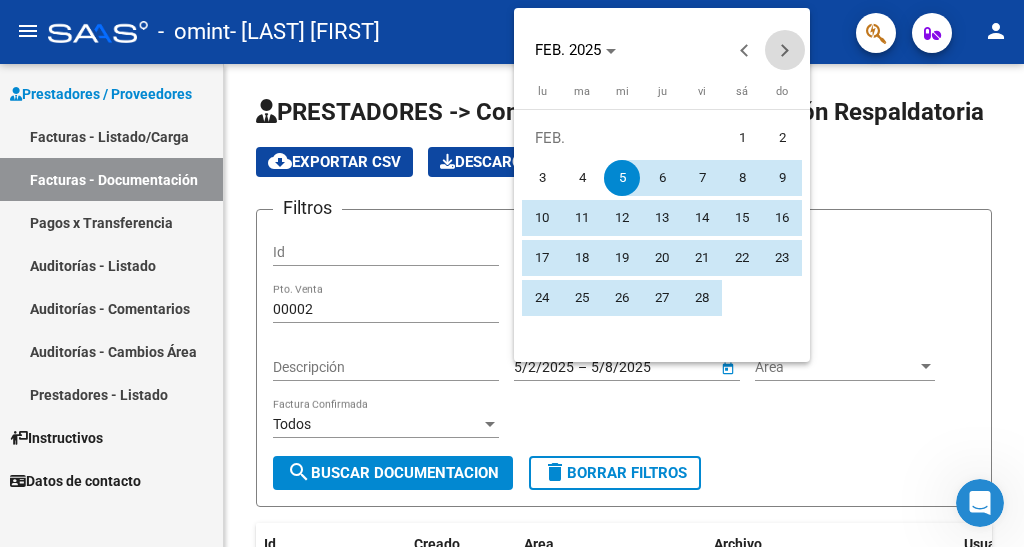 click at bounding box center (785, 50) 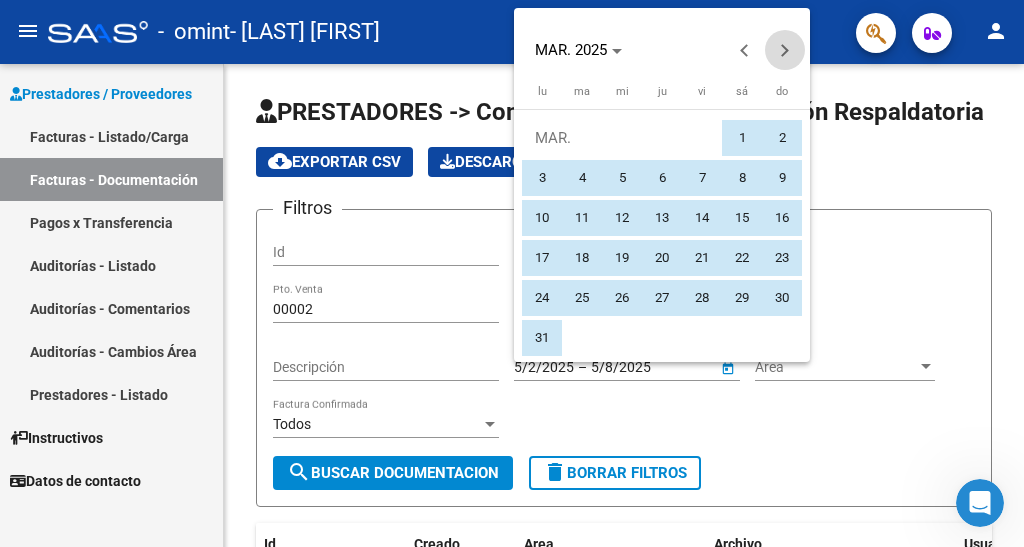 click at bounding box center (785, 50) 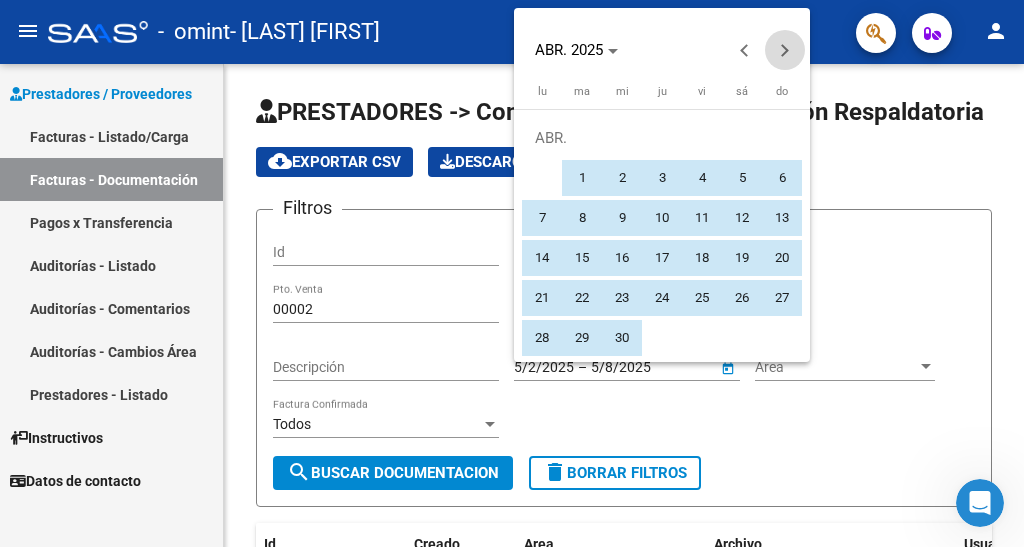 click at bounding box center (785, 50) 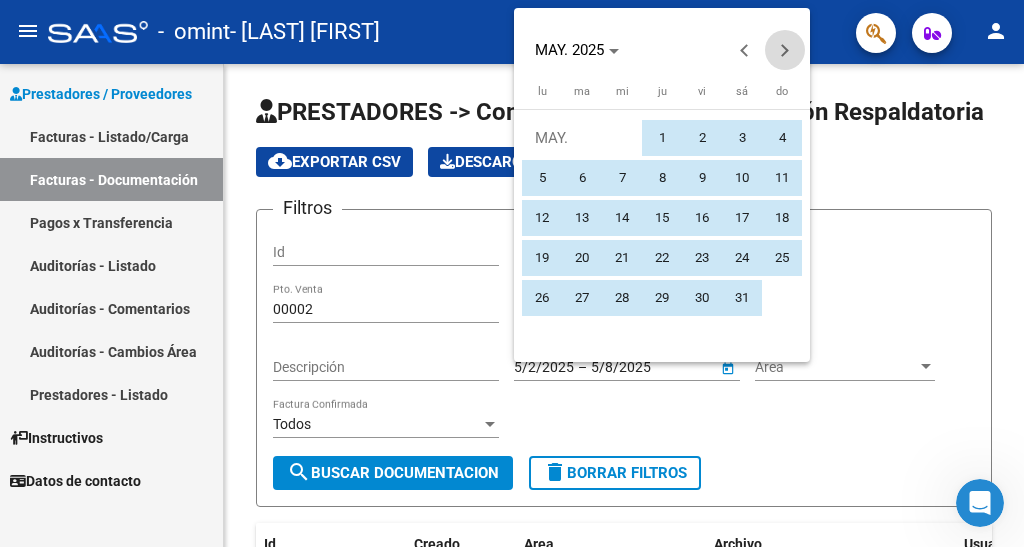 click at bounding box center [785, 50] 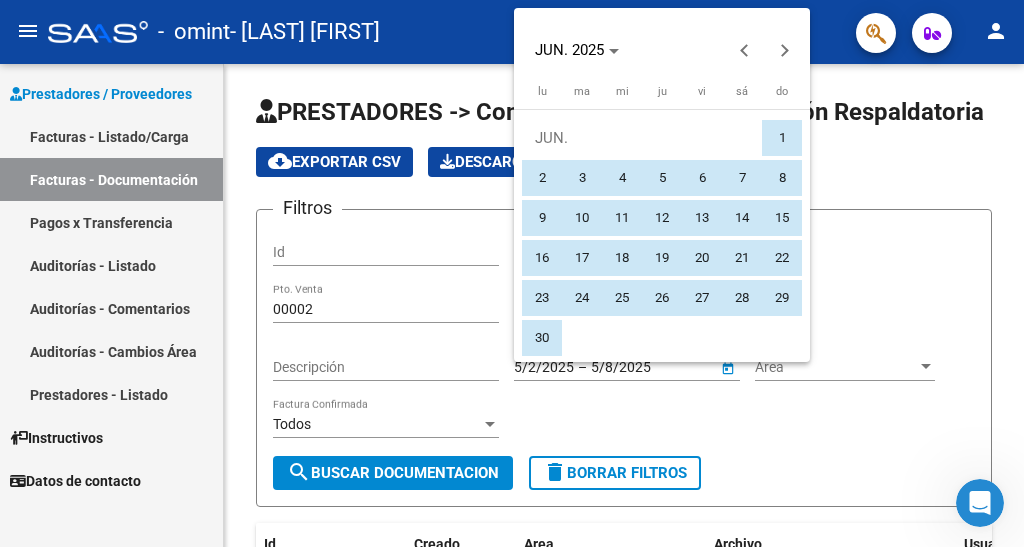 click on "1" at bounding box center (782, 138) 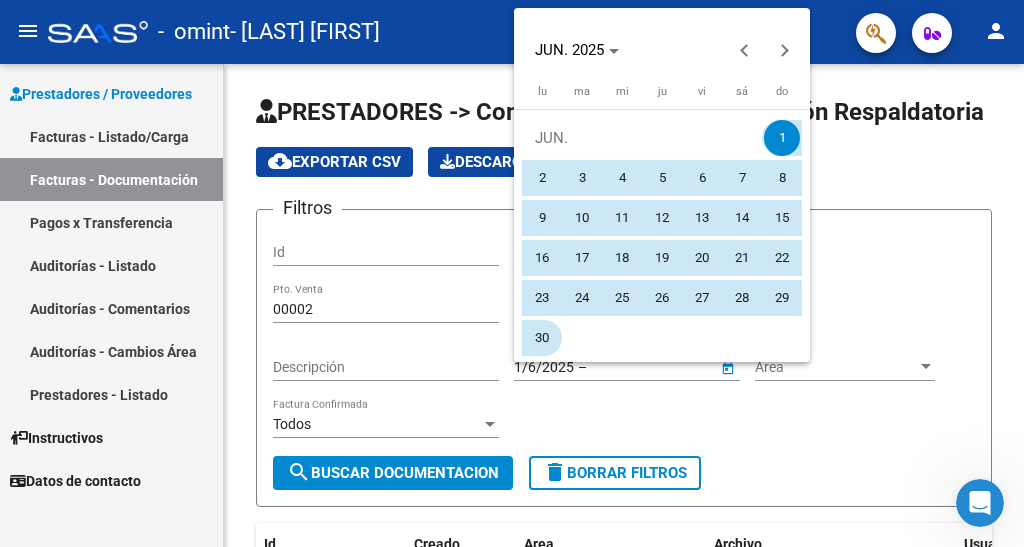click on "30" at bounding box center [542, 338] 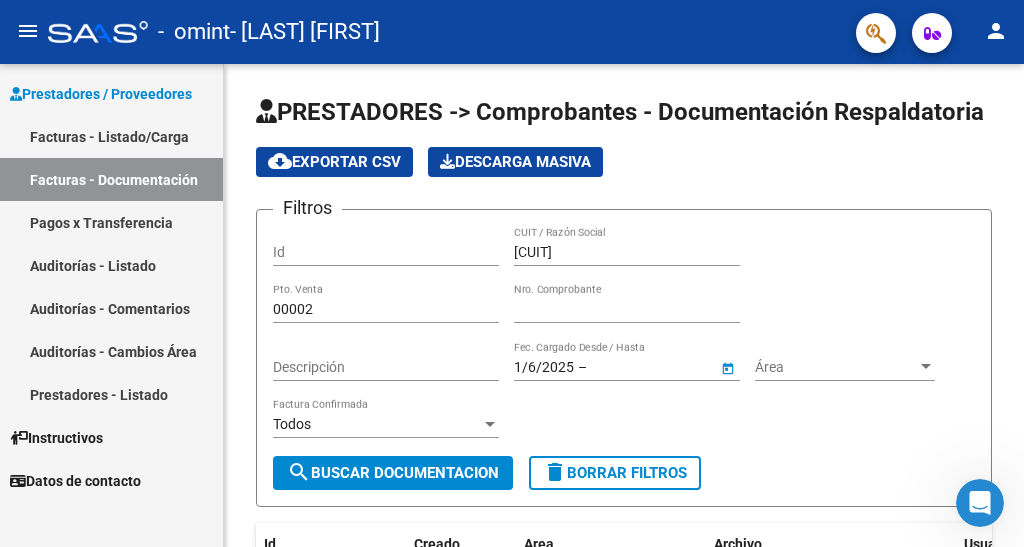 type on "30/6/2025" 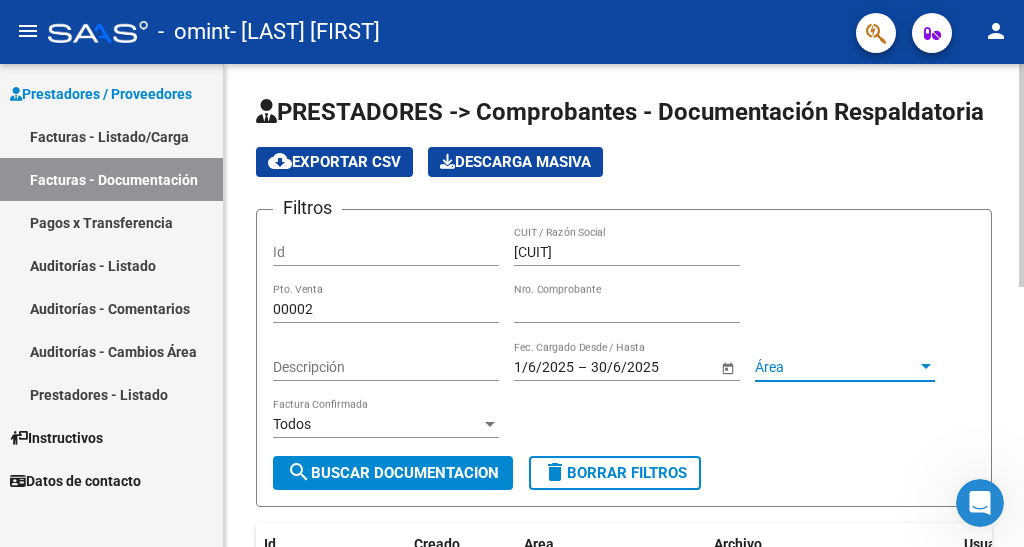 click at bounding box center [926, 366] 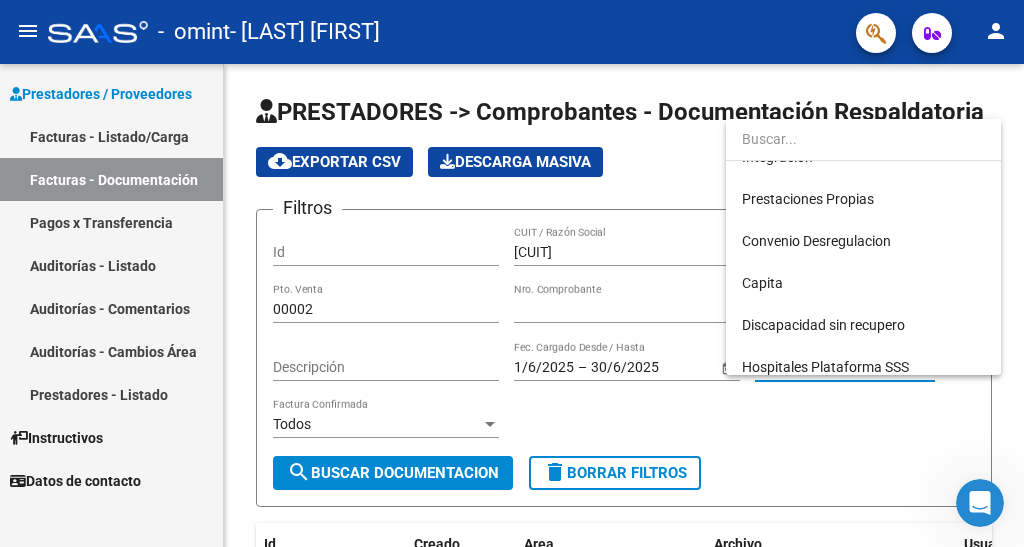scroll, scrollTop: 206, scrollLeft: 0, axis: vertical 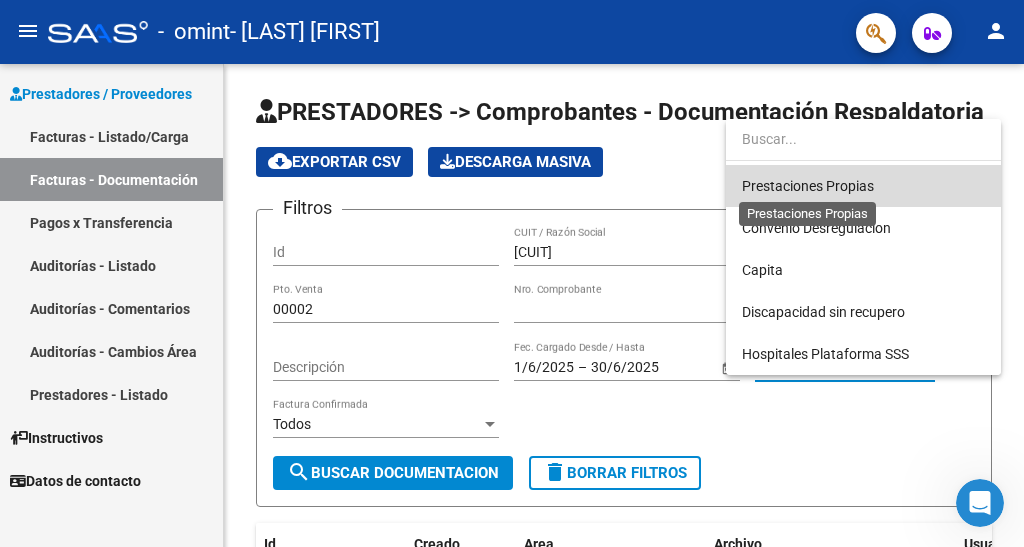 click on "Prestaciones Propias" at bounding box center [808, 186] 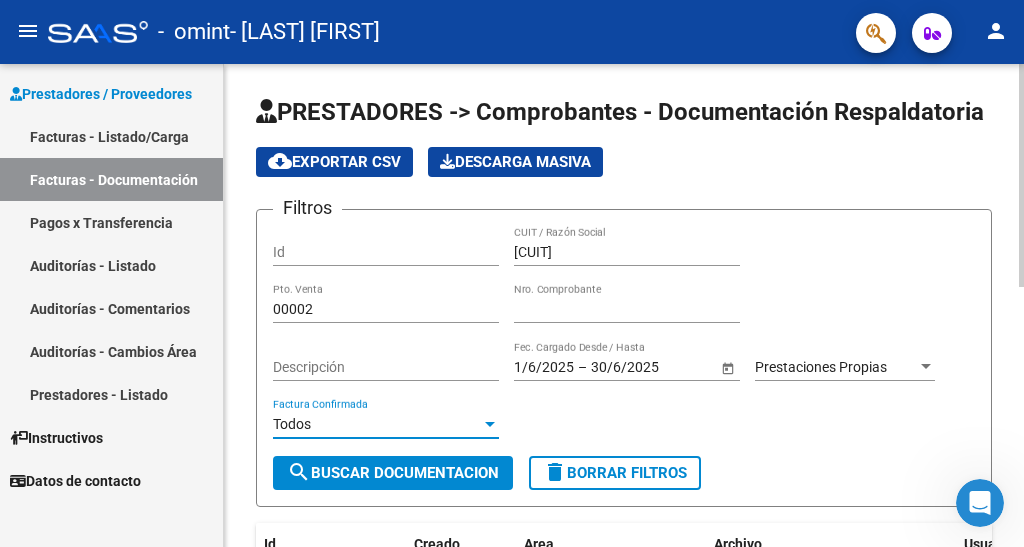 click at bounding box center [490, 424] 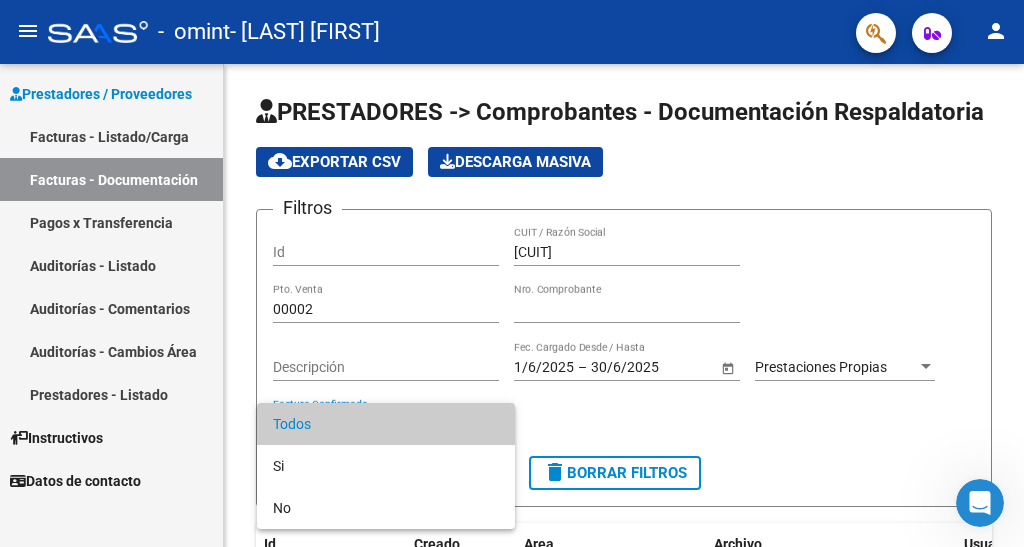 click at bounding box center (512, 273) 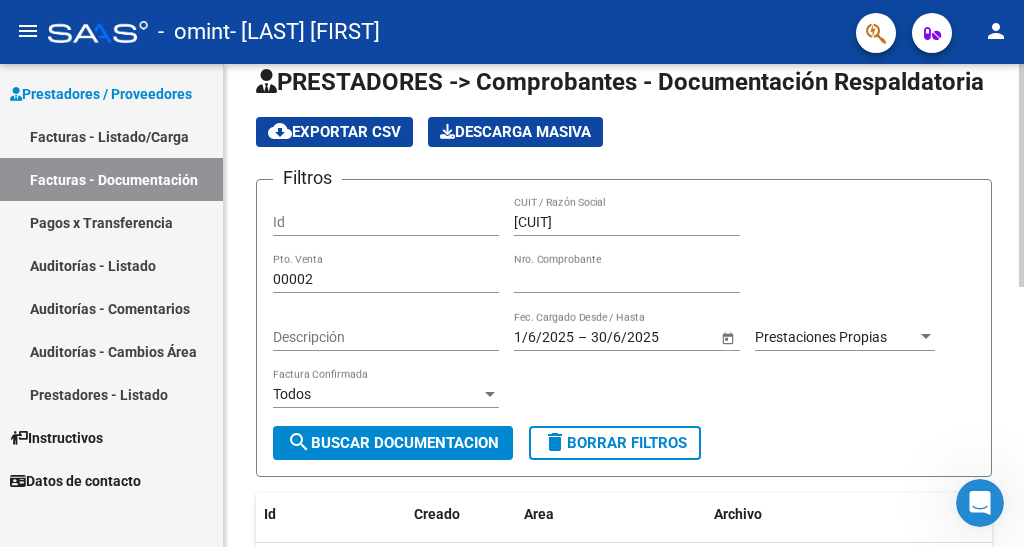 scroll, scrollTop: 0, scrollLeft: 0, axis: both 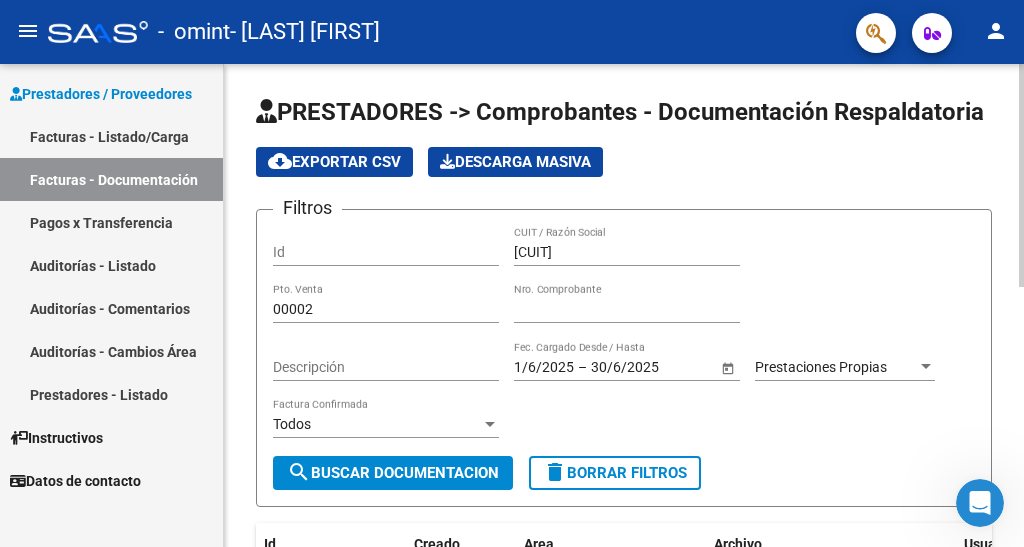 click on "[CUIT] CUIT / Razón Social" 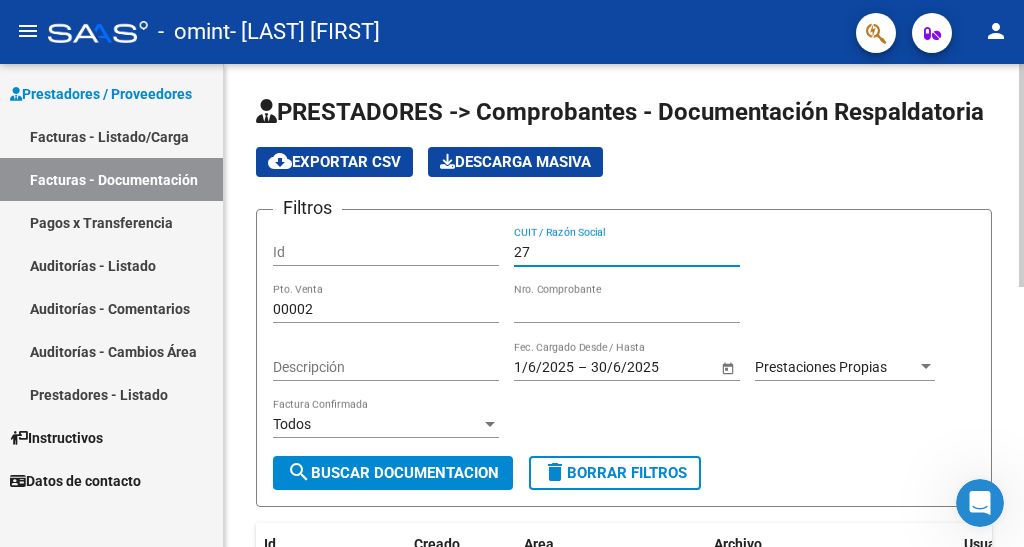 type on "2" 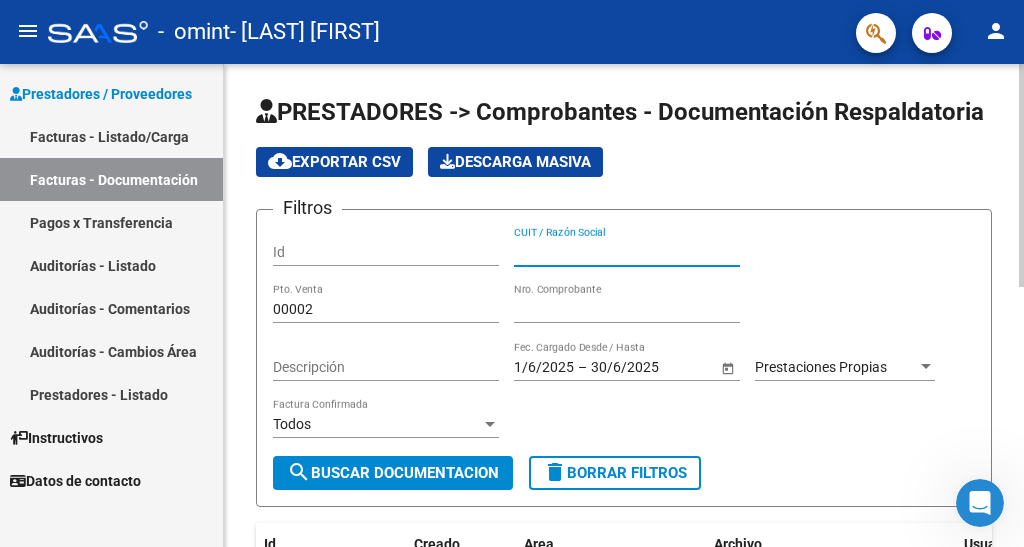 type 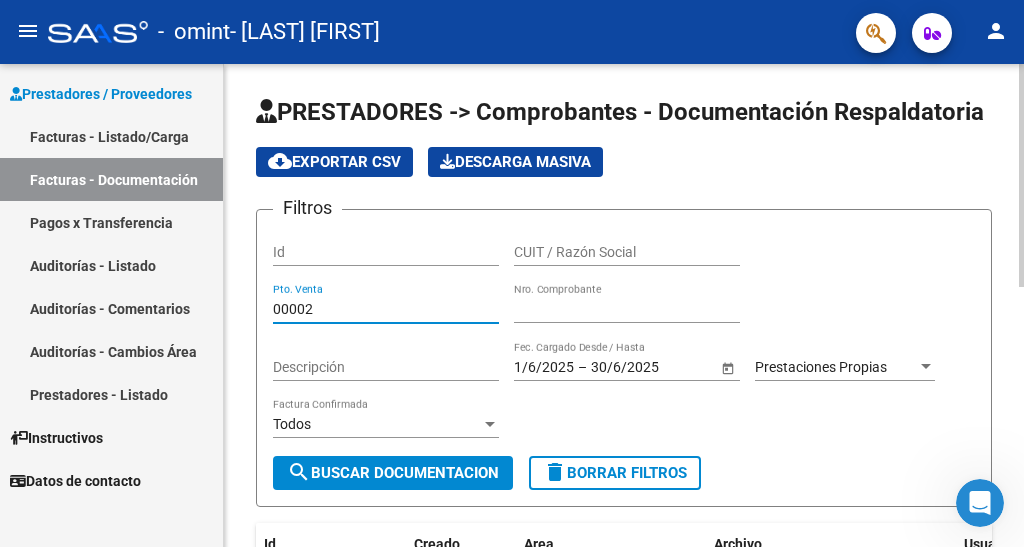 click on "00002" at bounding box center (386, 309) 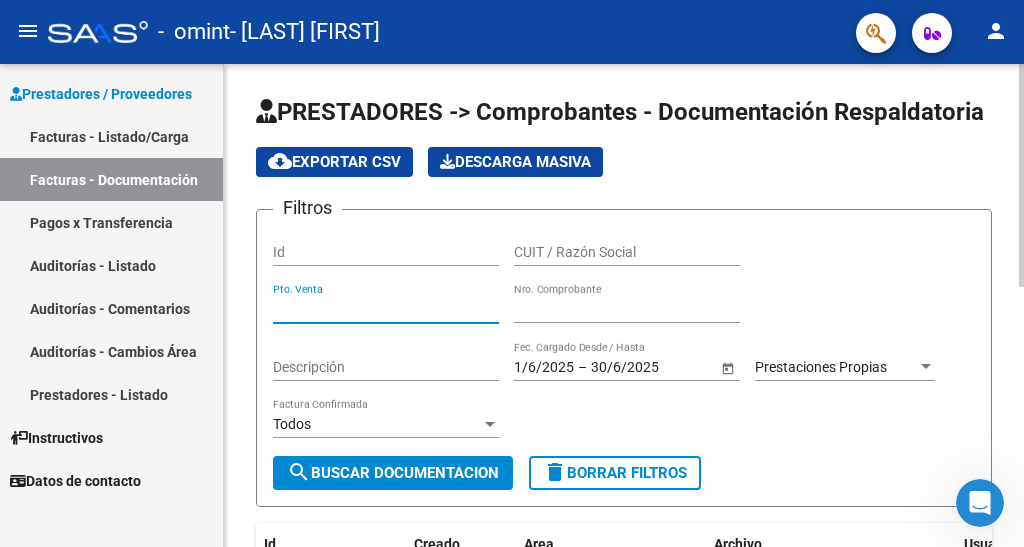 type 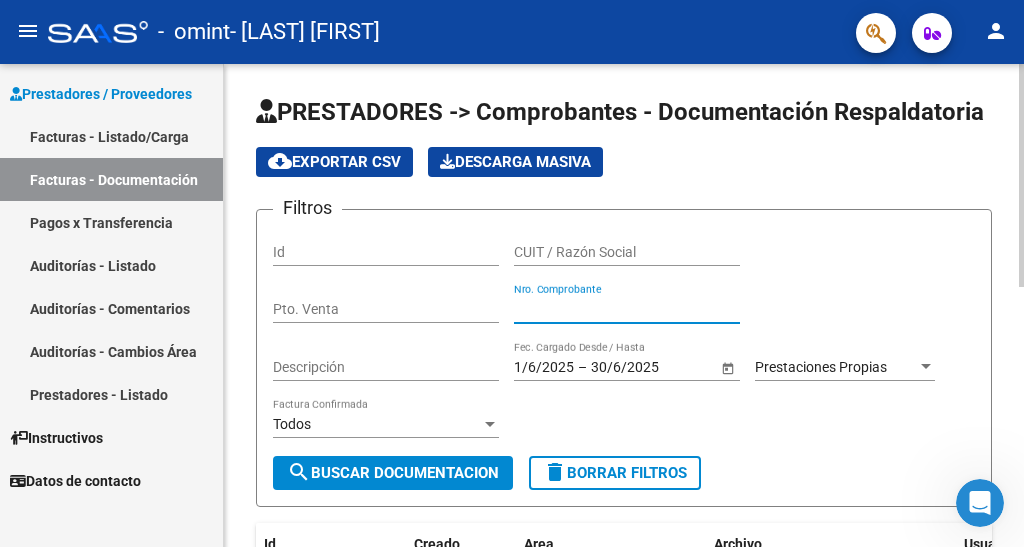 click on "[NUMBER]" at bounding box center (627, 309) 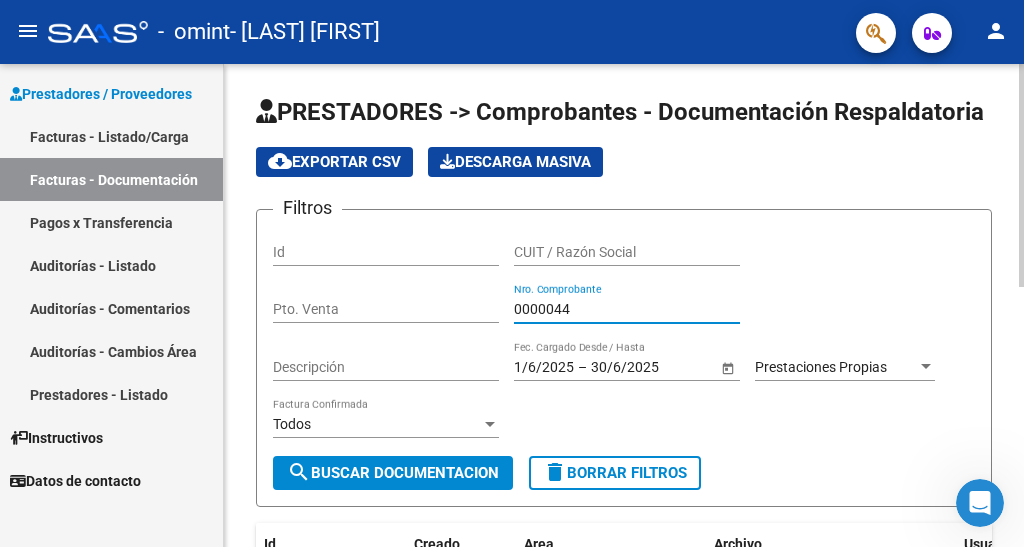 type on "000004" 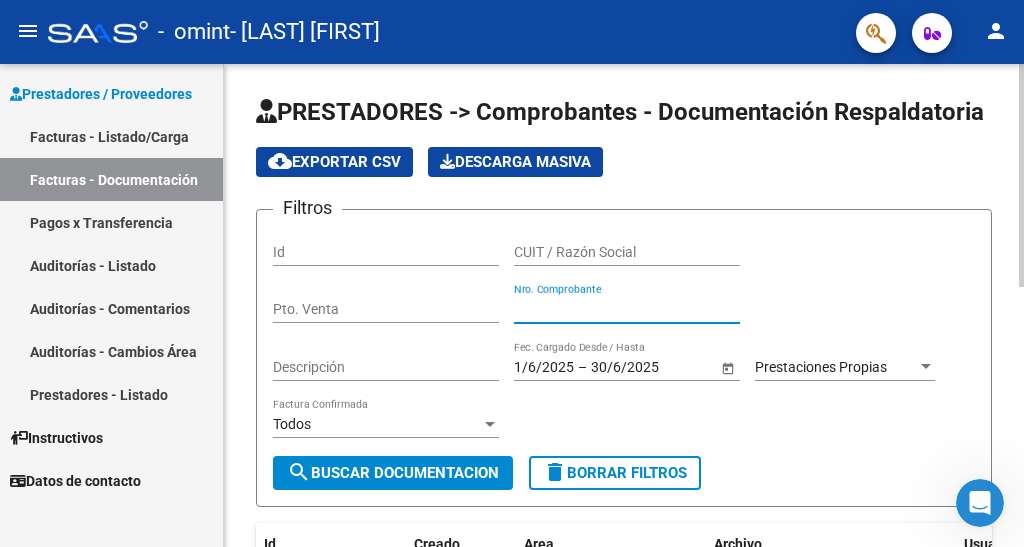 type 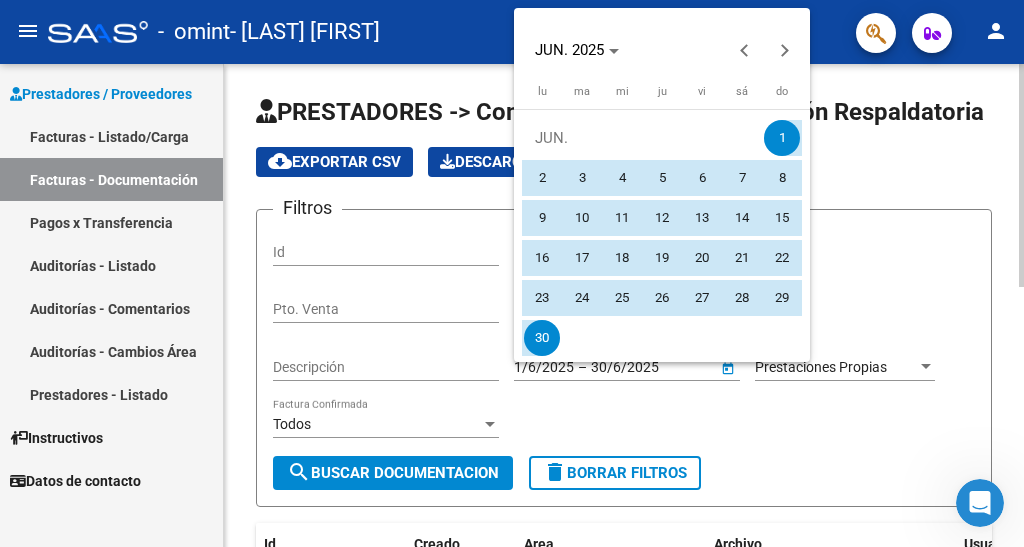 type 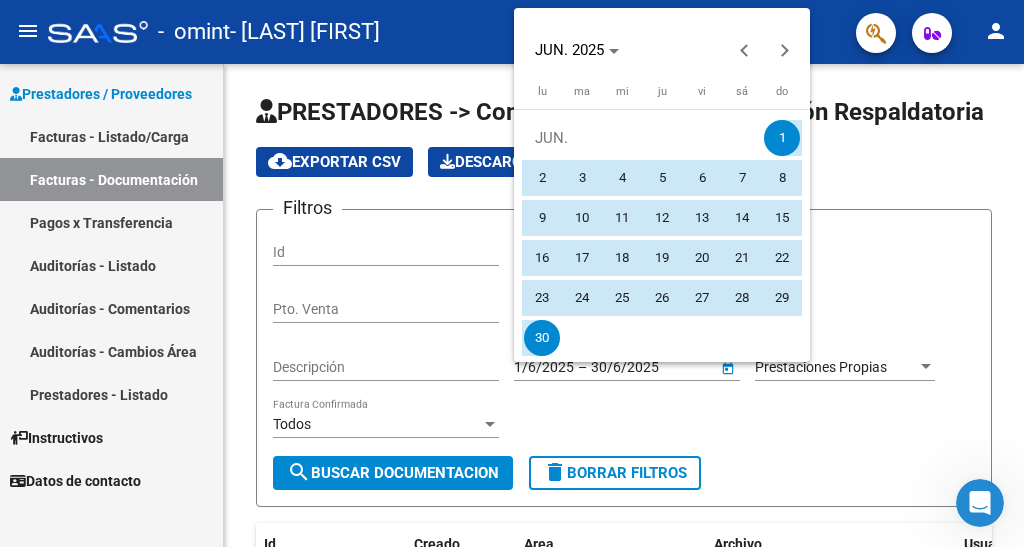 drag, startPoint x: 877, startPoint y: 246, endPoint x: 921, endPoint y: 236, distance: 45.122055 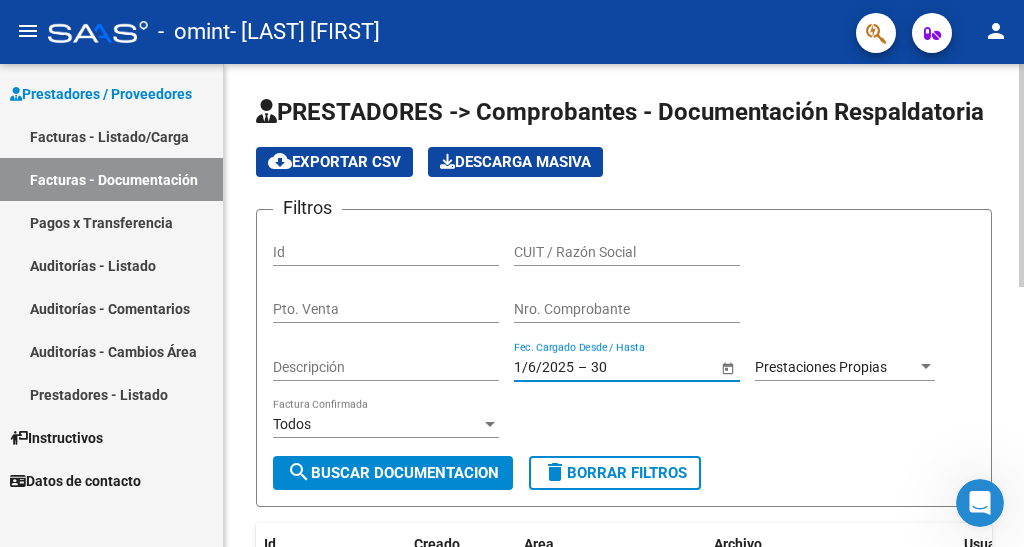 type on "3" 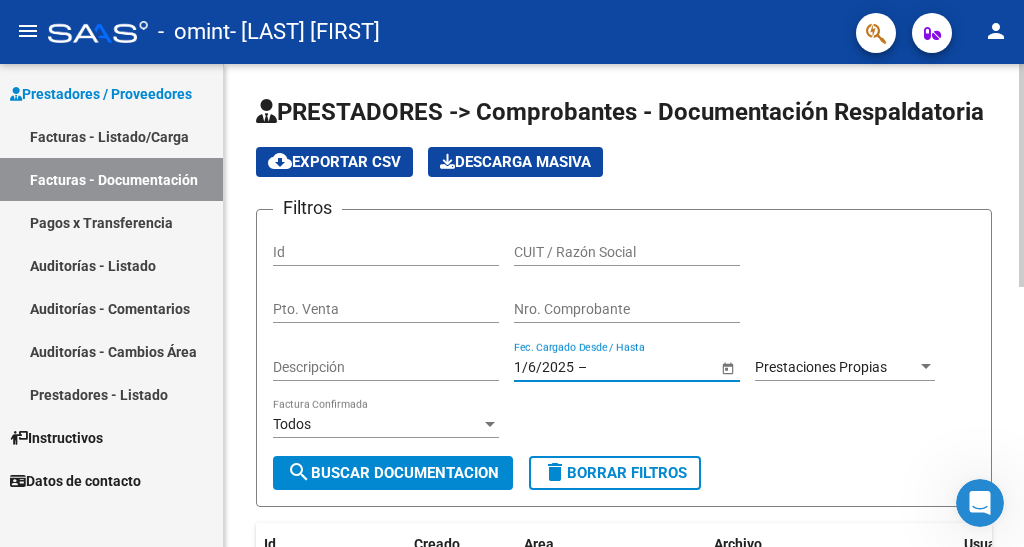 type 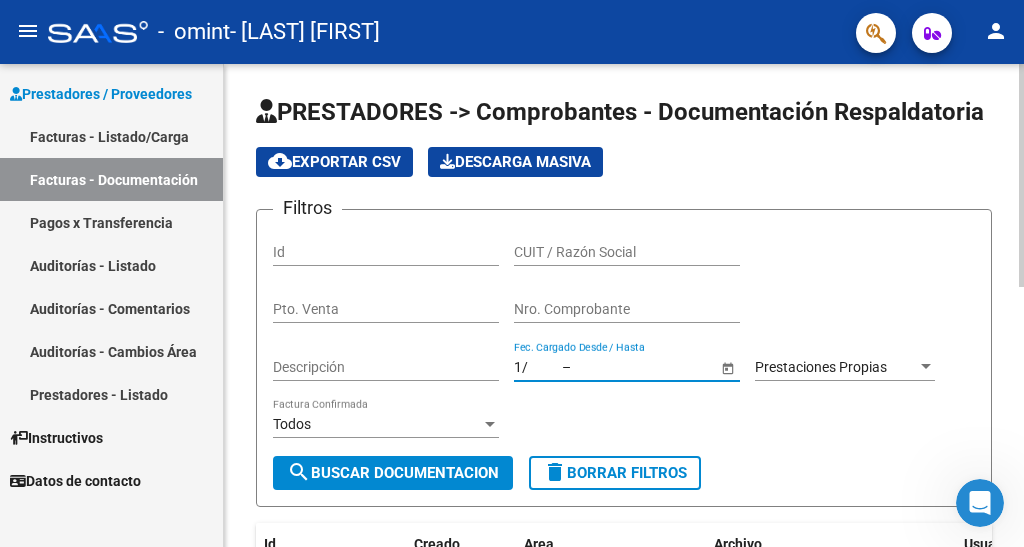 type on "1" 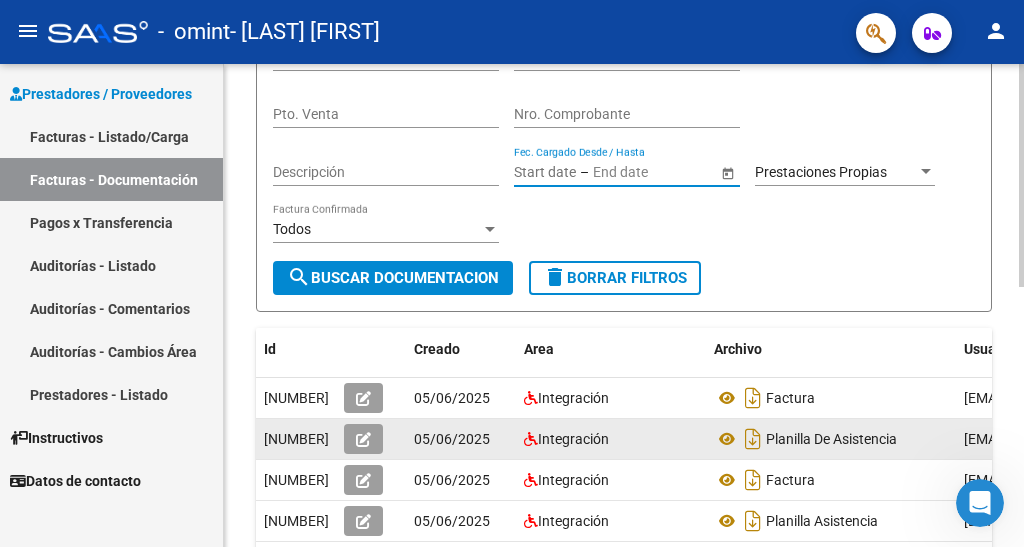 scroll, scrollTop: 200, scrollLeft: 0, axis: vertical 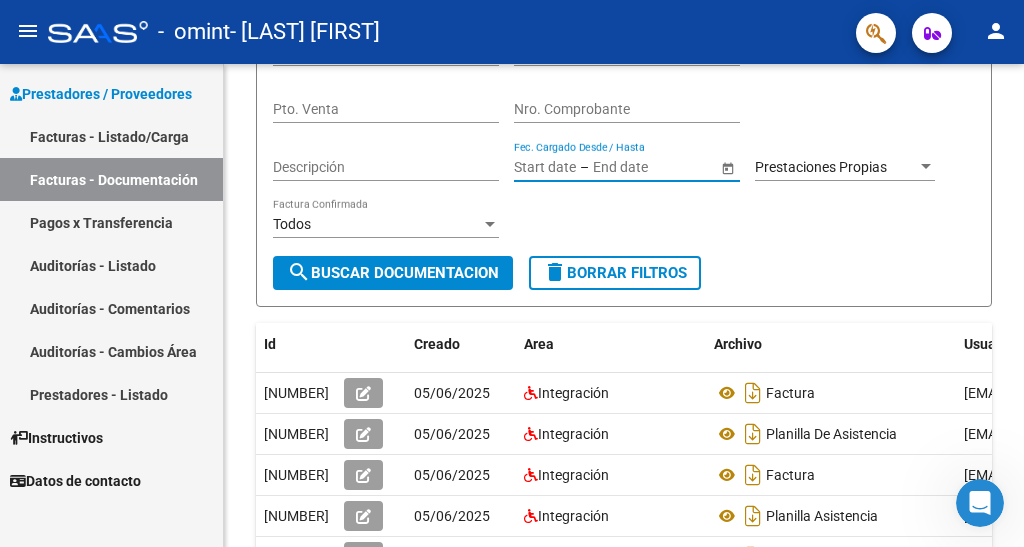 type 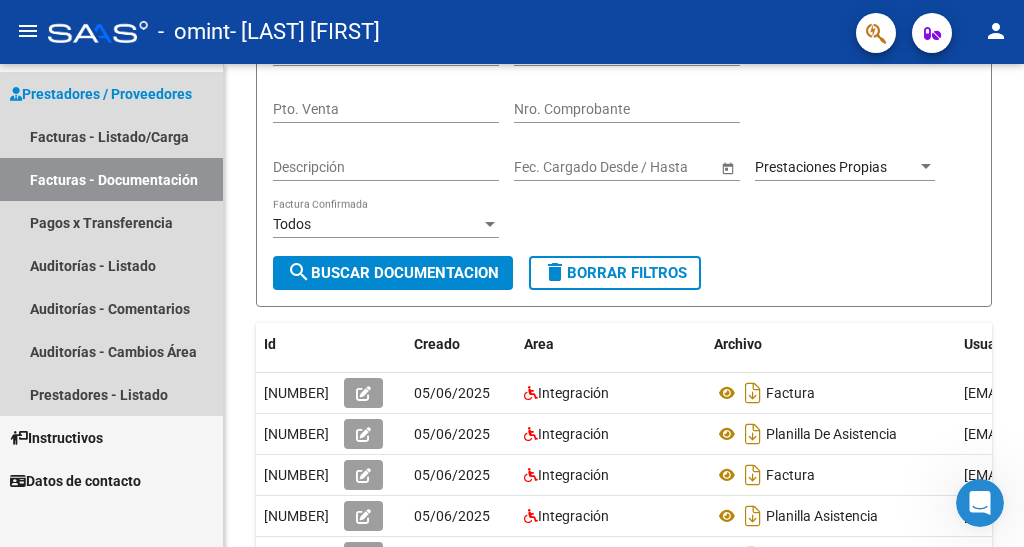 click on "Prestadores / Proveedores" at bounding box center (101, 94) 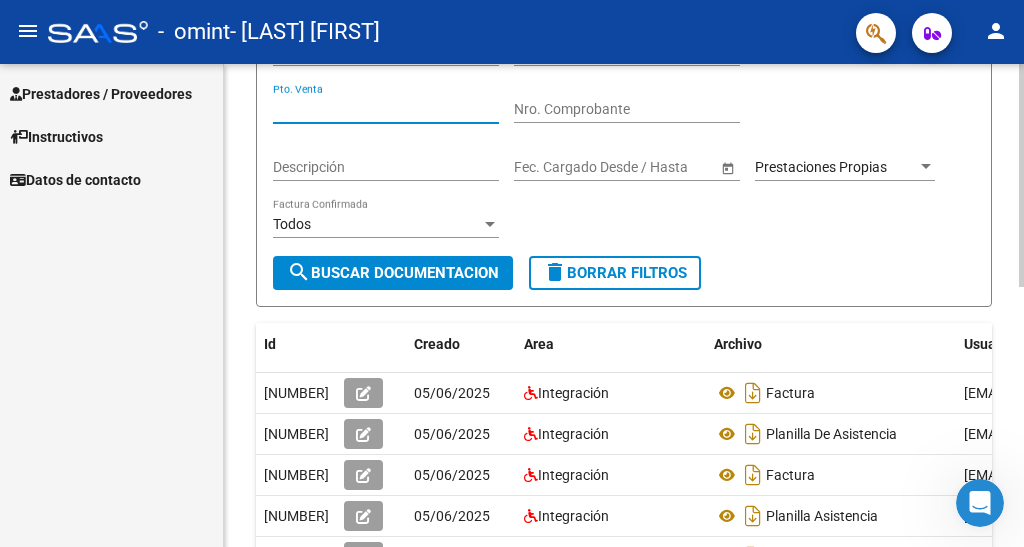 click on "Pto. Venta" at bounding box center [386, 109] 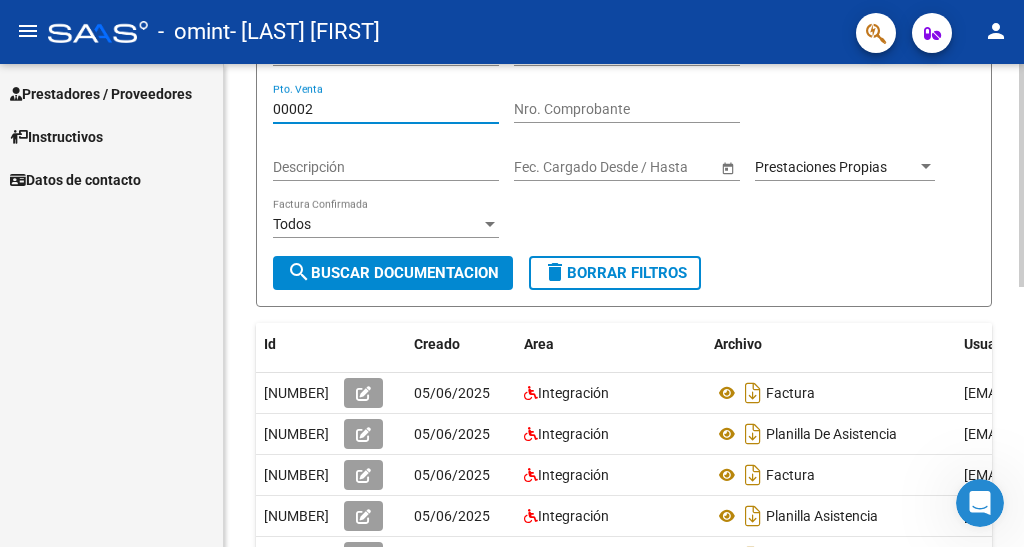 type on "00002" 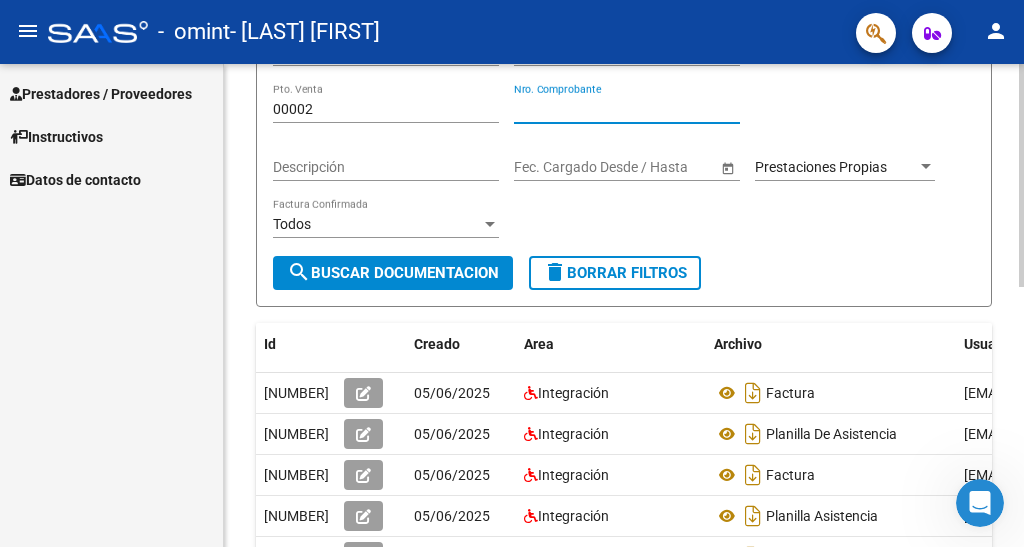 type on "[NUMBER]" 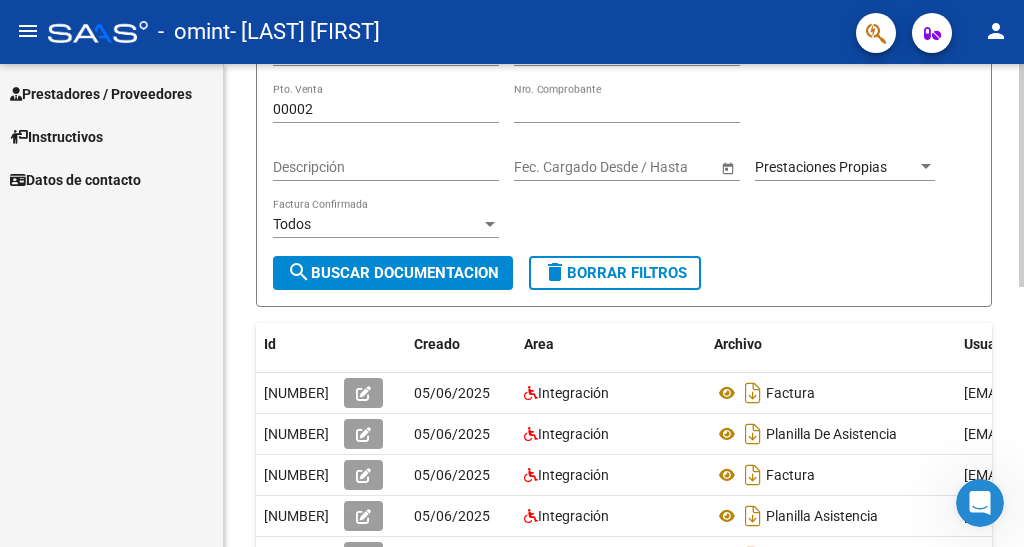 click 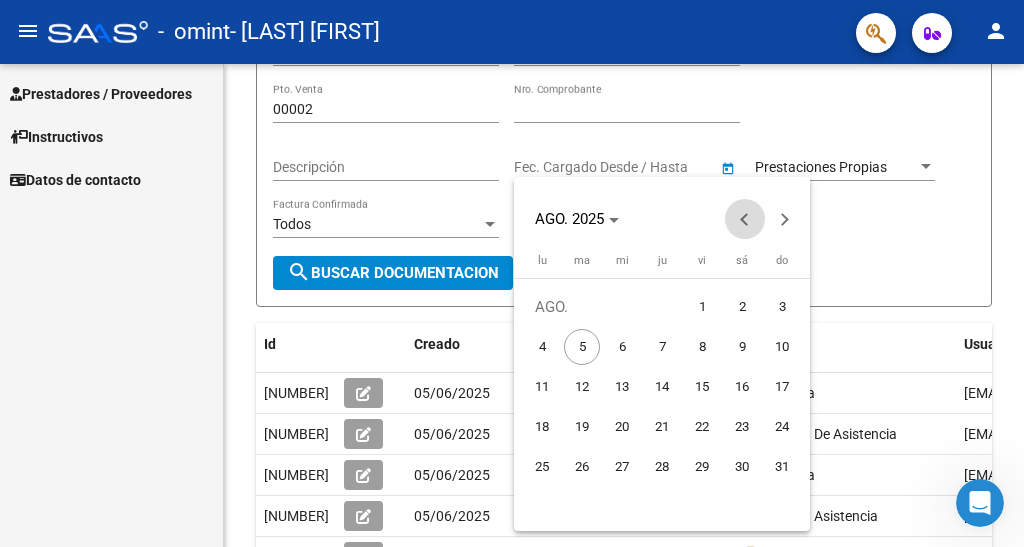 click at bounding box center (745, 219) 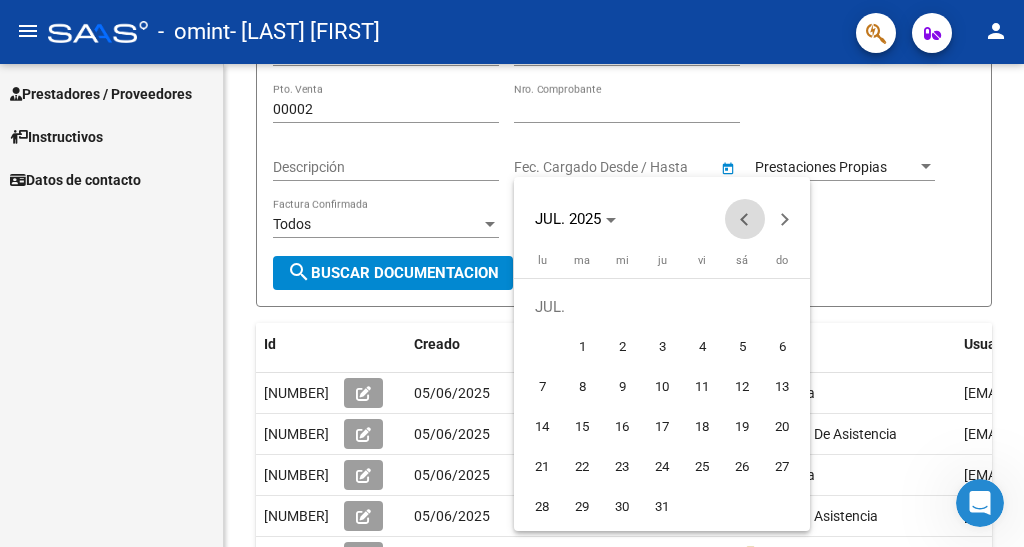 click at bounding box center [745, 219] 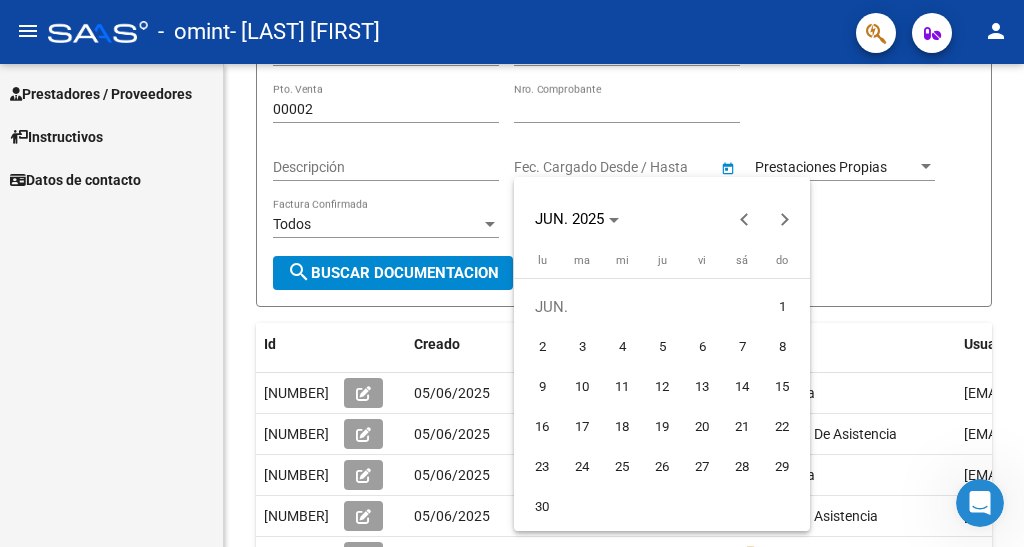 click on "1" at bounding box center (782, 307) 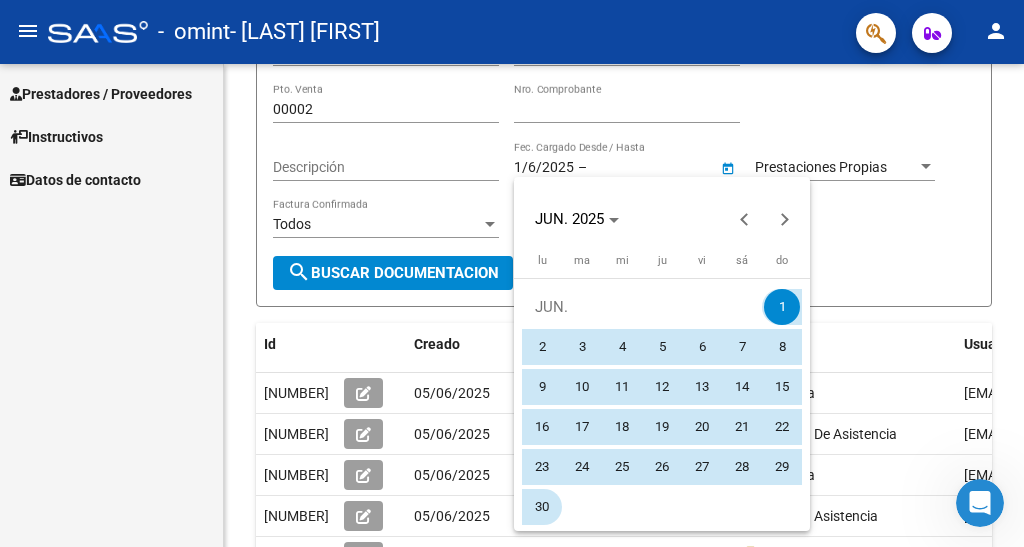 click on "30" at bounding box center (542, 507) 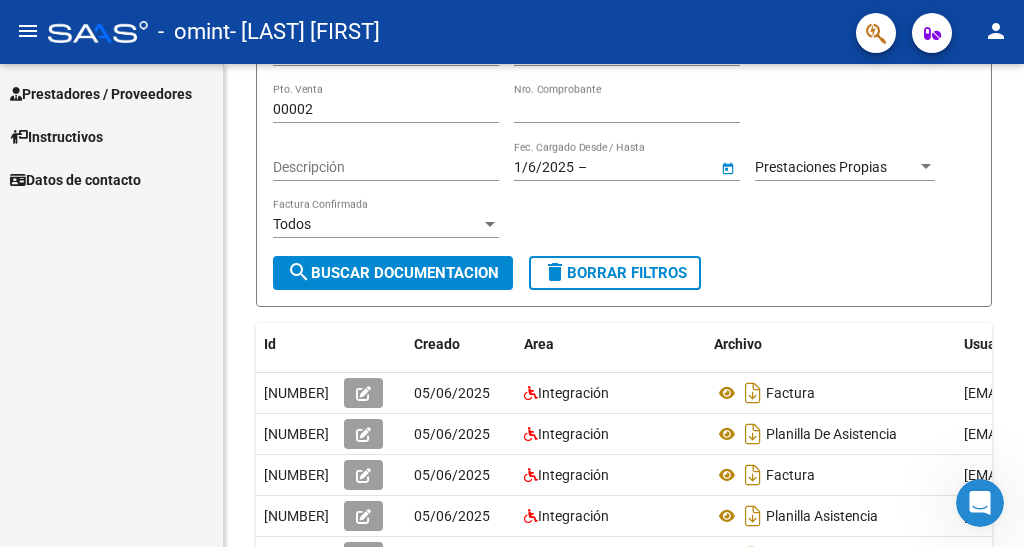 type on "30/6/2025" 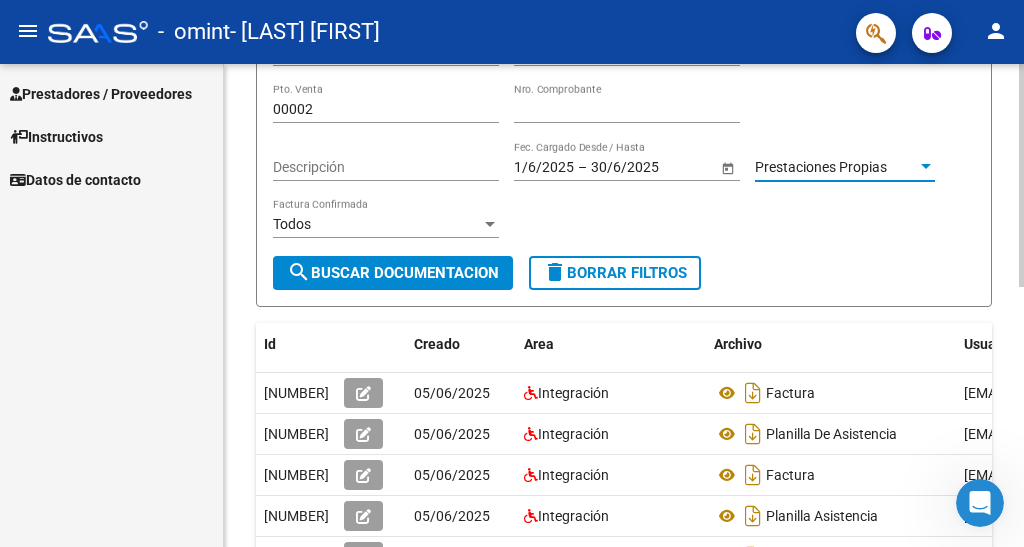 click at bounding box center [926, 166] 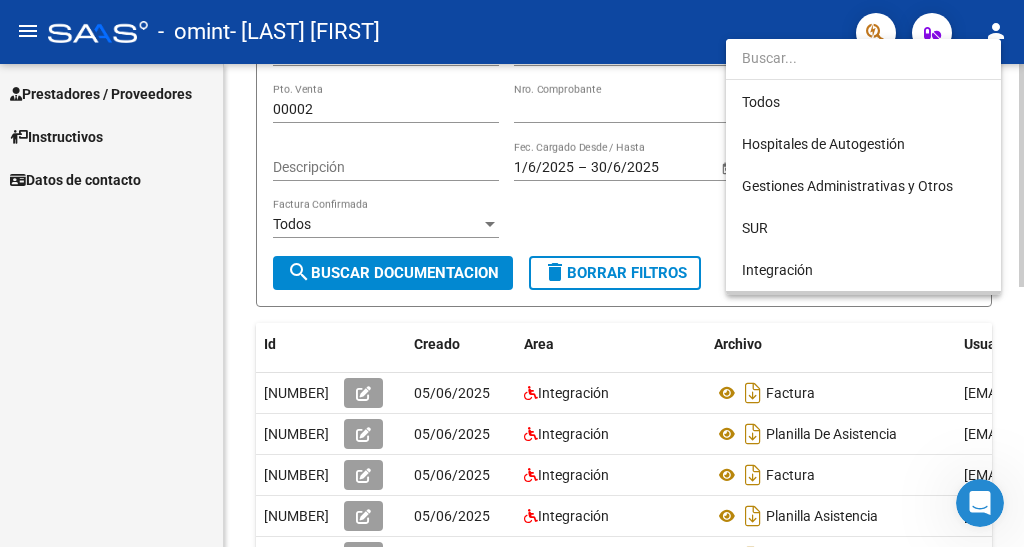 scroll, scrollTop: 145, scrollLeft: 0, axis: vertical 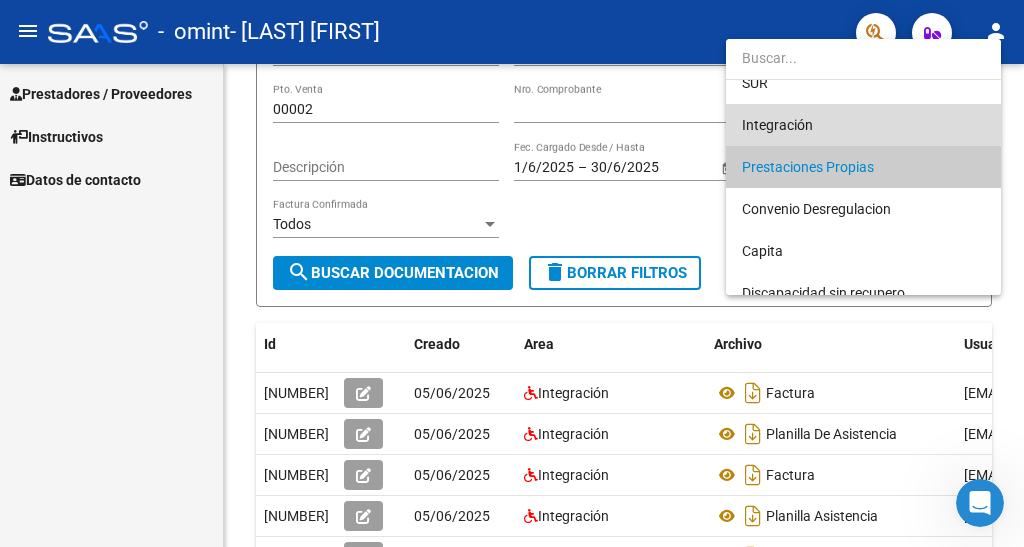 click on "Integración" at bounding box center [863, 125] 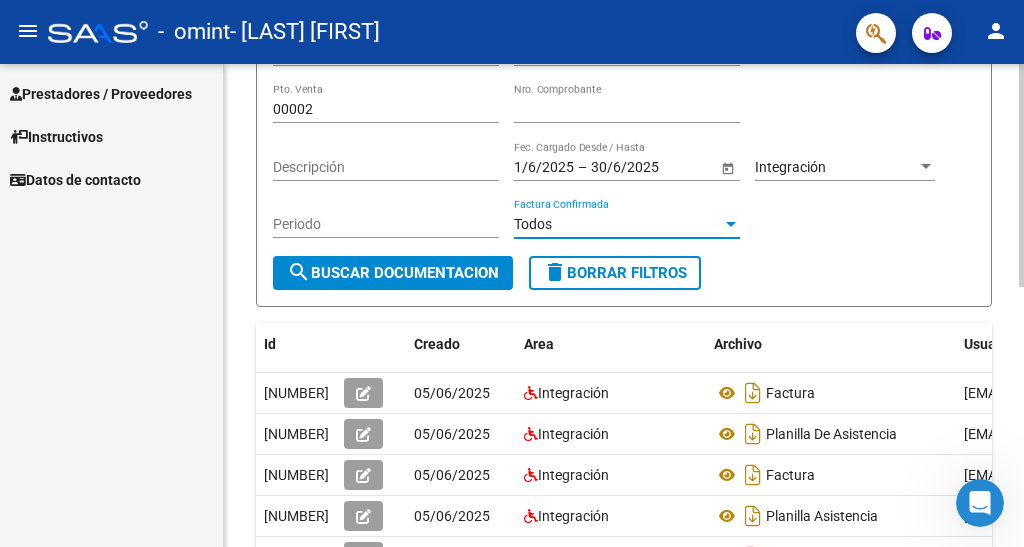 click at bounding box center (731, 224) 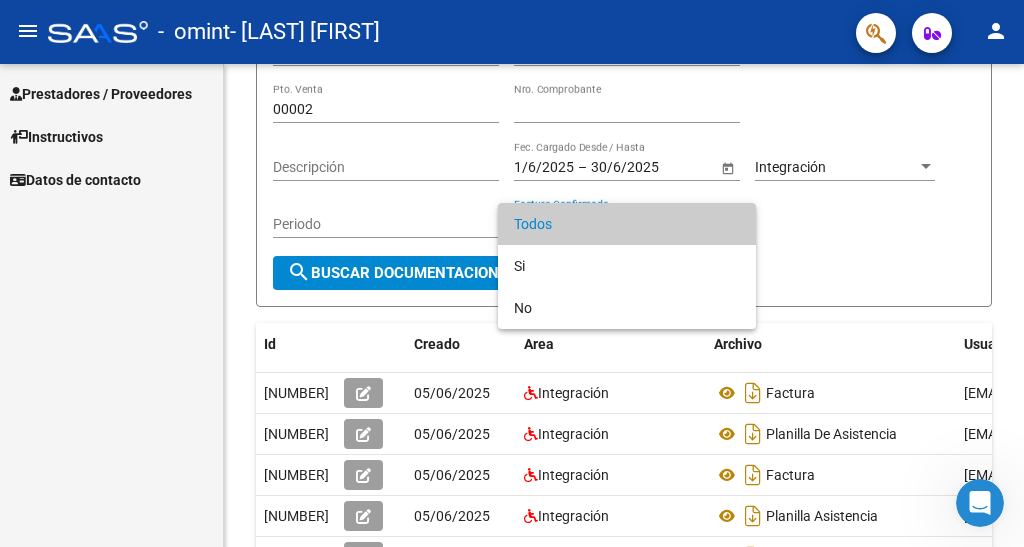 click at bounding box center [512, 273] 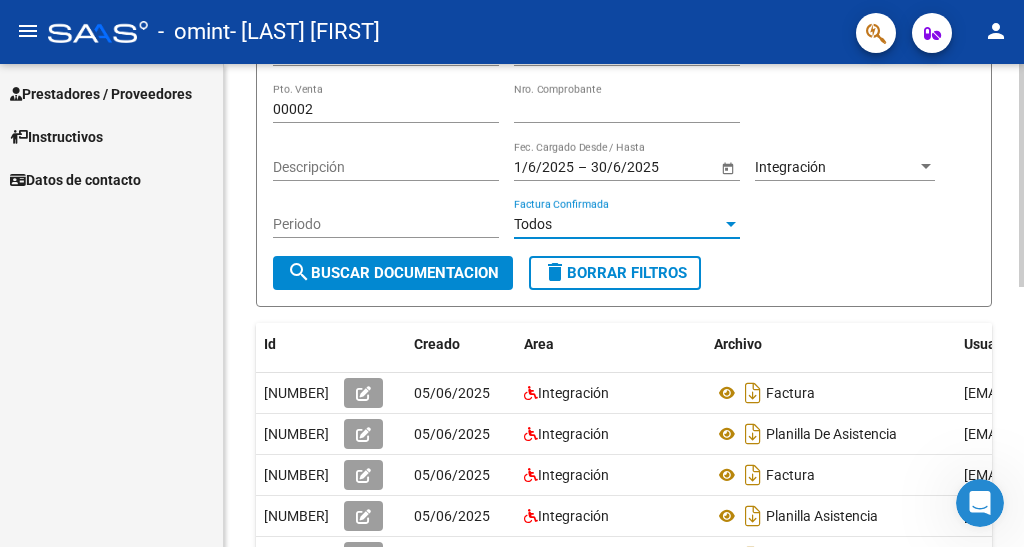 click at bounding box center [731, 224] 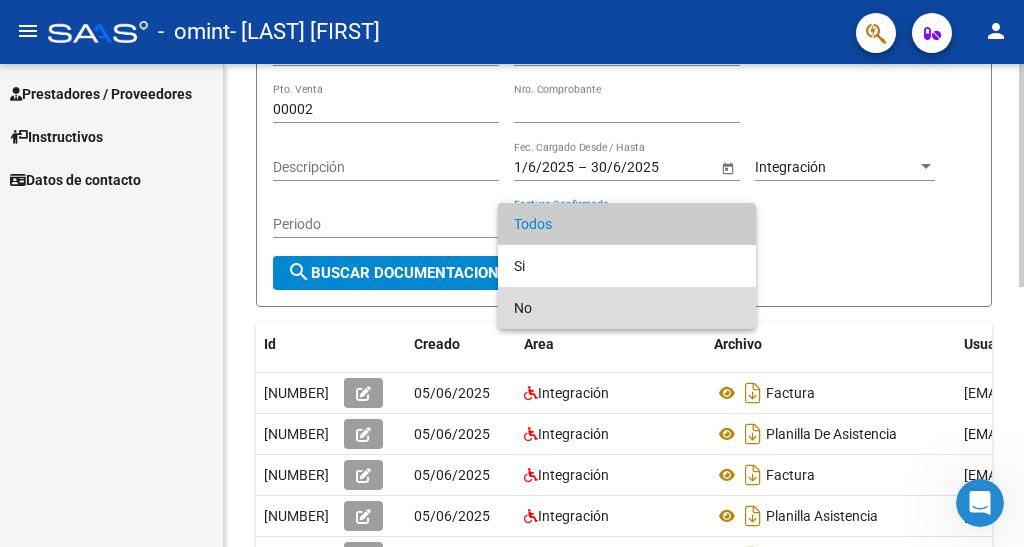 click on "No" at bounding box center (627, 308) 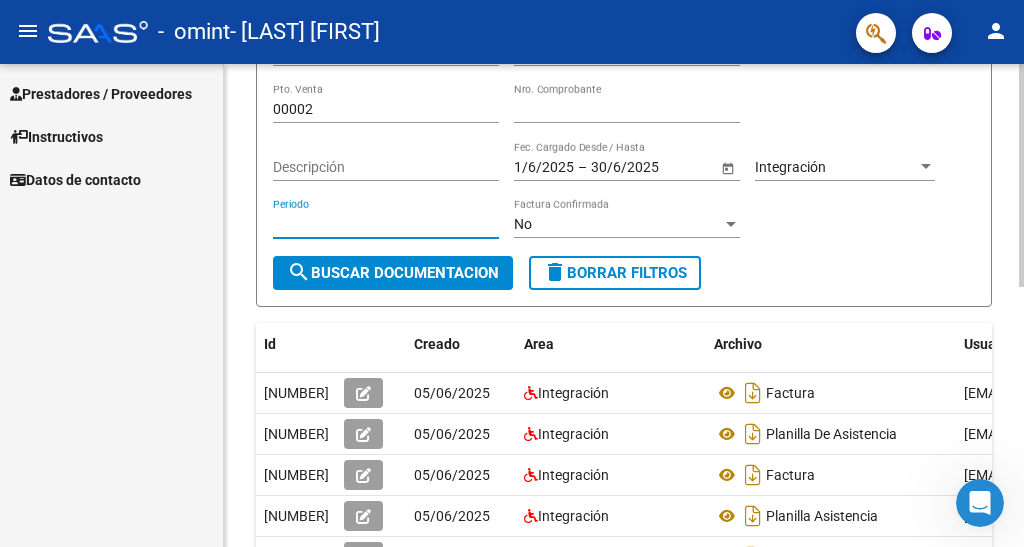 click on "Periodo" at bounding box center (386, 224) 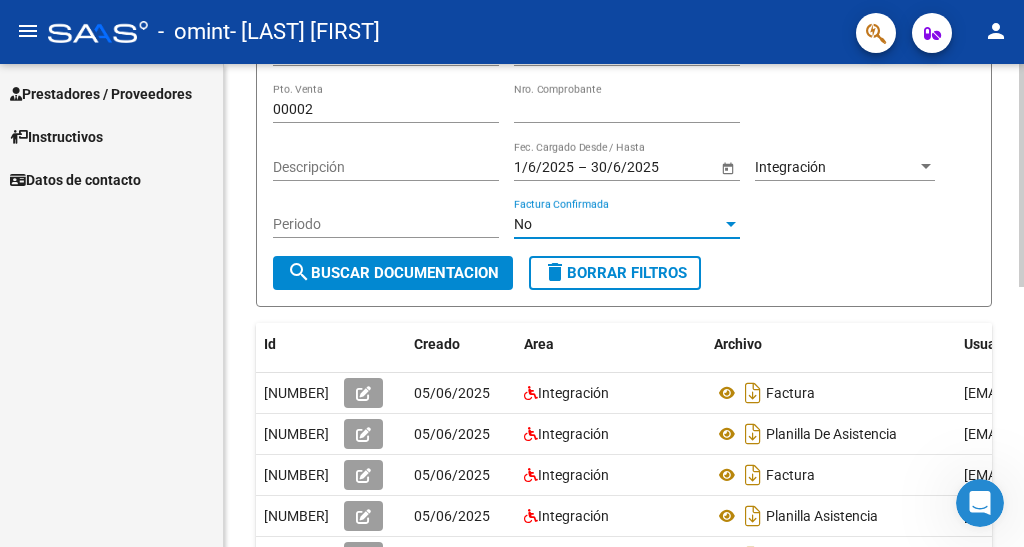 click on "No" at bounding box center [618, 224] 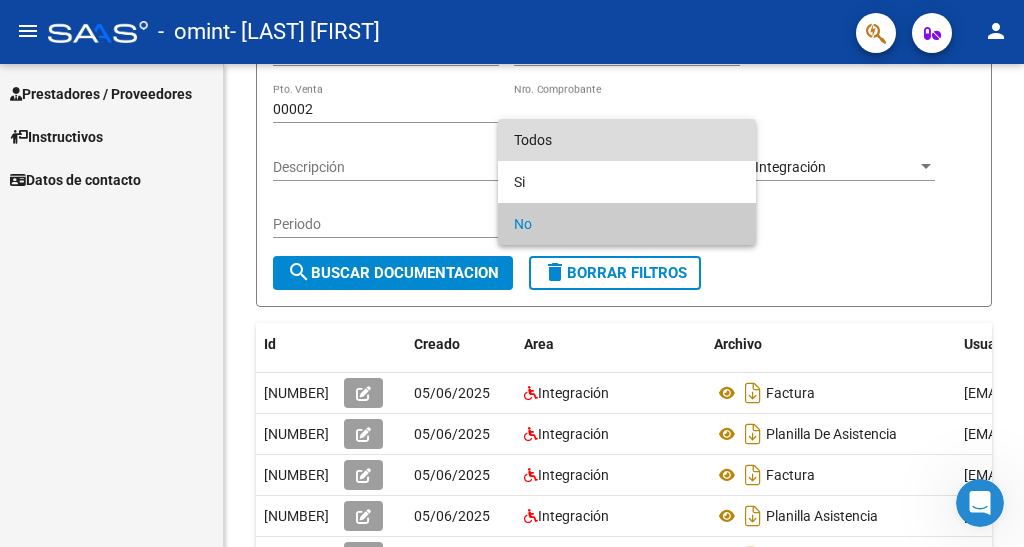 click on "Todos" at bounding box center [627, 140] 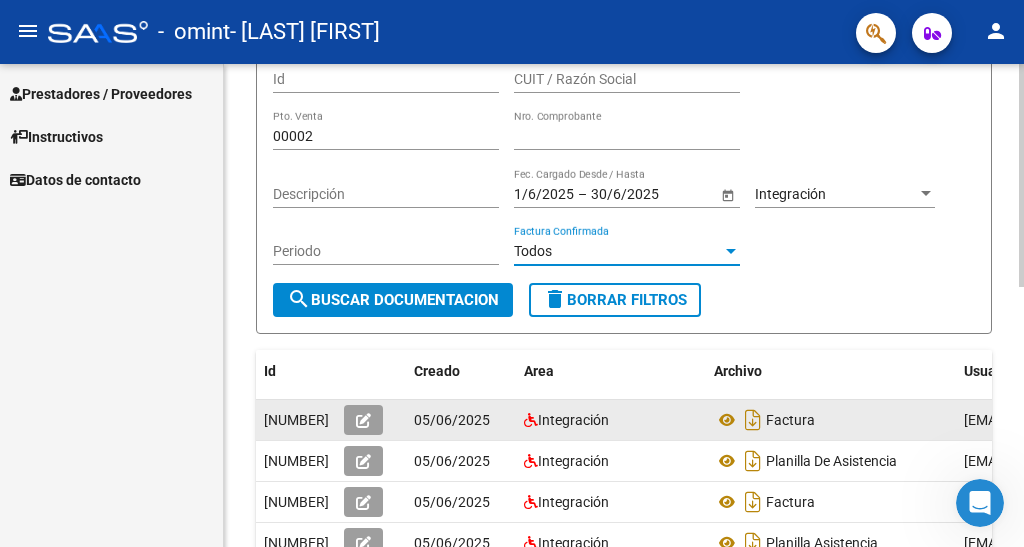 scroll, scrollTop: 200, scrollLeft: 0, axis: vertical 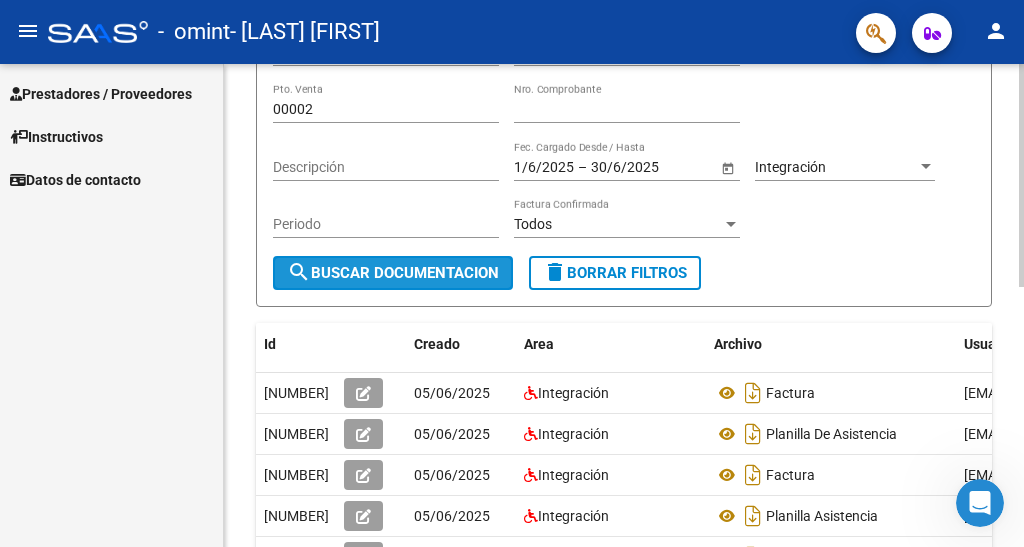 click on "search  Buscar Documentacion" 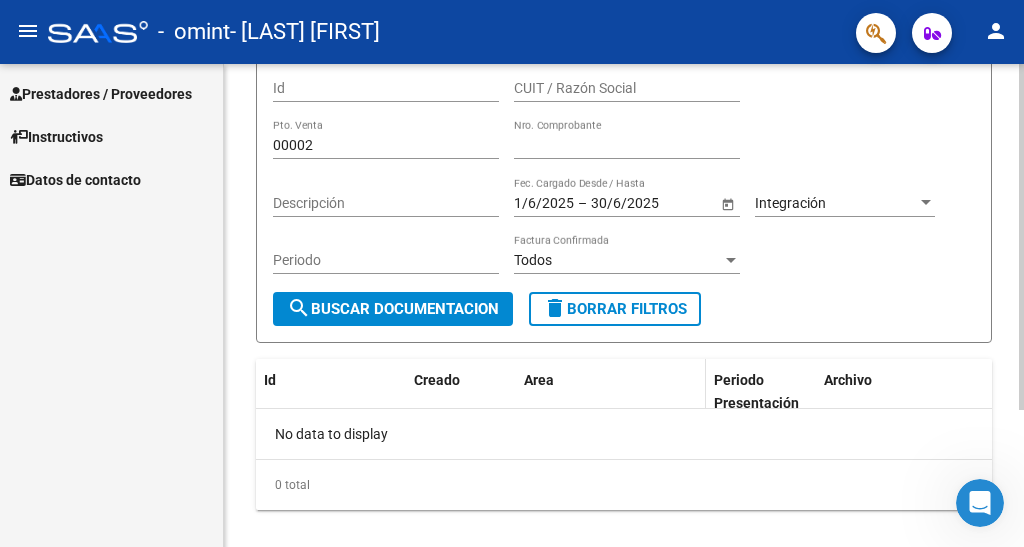 scroll, scrollTop: 191, scrollLeft: 0, axis: vertical 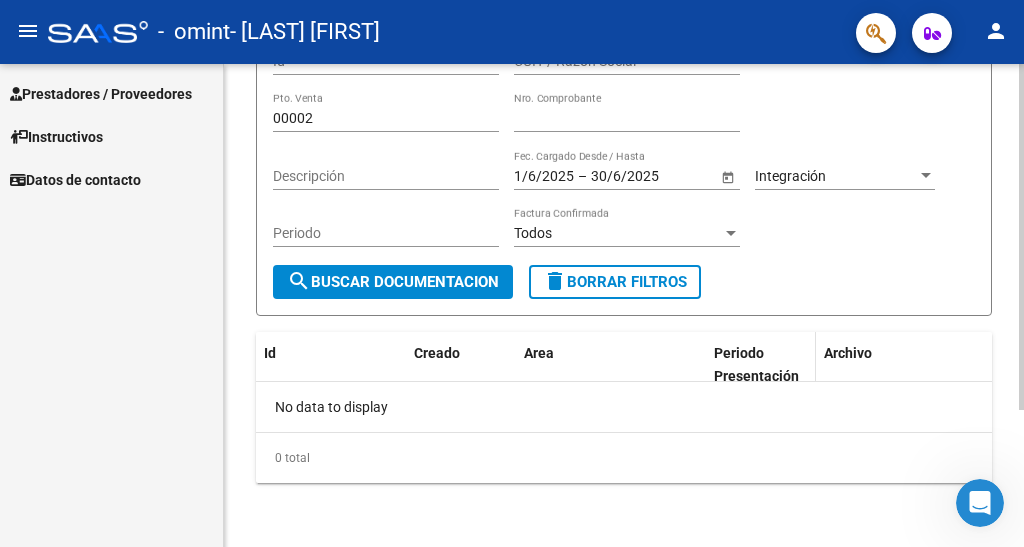 click on "Periodo Presentación" 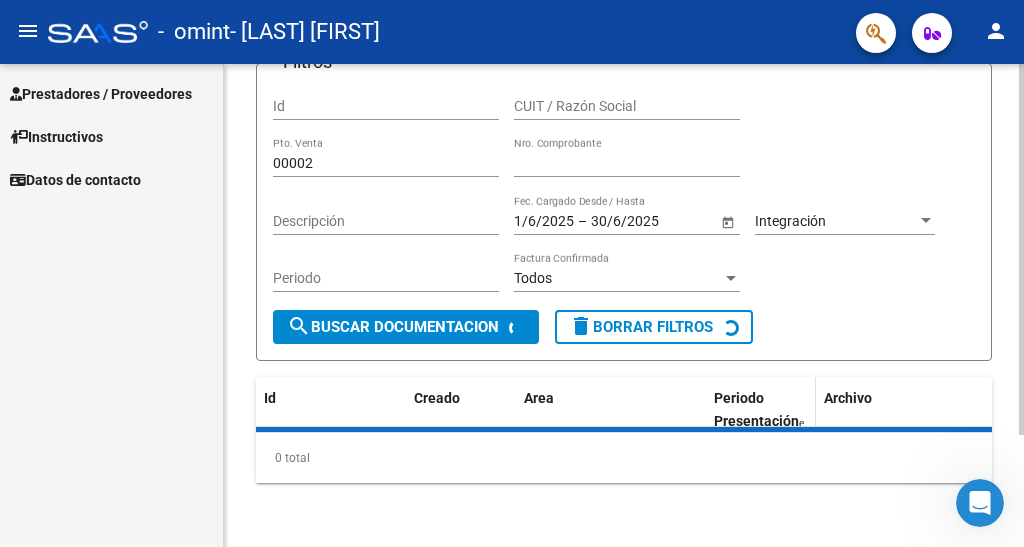 scroll, scrollTop: 191, scrollLeft: 0, axis: vertical 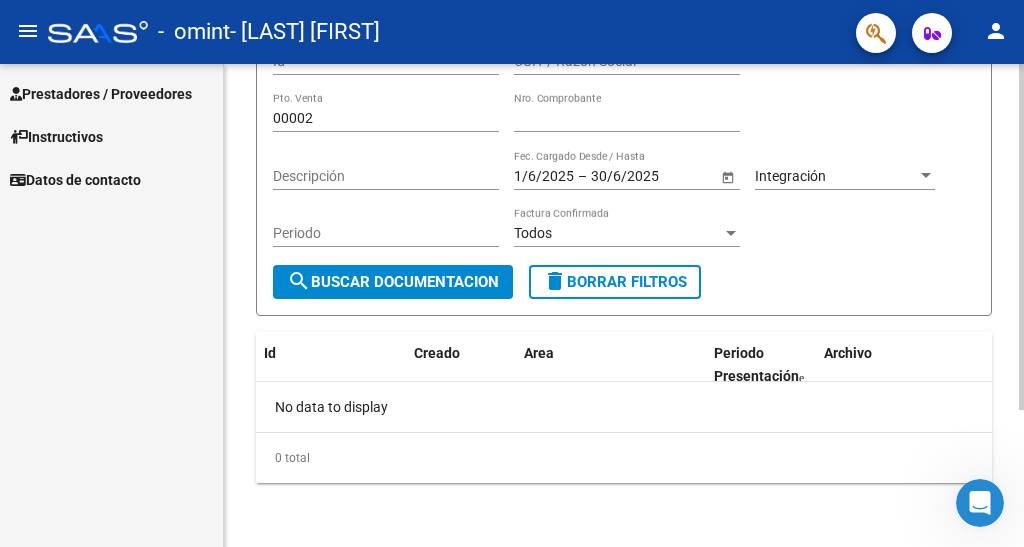 click on "No data to display" 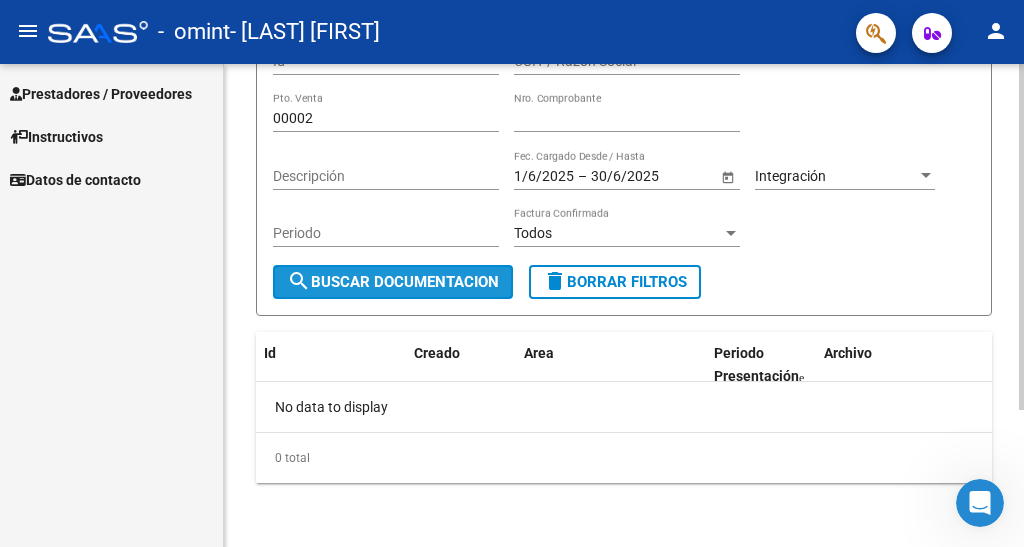 click on "search  Buscar Documentacion" 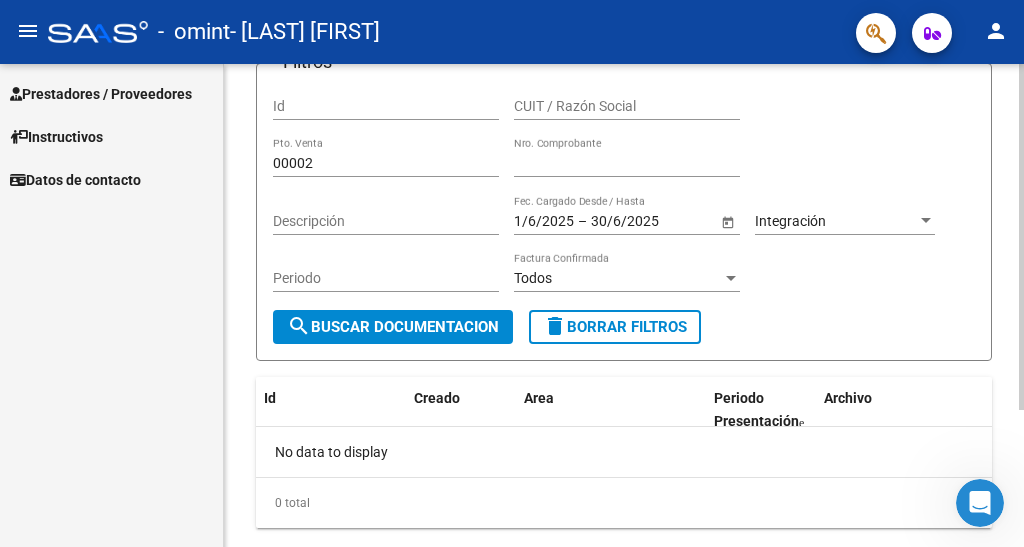 scroll, scrollTop: 191, scrollLeft: 0, axis: vertical 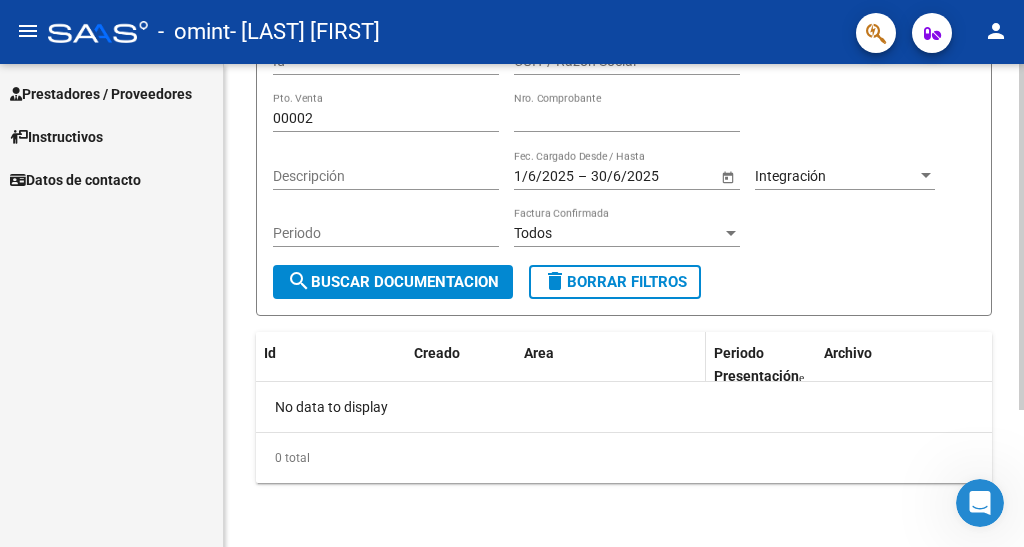 click on "Area" 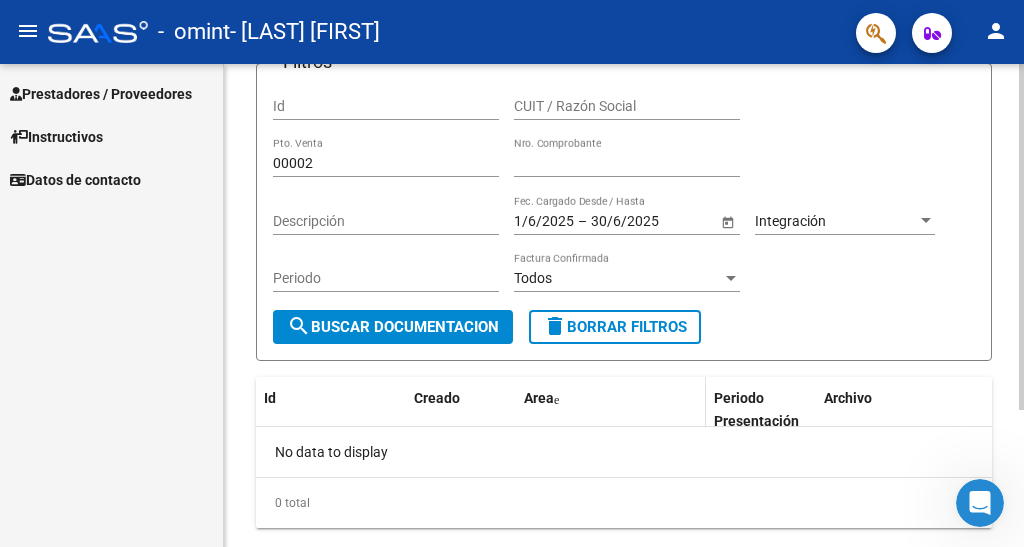 scroll, scrollTop: 191, scrollLeft: 0, axis: vertical 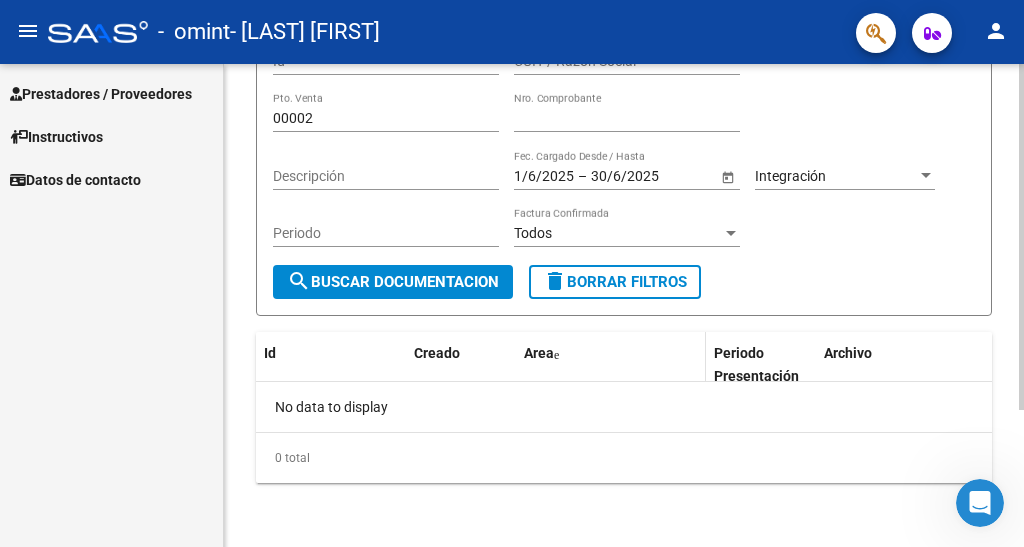 click 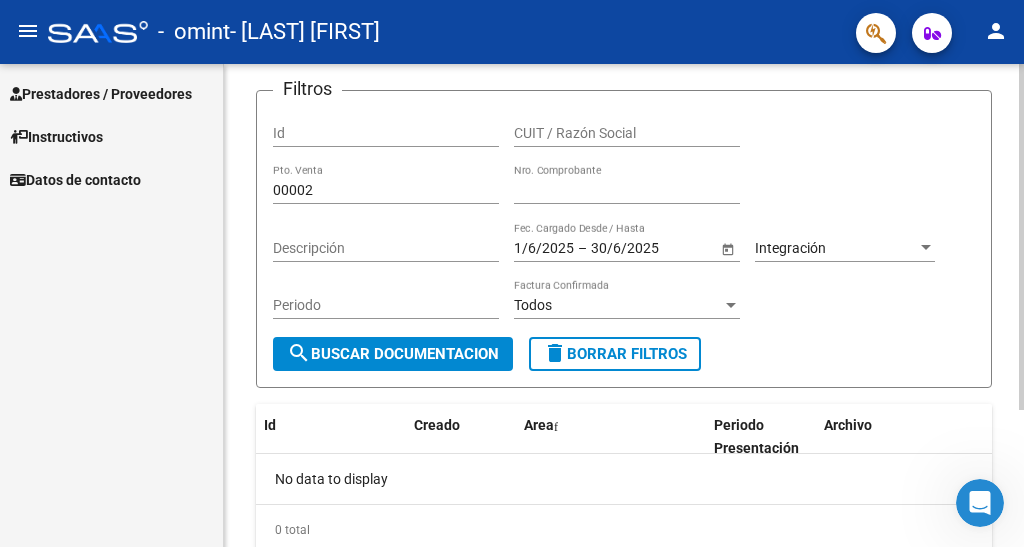 scroll, scrollTop: 0, scrollLeft: 0, axis: both 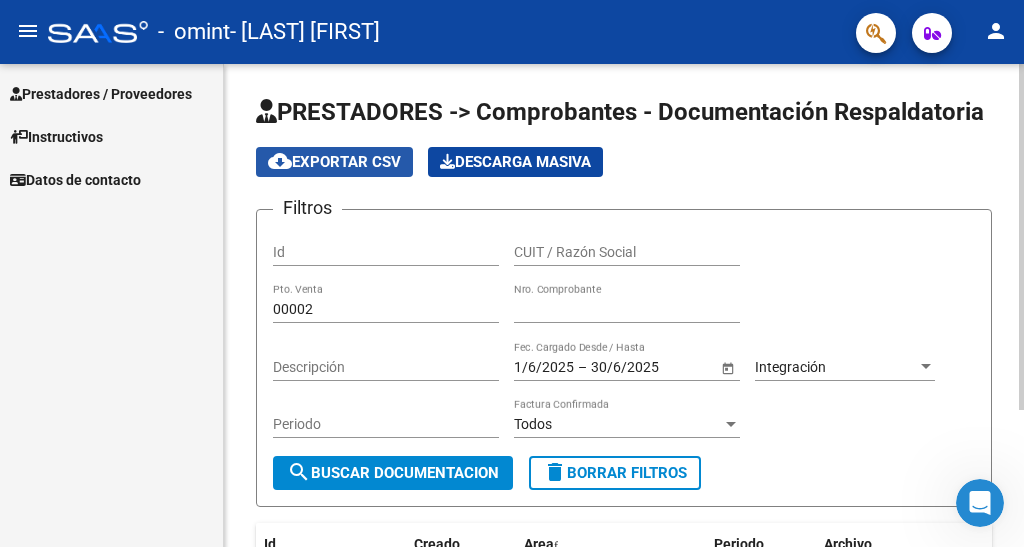 click on "cloud_download  Exportar CSV" 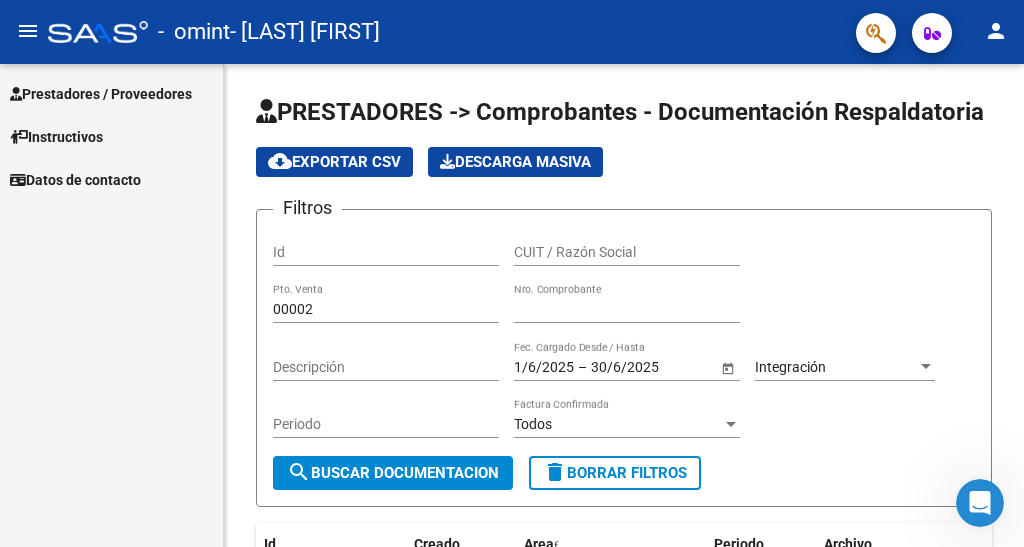 click on "Prestadores / Proveedores" at bounding box center [101, 94] 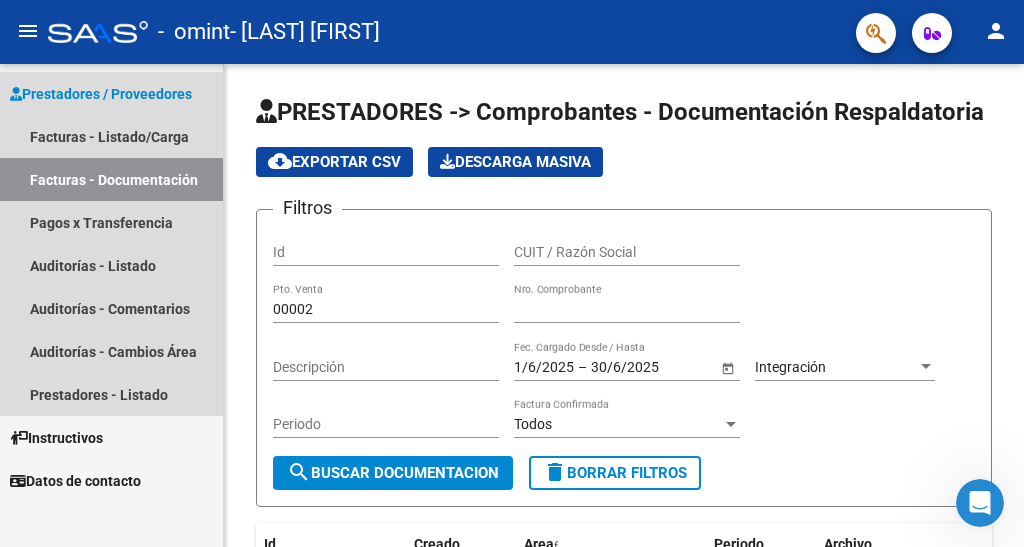 click on "Prestadores / Proveedores" at bounding box center (101, 94) 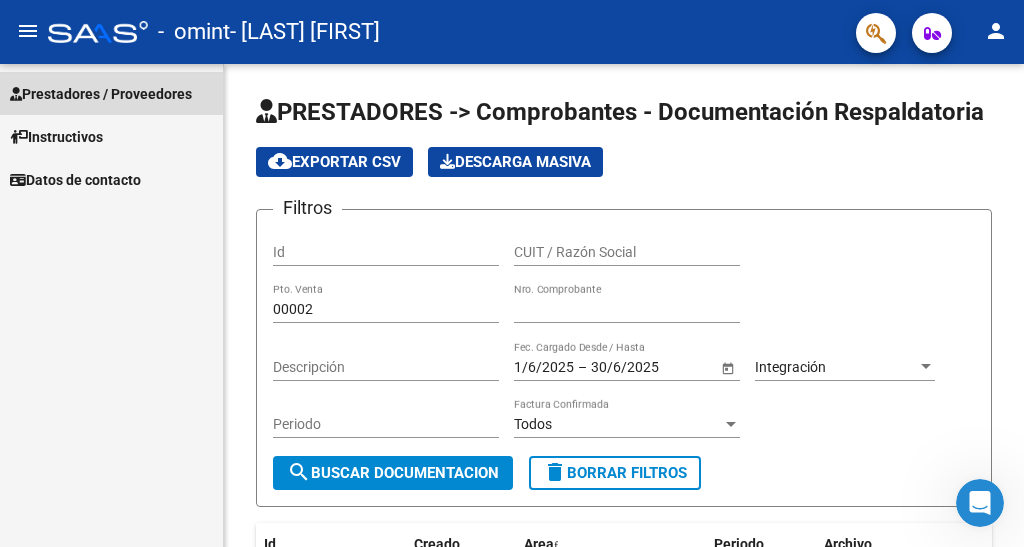 click on "Prestadores / Proveedores" at bounding box center (101, 94) 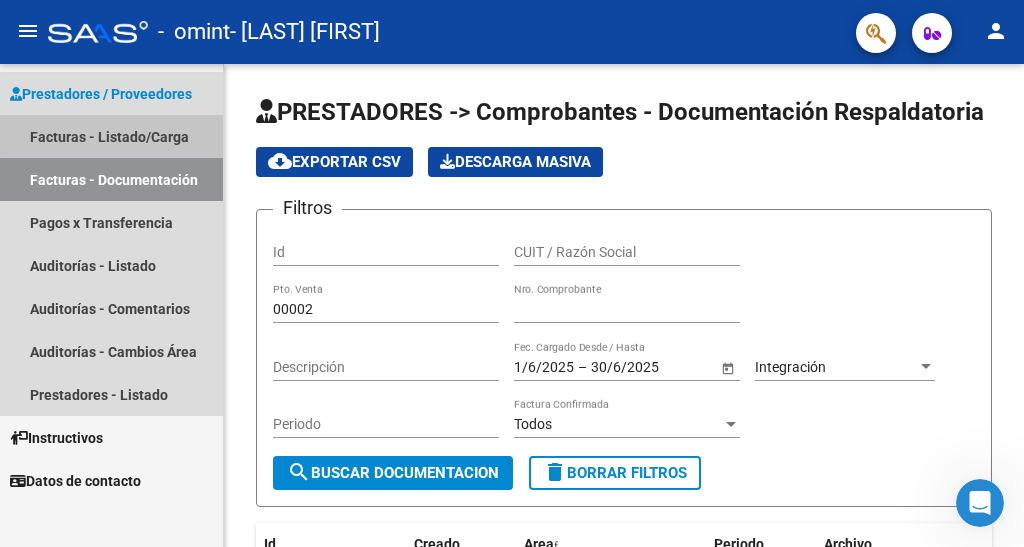 click on "Facturas - Listado/Carga" at bounding box center (111, 136) 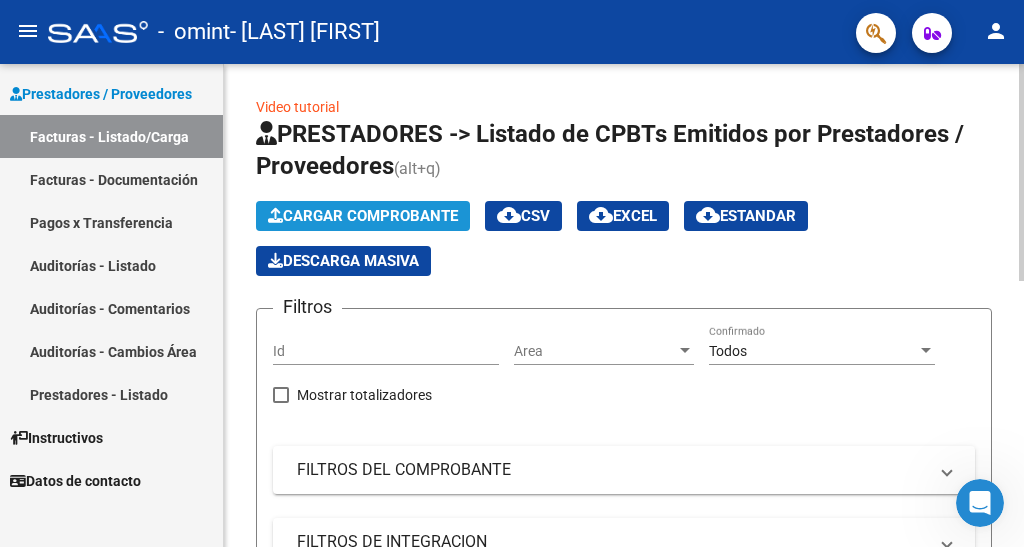 click on "Cargar Comprobante" 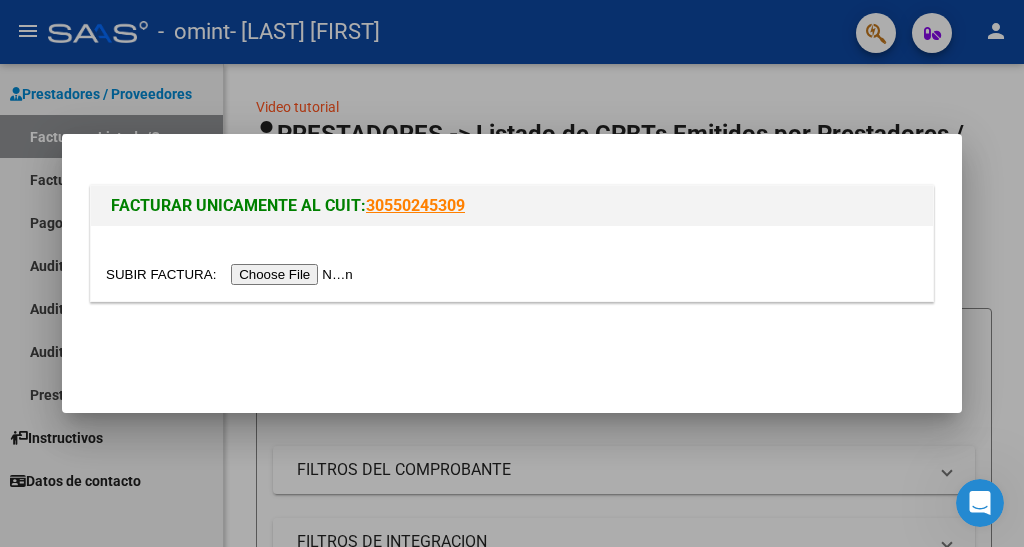click at bounding box center [232, 274] 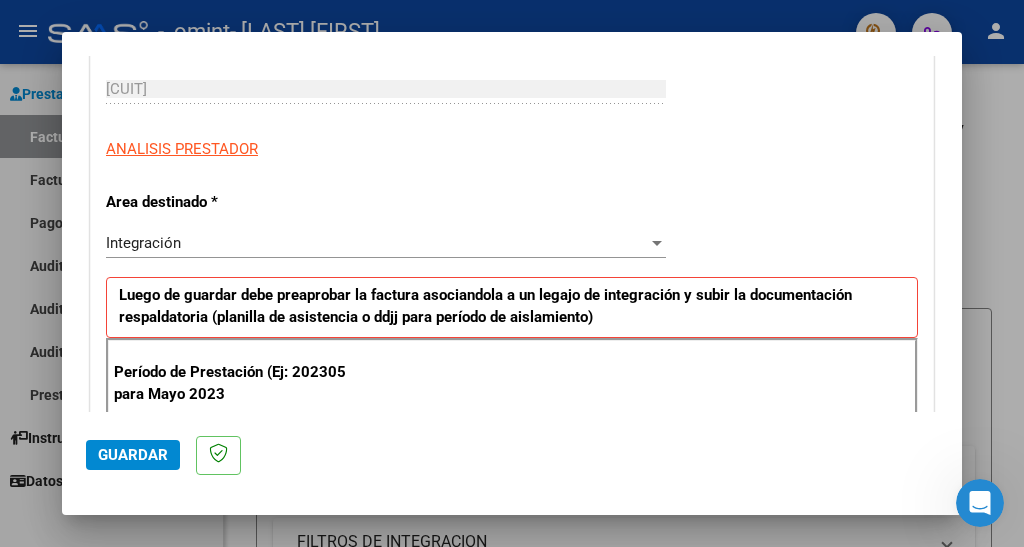 scroll, scrollTop: 400, scrollLeft: 0, axis: vertical 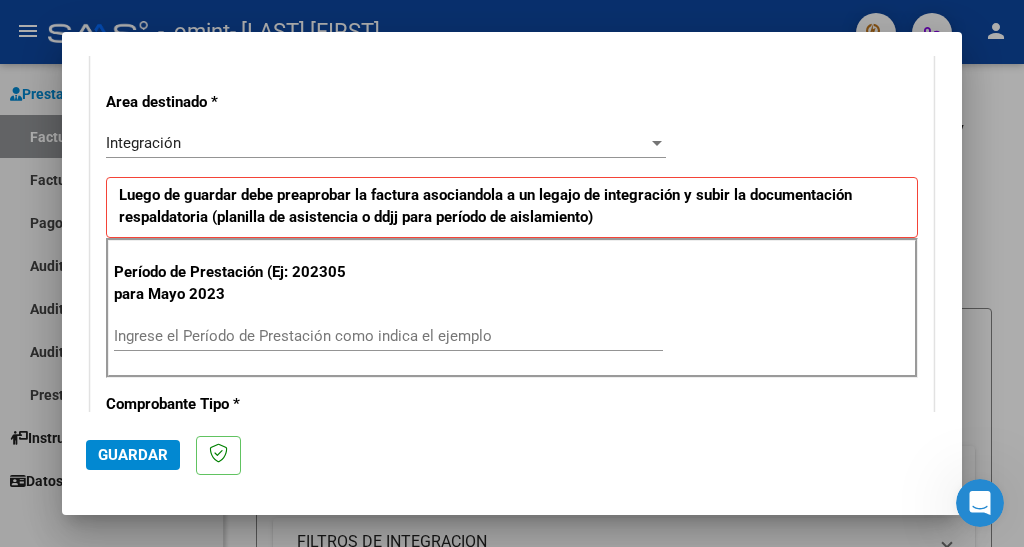 click on "Ingrese el Período de Prestación como indica el ejemplo" at bounding box center [388, 336] 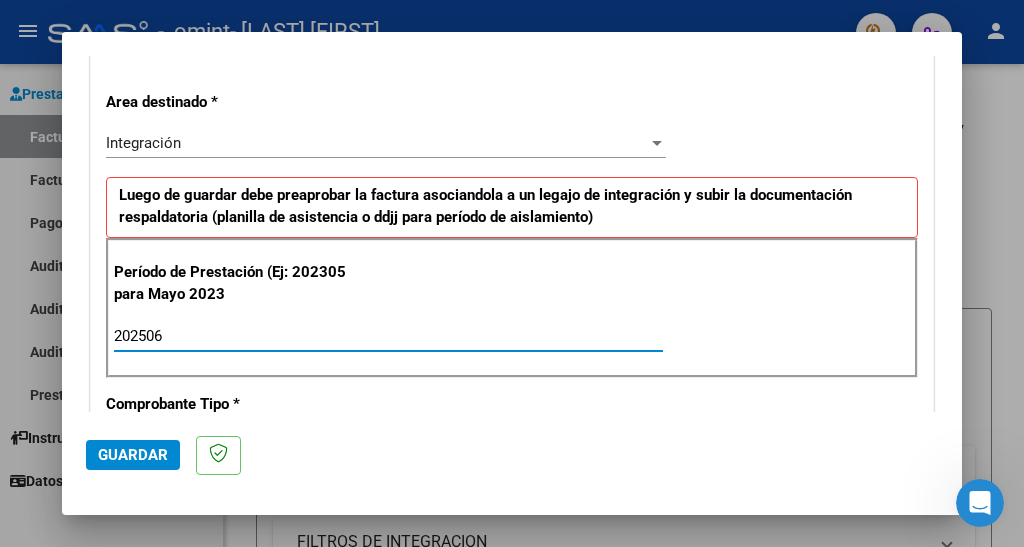 type on "202506" 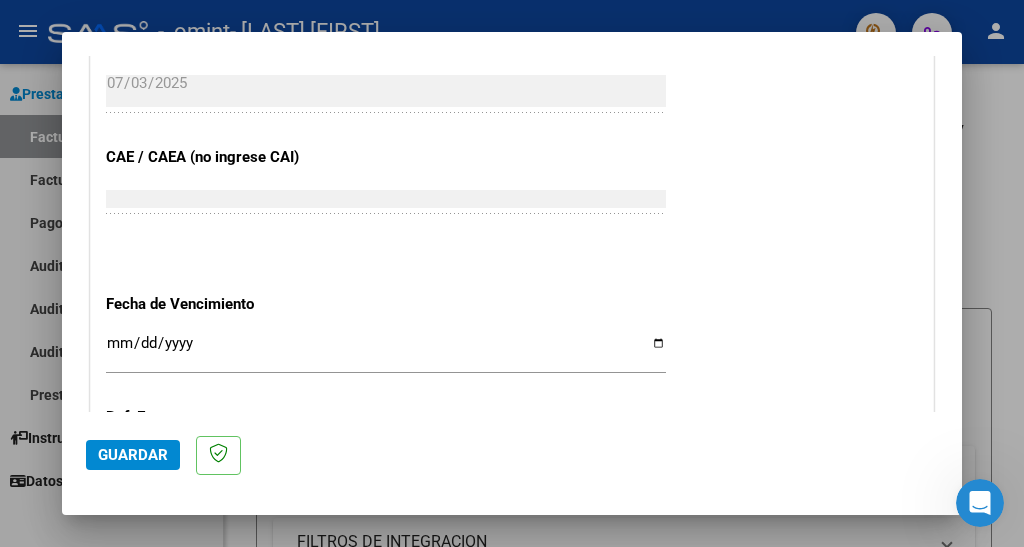 scroll, scrollTop: 1200, scrollLeft: 0, axis: vertical 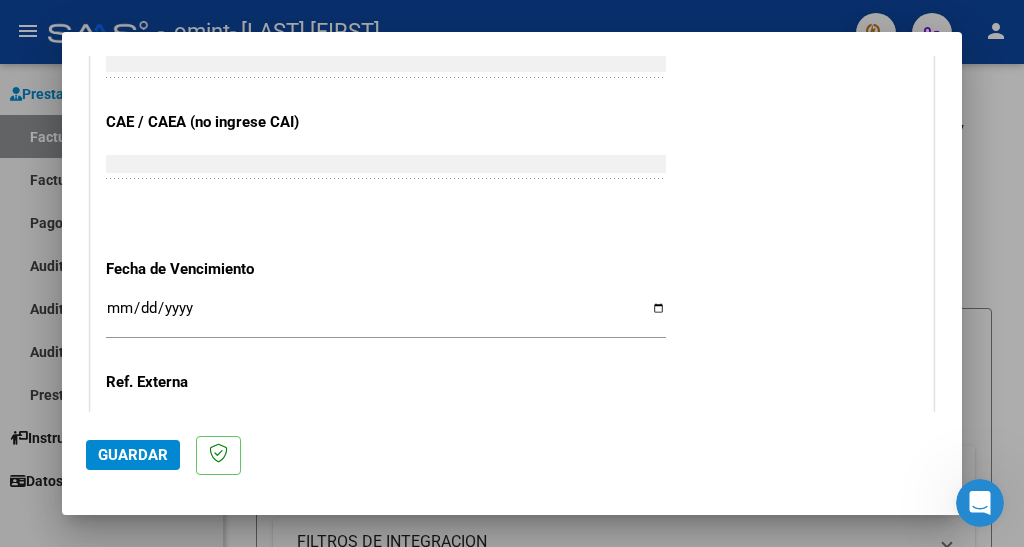 click on "Ingresar la fecha" at bounding box center [386, 316] 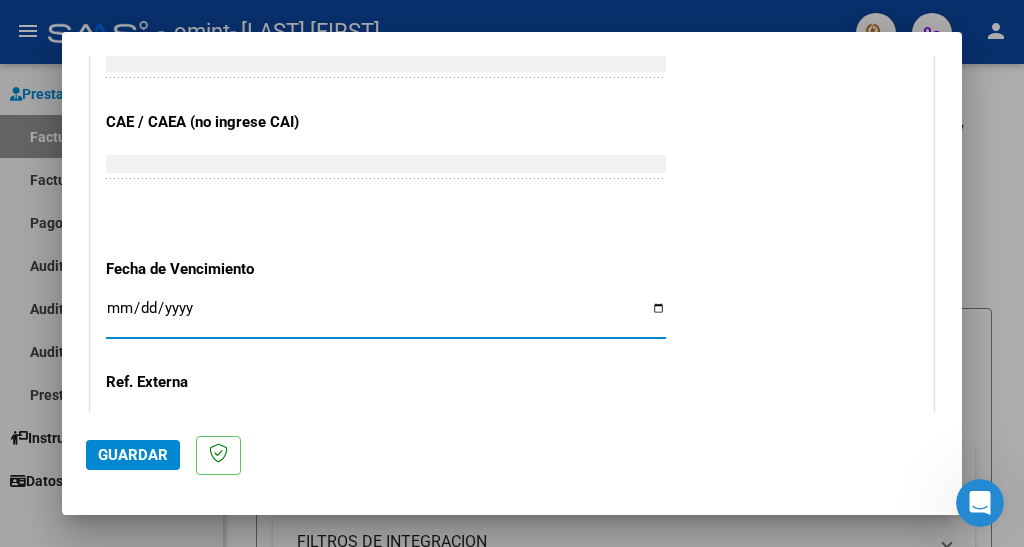 click on "Ingresar la fecha" at bounding box center [386, 316] 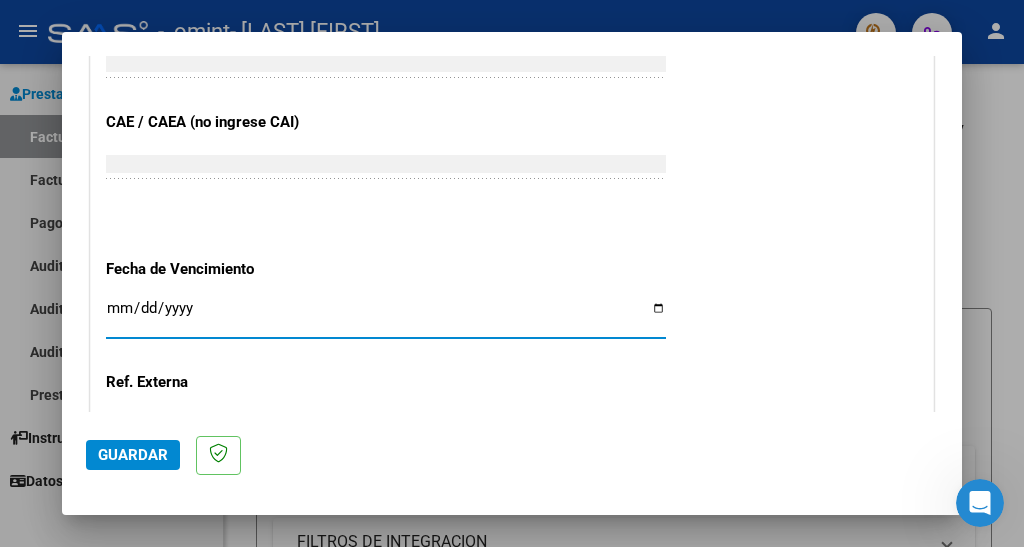 click on "Ingresar la fecha" at bounding box center (386, 316) 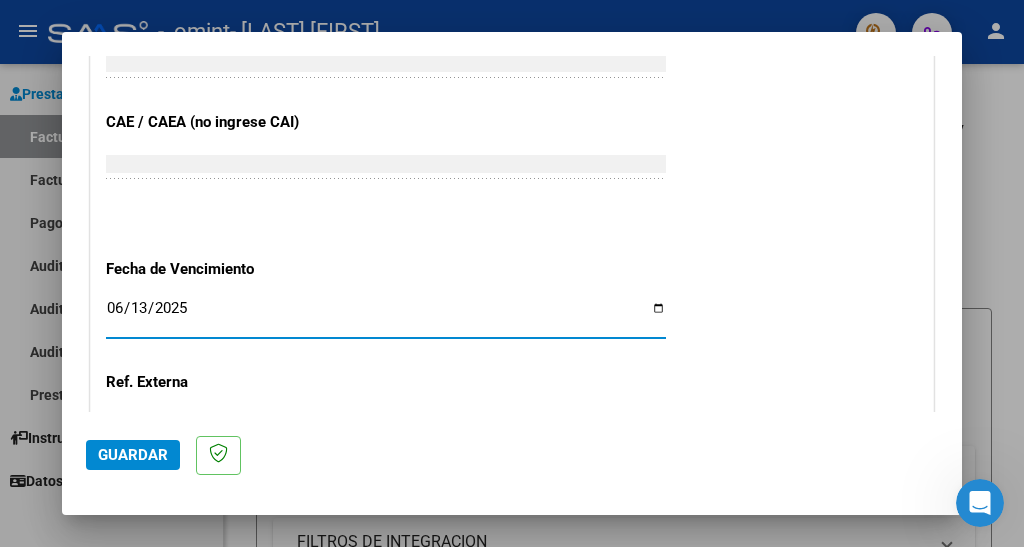 click on "2025-06-13" at bounding box center (386, 316) 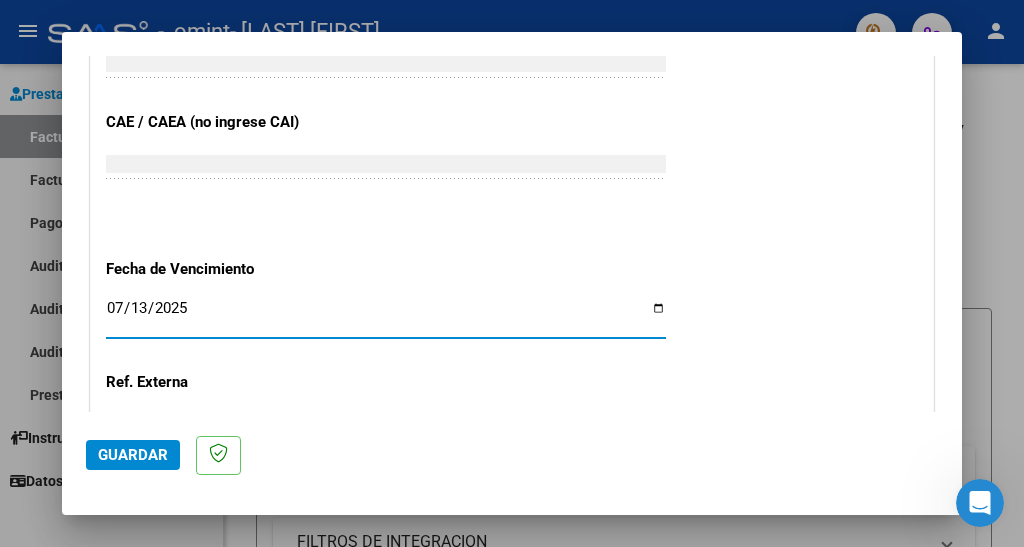 type on "2025-07-13" 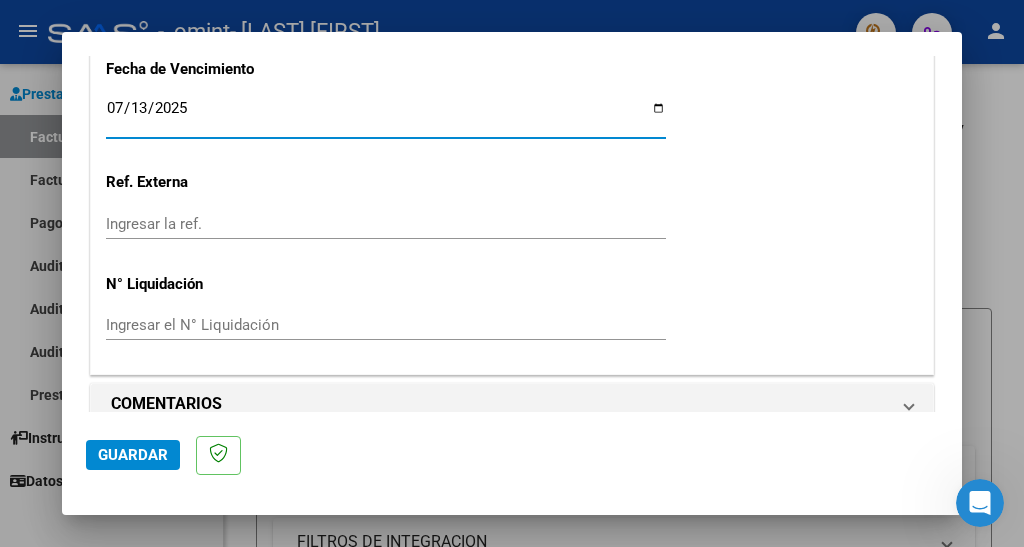 scroll, scrollTop: 1428, scrollLeft: 0, axis: vertical 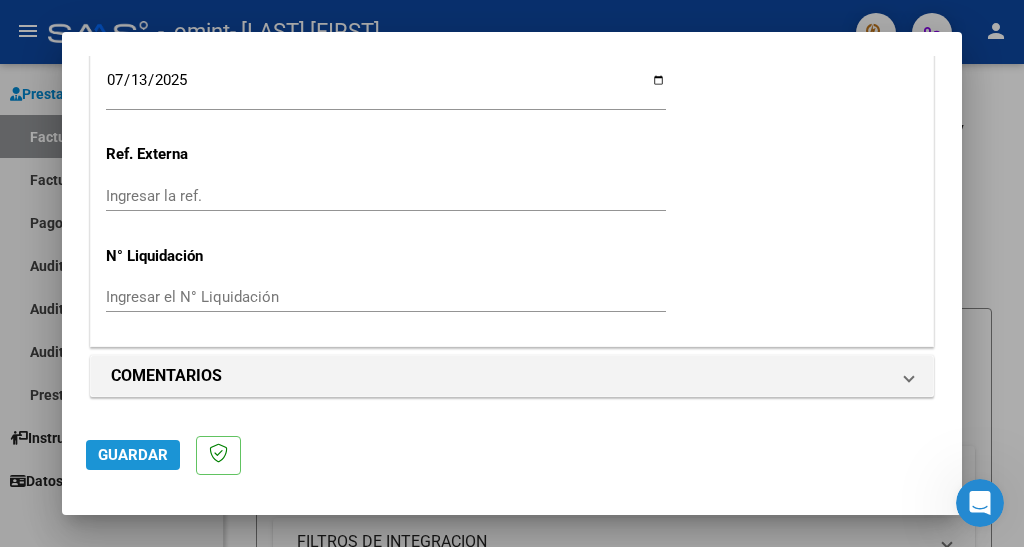 click on "Guardar" 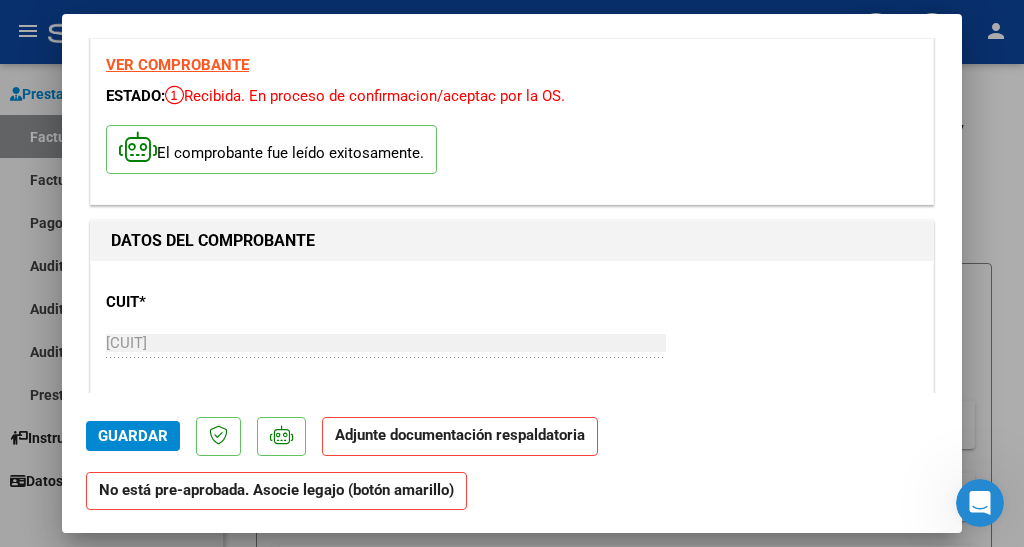 scroll, scrollTop: 100, scrollLeft: 0, axis: vertical 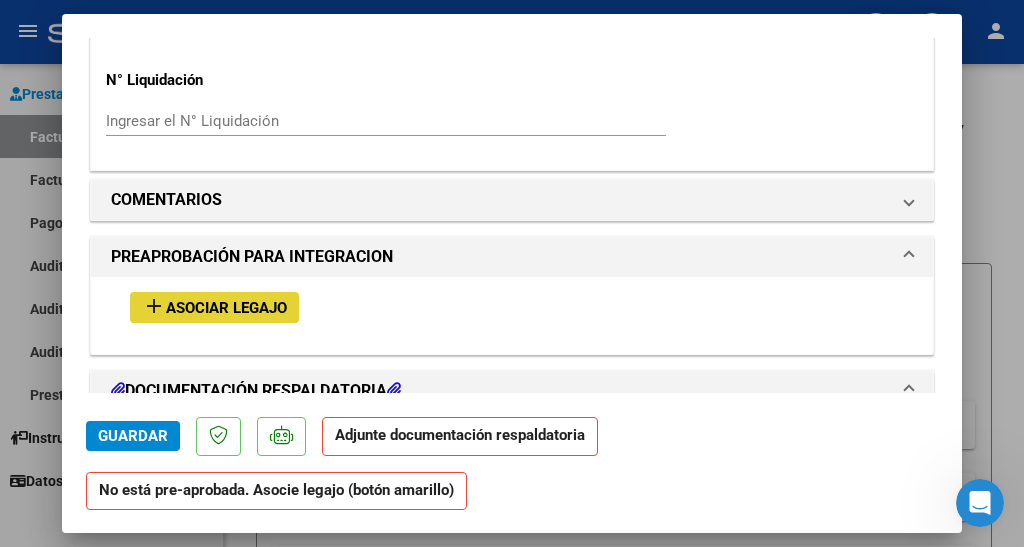 click on "Asociar Legajo" at bounding box center (226, 308) 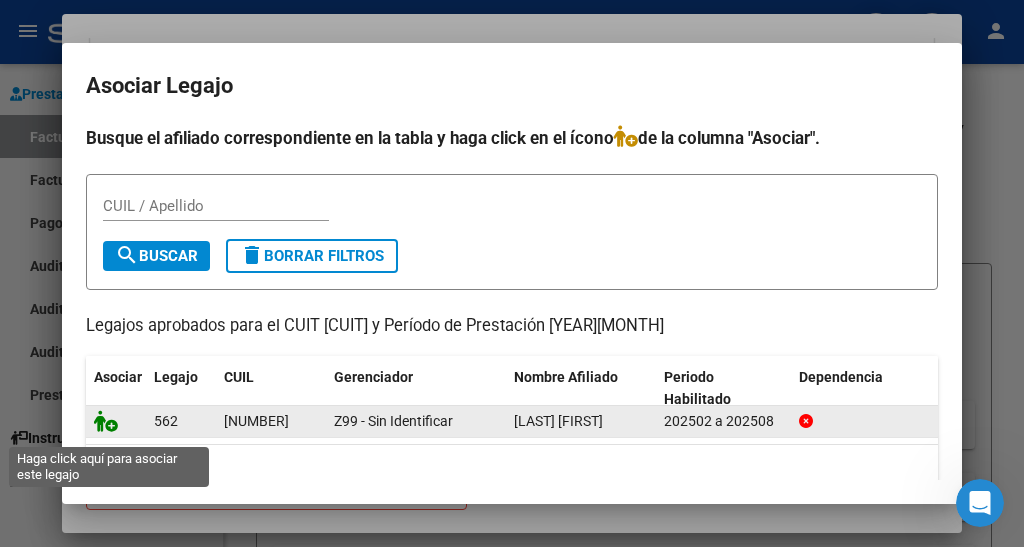 click 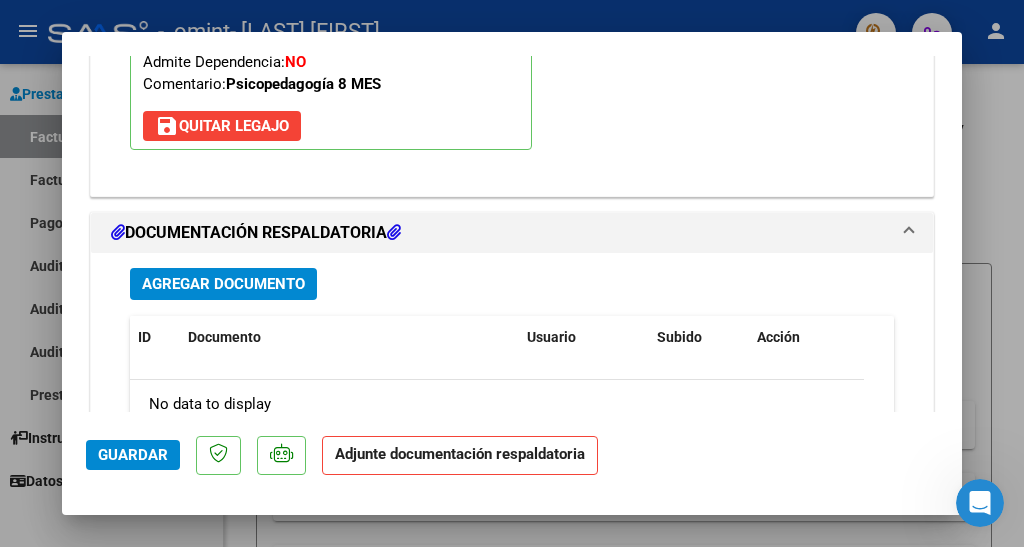 scroll, scrollTop: 2055, scrollLeft: 0, axis: vertical 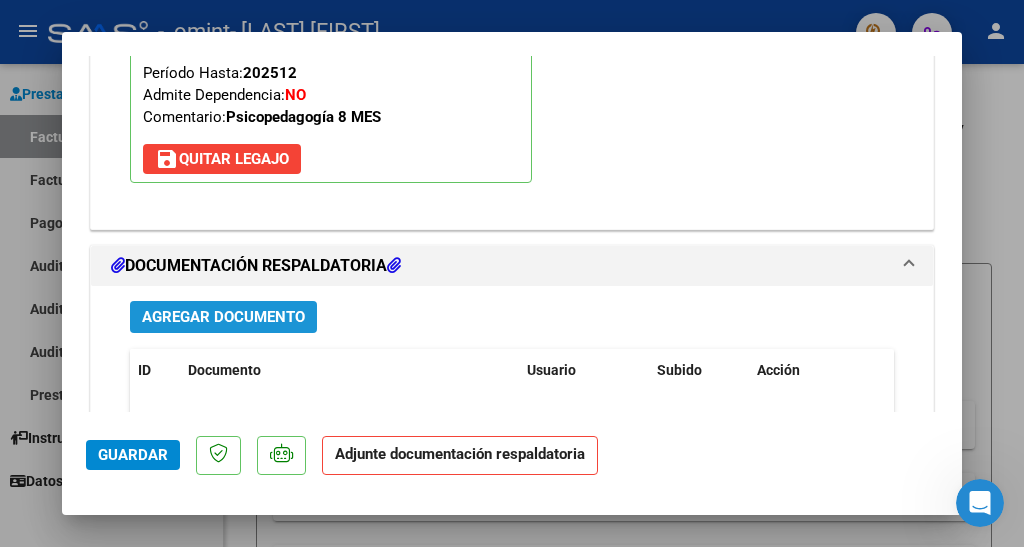 click on "Agregar Documento" at bounding box center [223, 318] 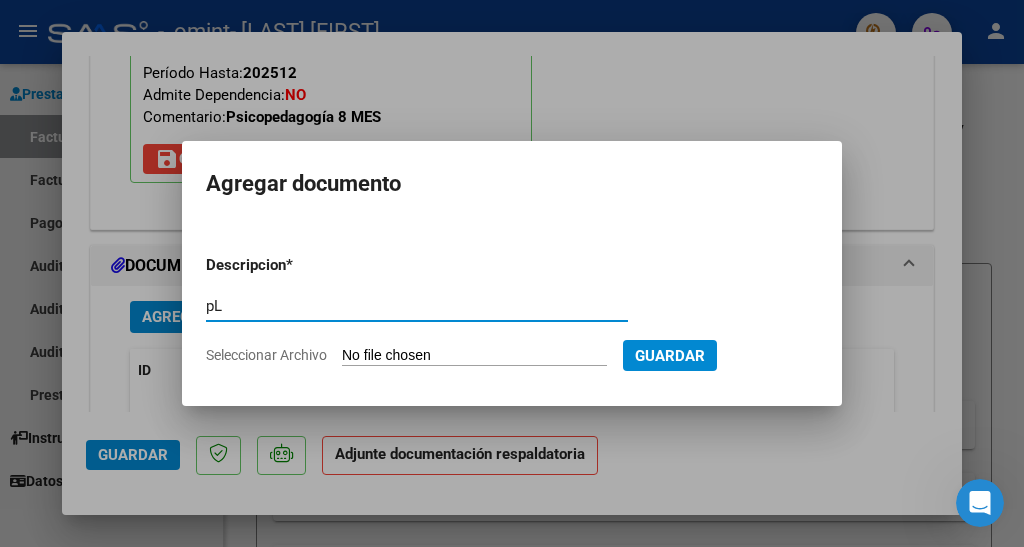 type on "p" 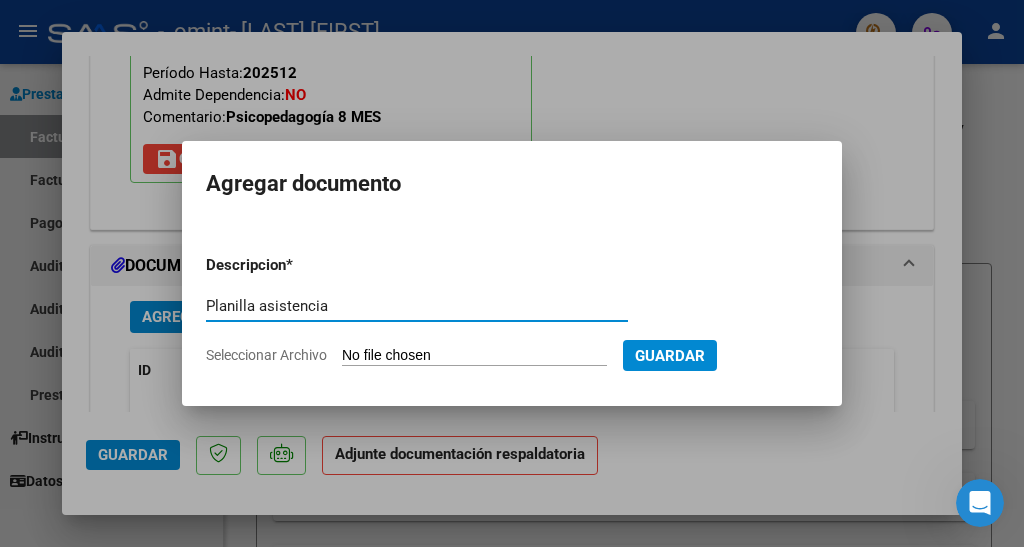 type on "Planilla asistencia" 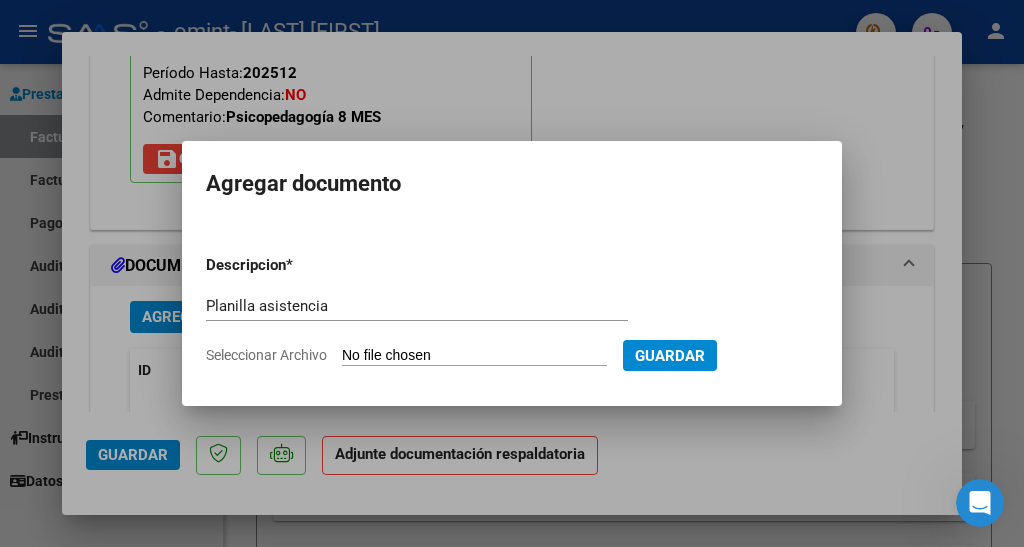 click on "Seleccionar Archivo" at bounding box center [474, 356] 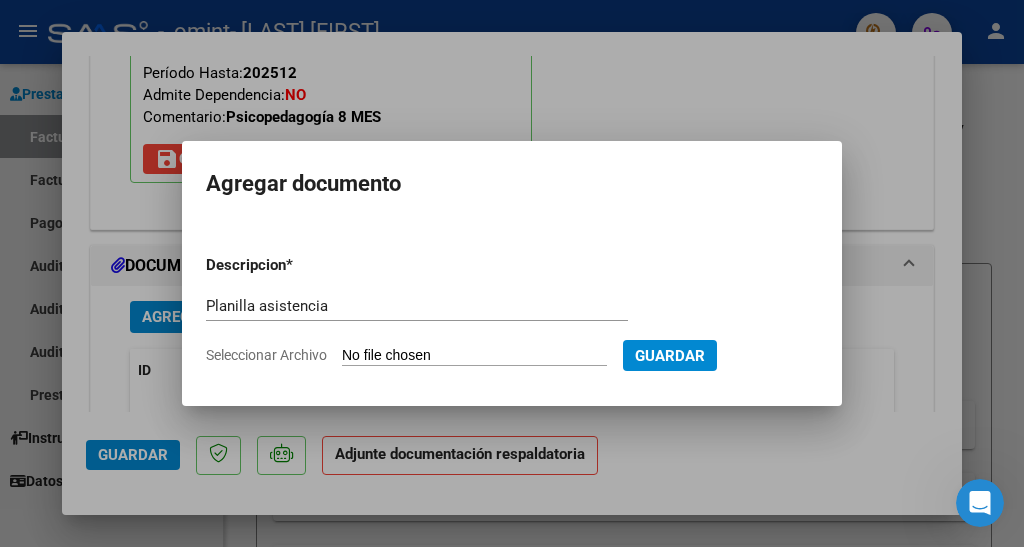 type on "C:\fakepath\Planilla asistencia de [LAST] [FIRST]. [MONTH] [YEAR].pdf" 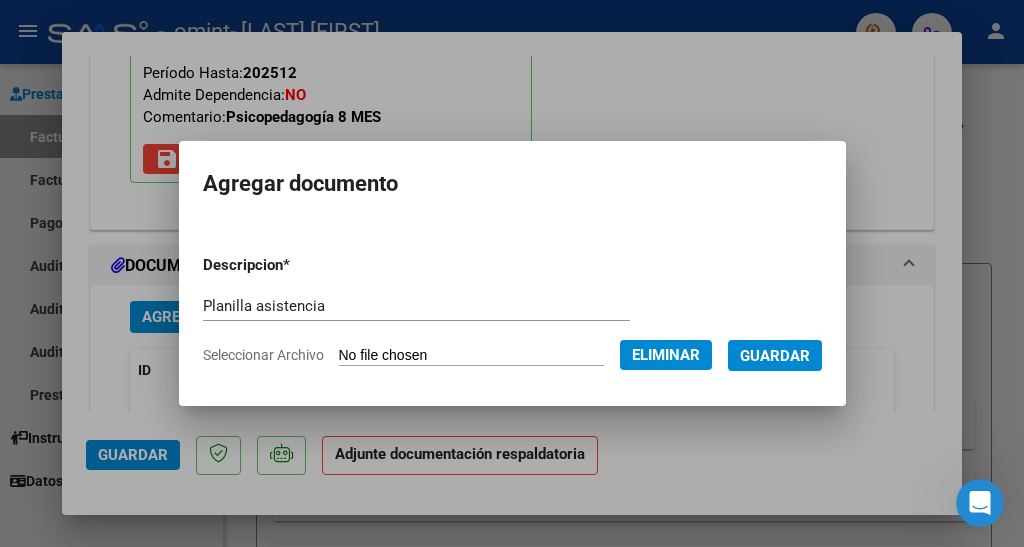 click on "Guardar" at bounding box center [775, 356] 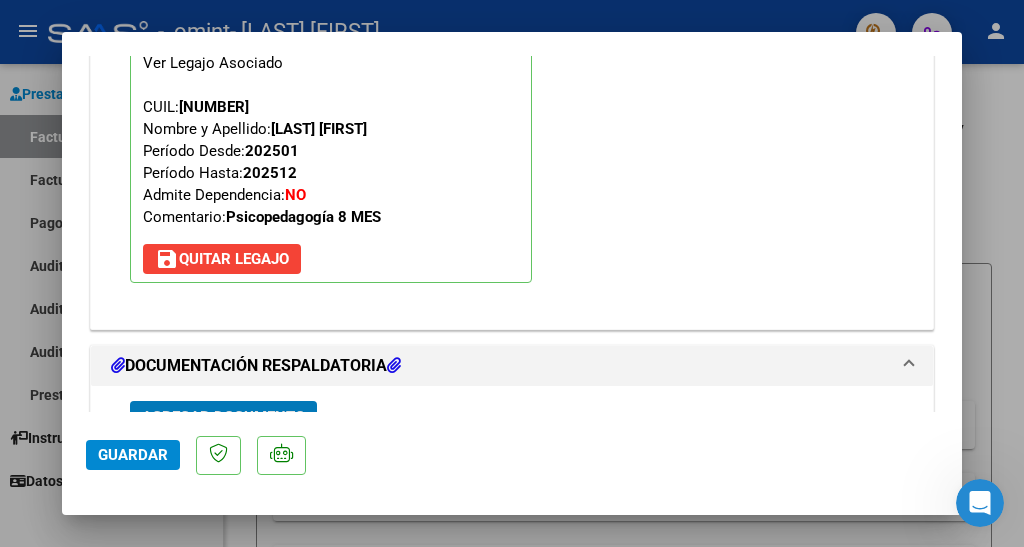 scroll, scrollTop: 2354, scrollLeft: 0, axis: vertical 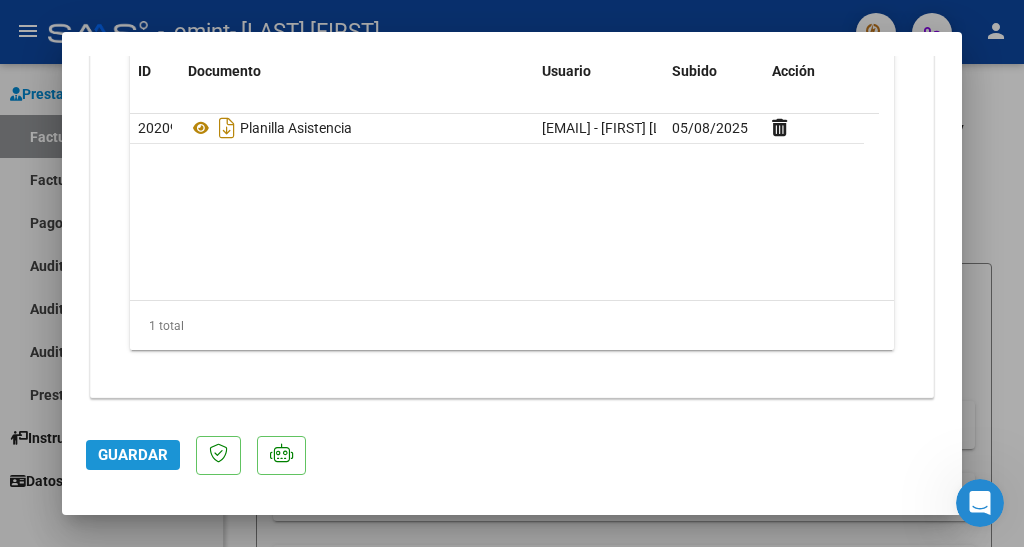 click on "Guardar" 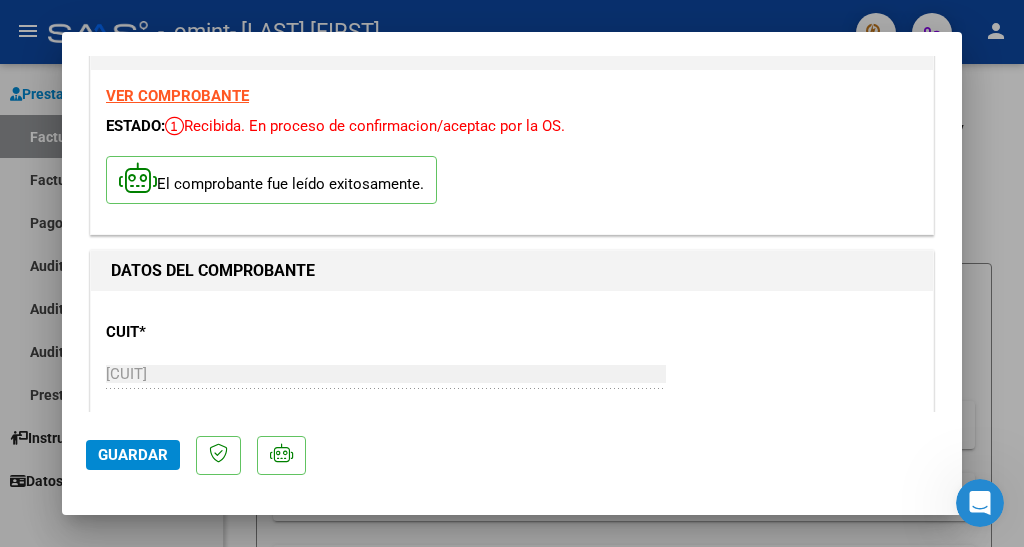 scroll, scrollTop: 0, scrollLeft: 0, axis: both 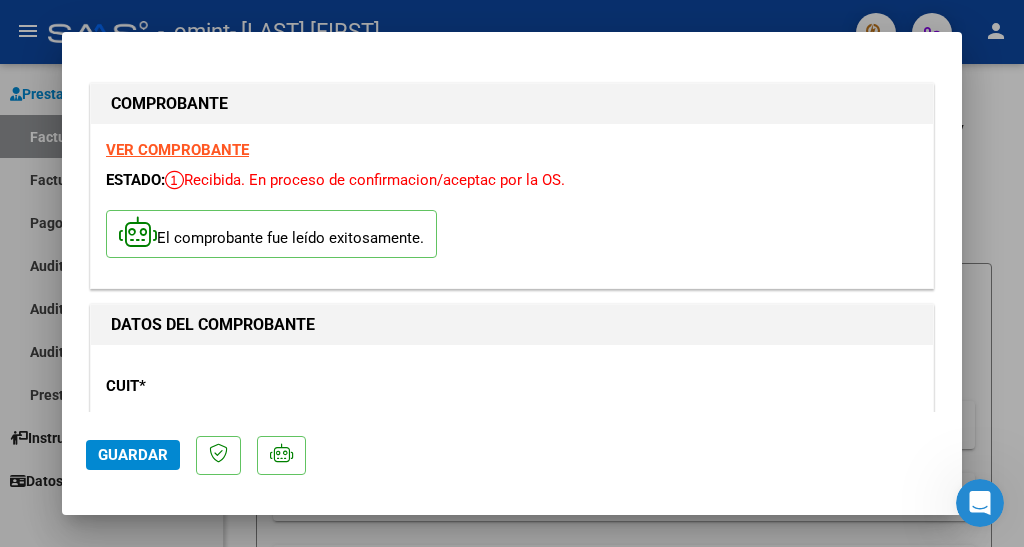 click on "Guardar" 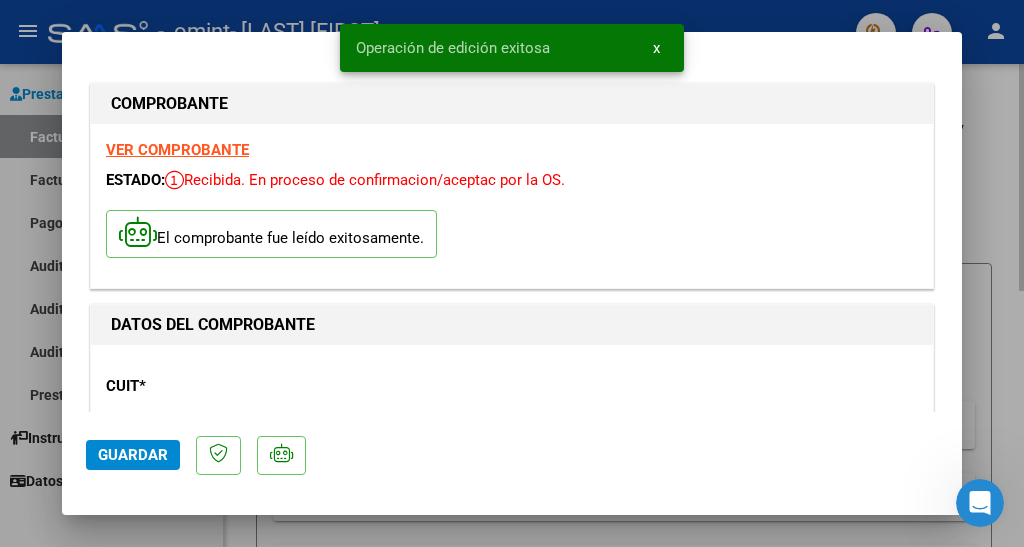 click at bounding box center [512, 273] 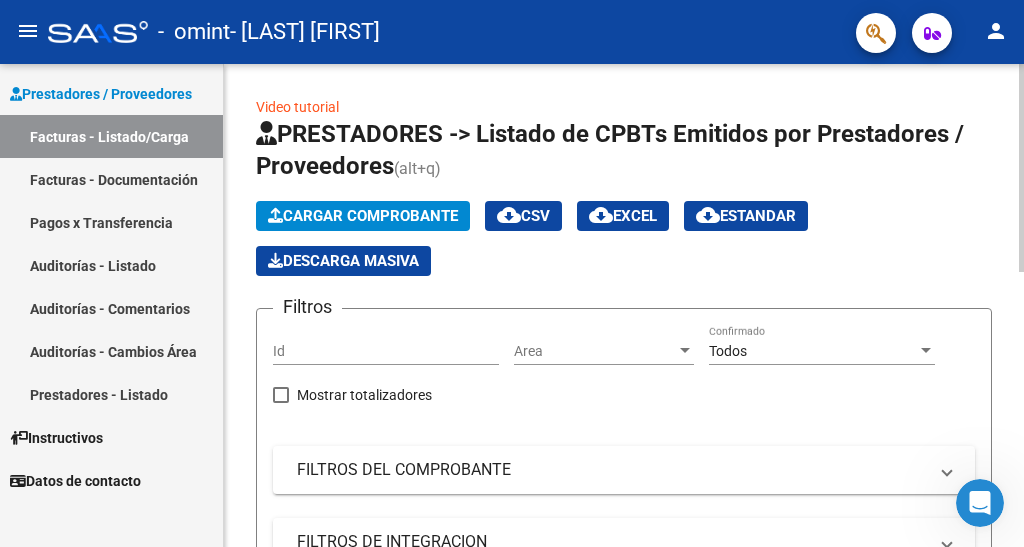 click on "Cargar Comprobante" 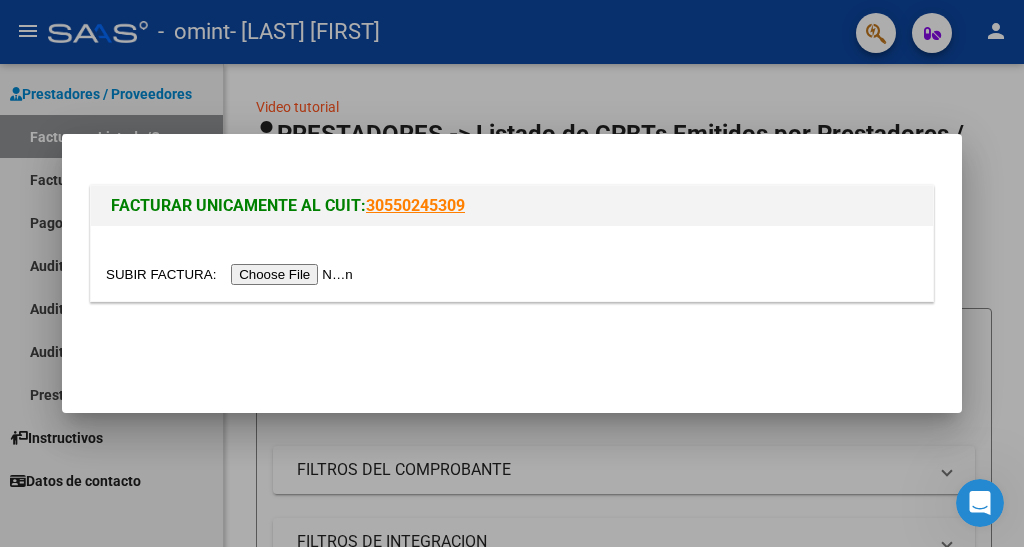 click at bounding box center (232, 274) 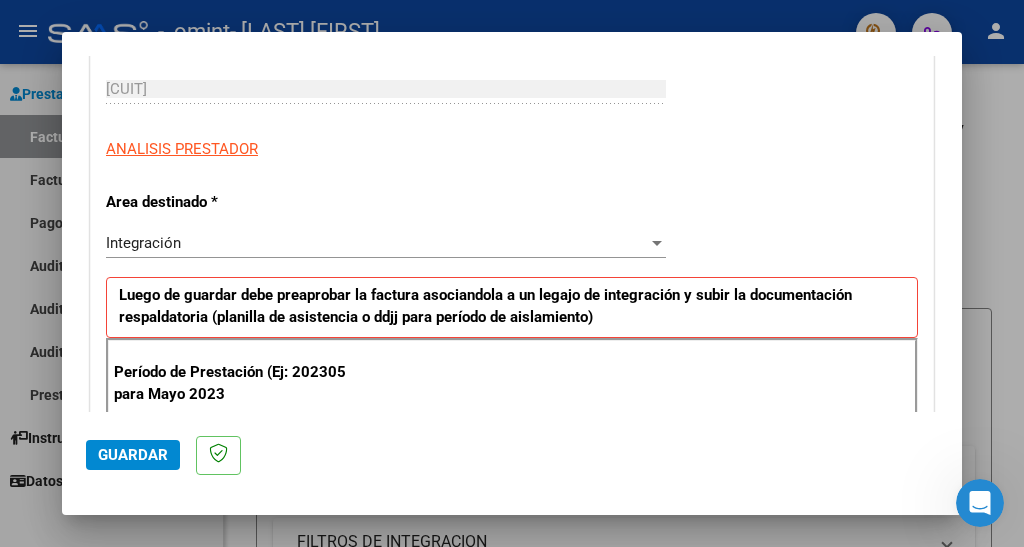scroll, scrollTop: 400, scrollLeft: 0, axis: vertical 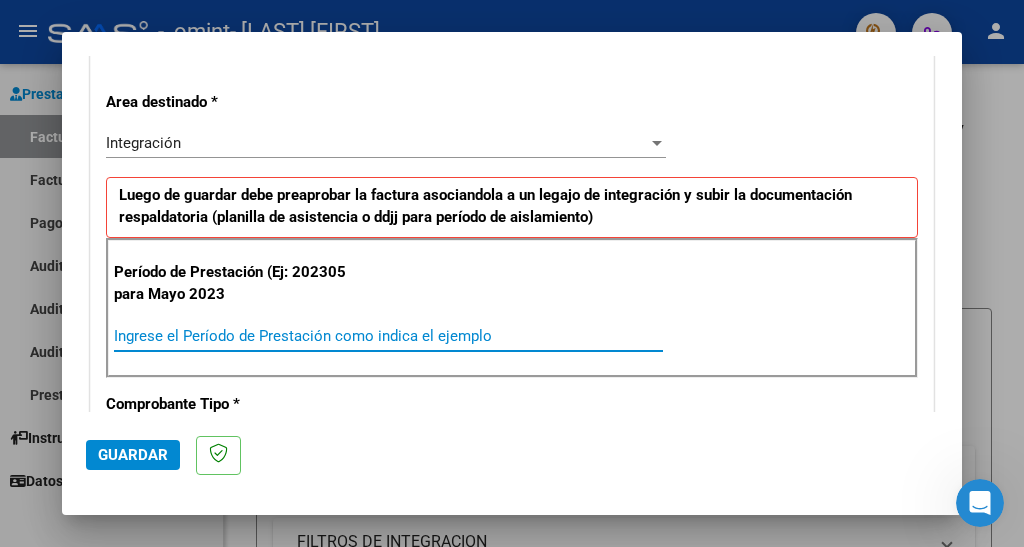 click on "Ingrese el Período de Prestación como indica el ejemplo" at bounding box center [388, 336] 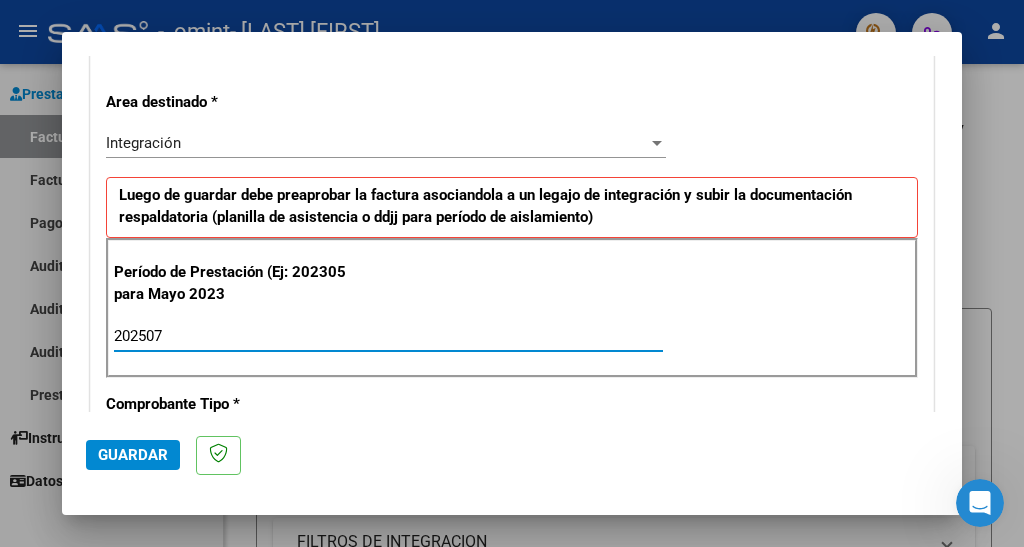 type on "202507" 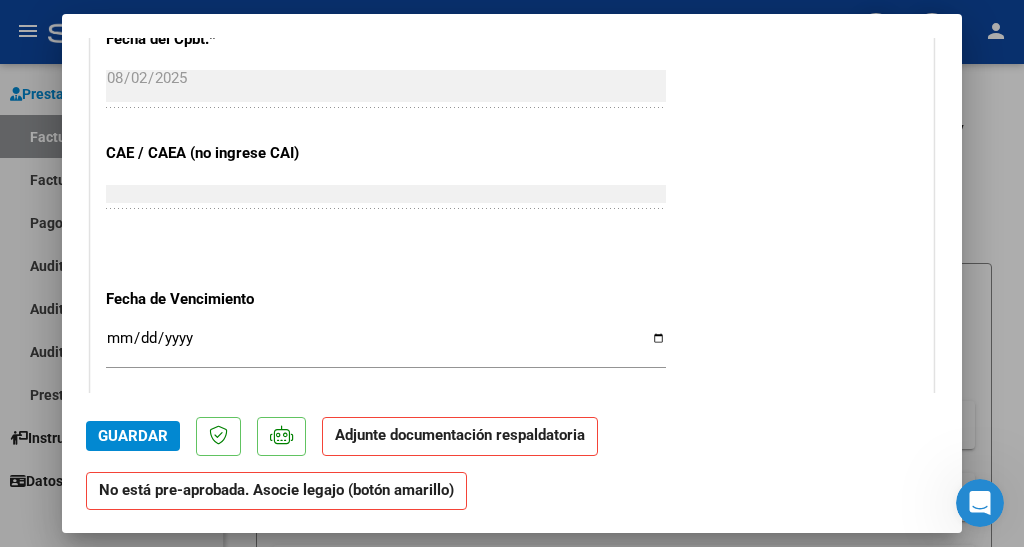 scroll, scrollTop: 1200, scrollLeft: 0, axis: vertical 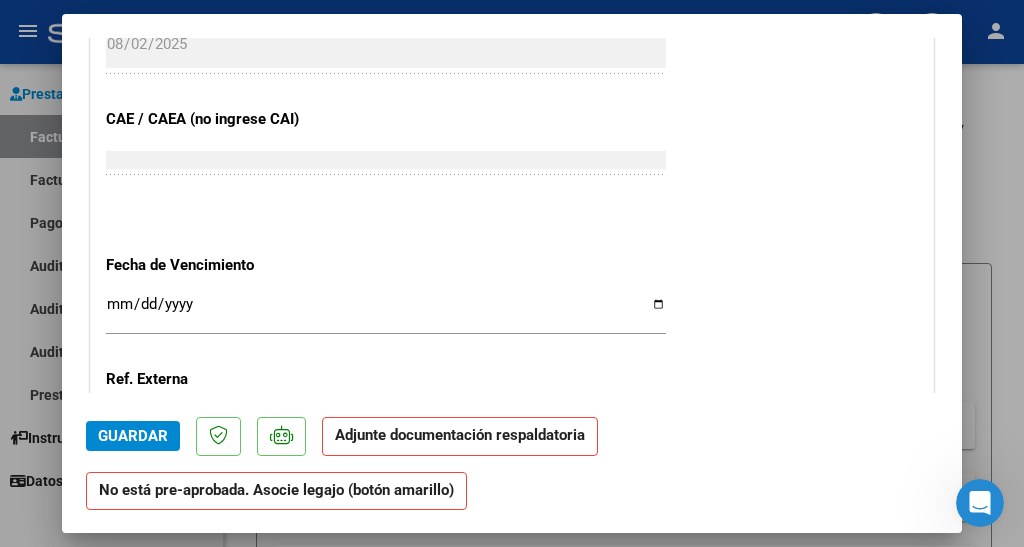 click on "Ingresar la fecha" at bounding box center [386, 312] 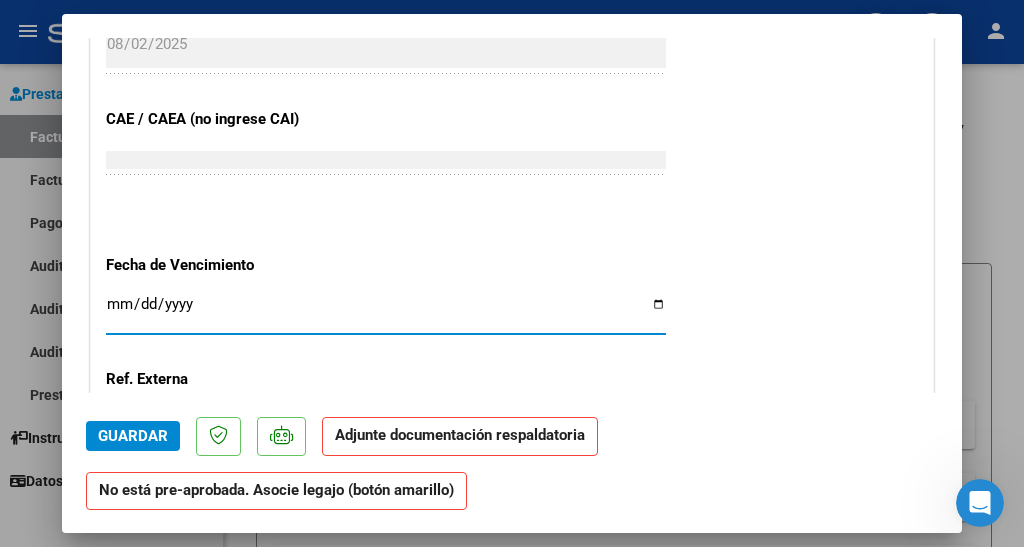type on "2025-08-12" 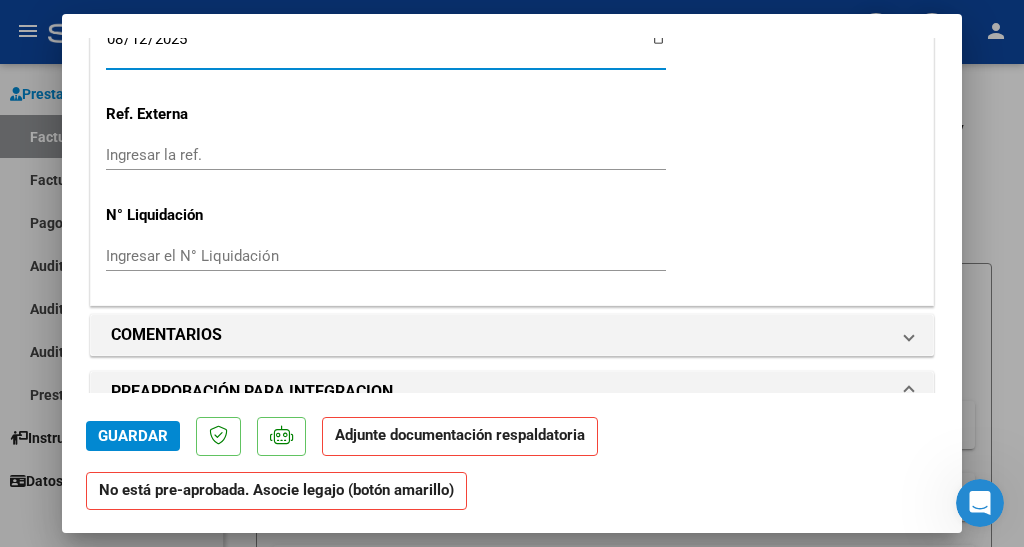 scroll, scrollTop: 1500, scrollLeft: 0, axis: vertical 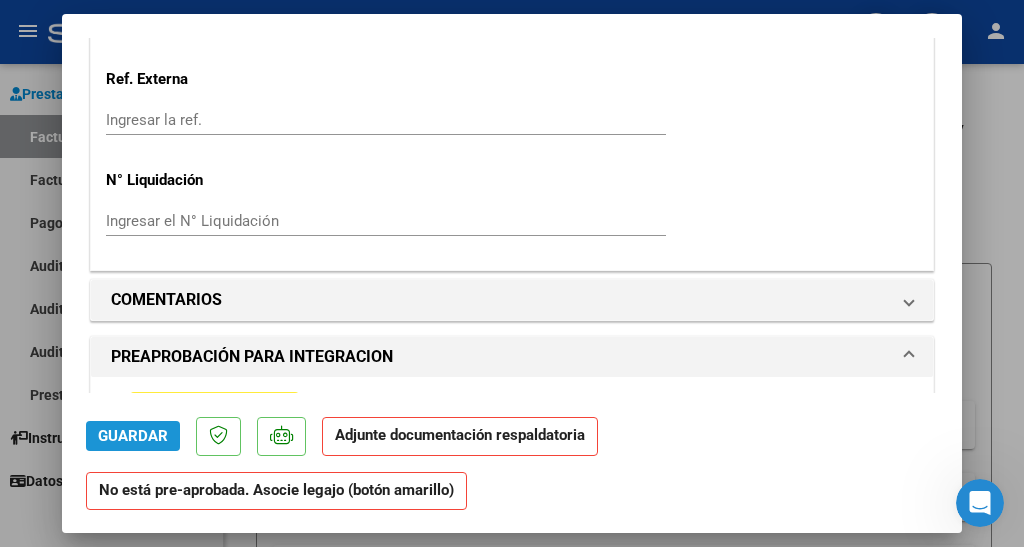 click on "Guardar" 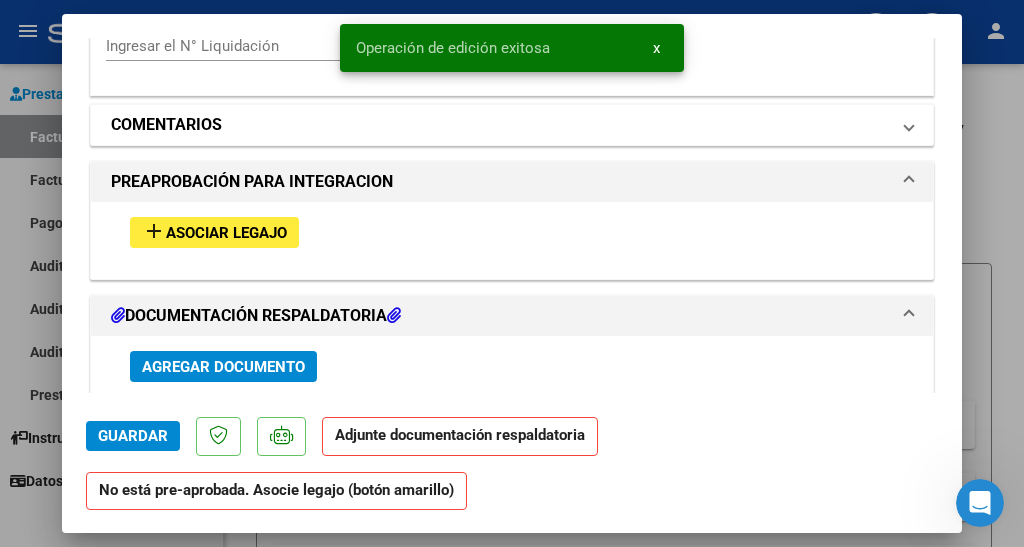 scroll, scrollTop: 1700, scrollLeft: 0, axis: vertical 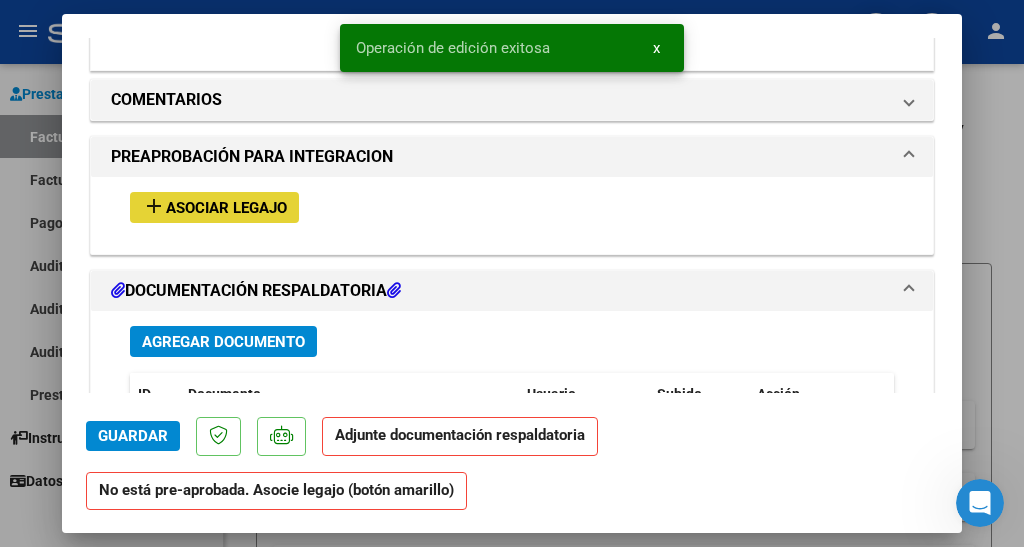 click on "add" at bounding box center [154, 206] 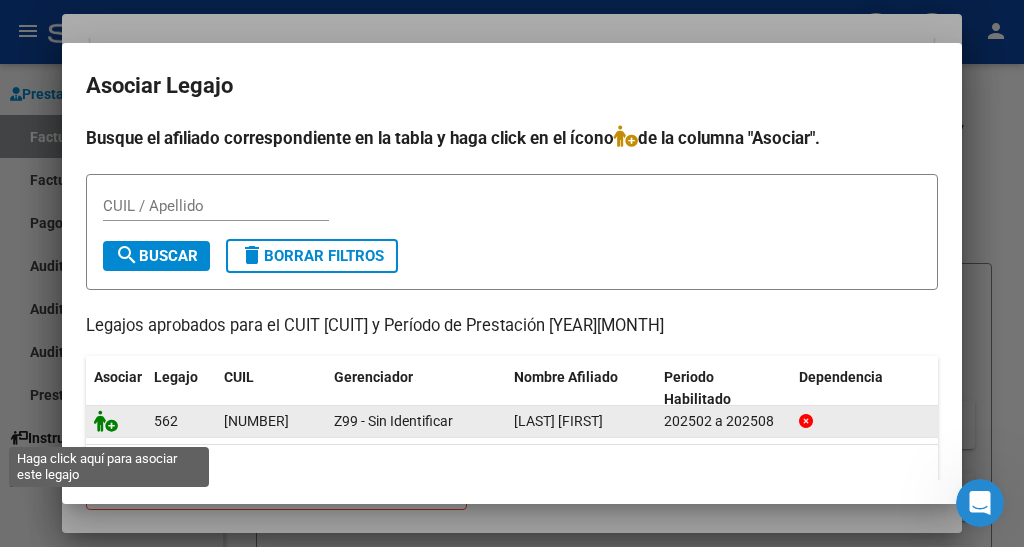 click 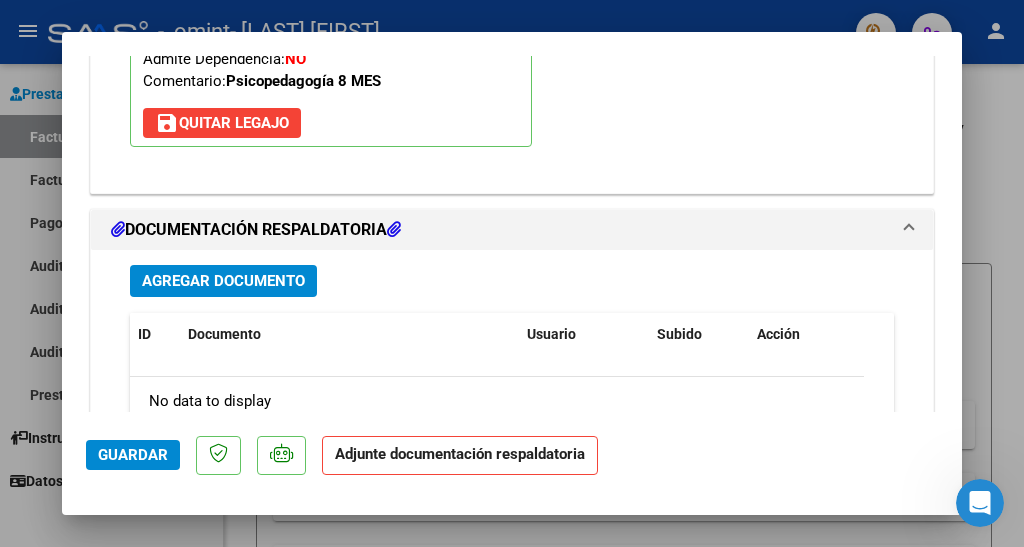 scroll, scrollTop: 2152, scrollLeft: 0, axis: vertical 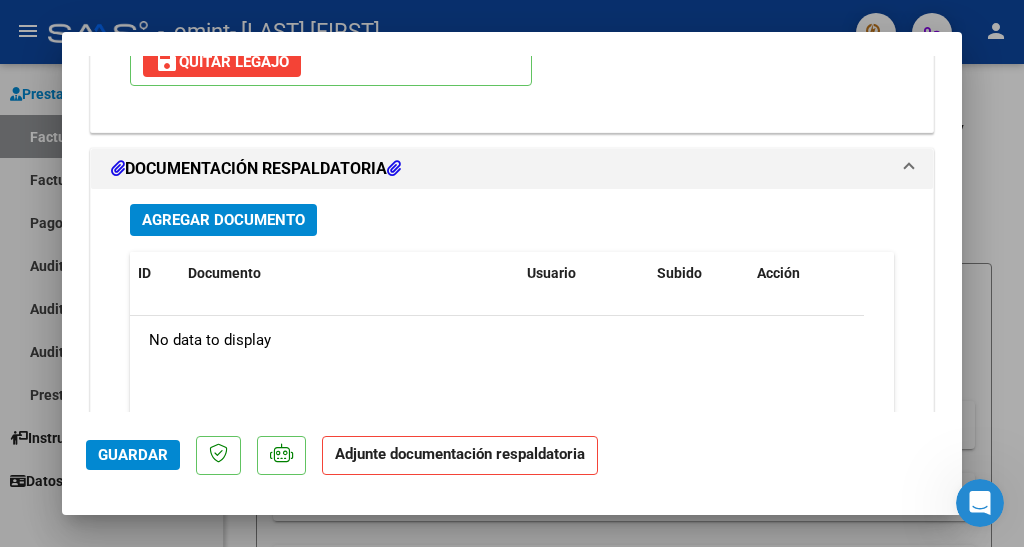 click on "Agregar Documento" at bounding box center [223, 221] 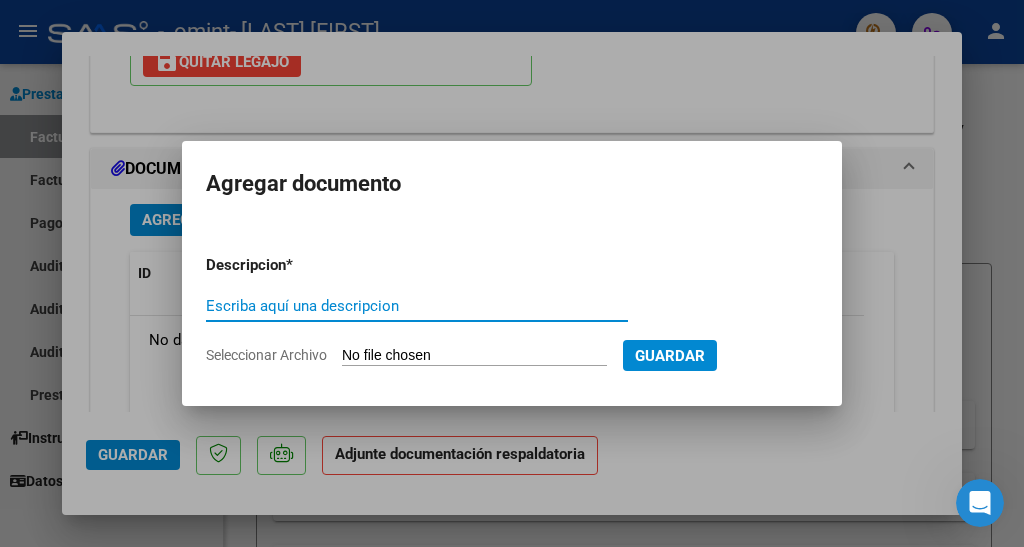 click on "Escriba aquí una descripcion" at bounding box center [417, 306] 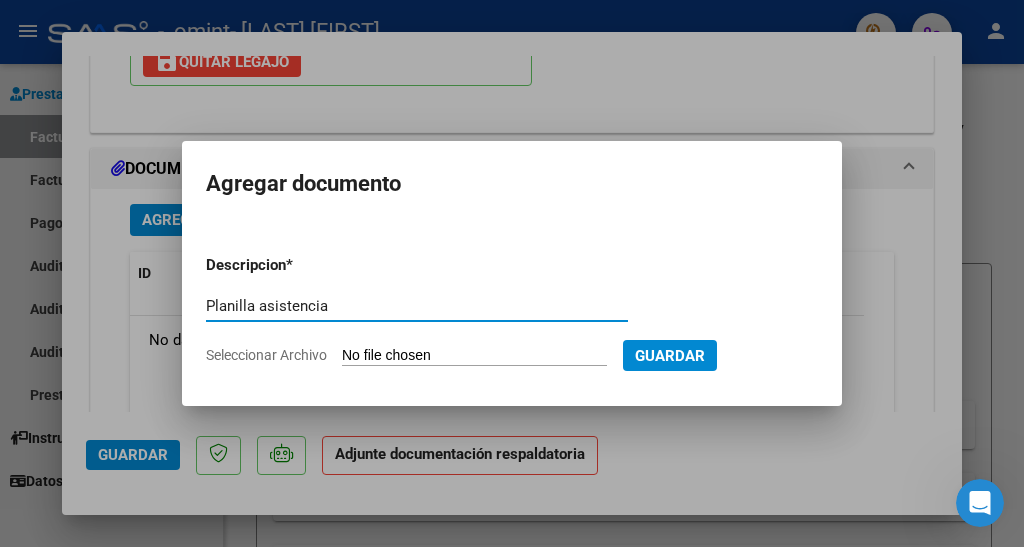 type on "Planilla asistencia" 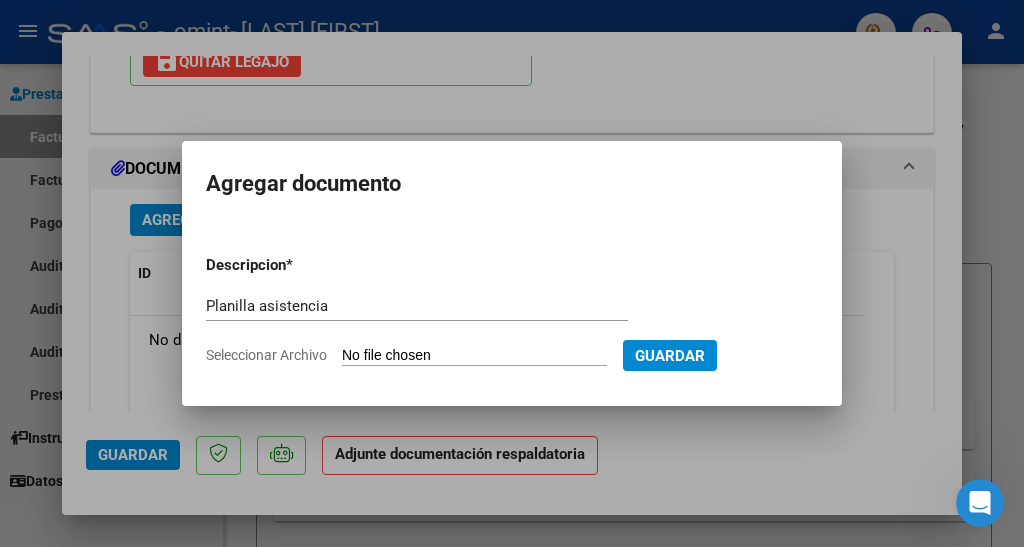 type on "C:\fakepath\Planilla asistencia de [LAST] [FIRST]. [MONTH] [YEAR].pdf" 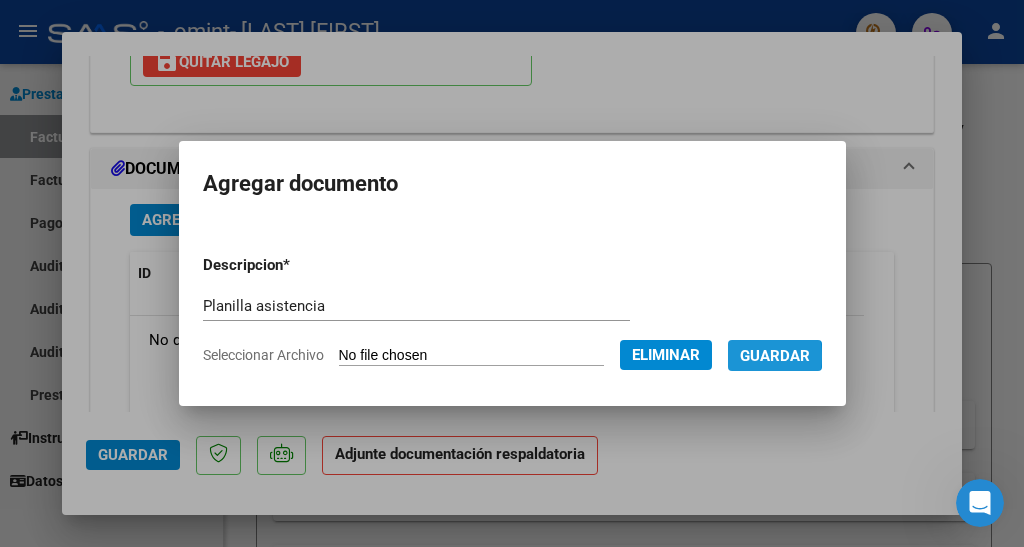 click on "Guardar" at bounding box center (775, 356) 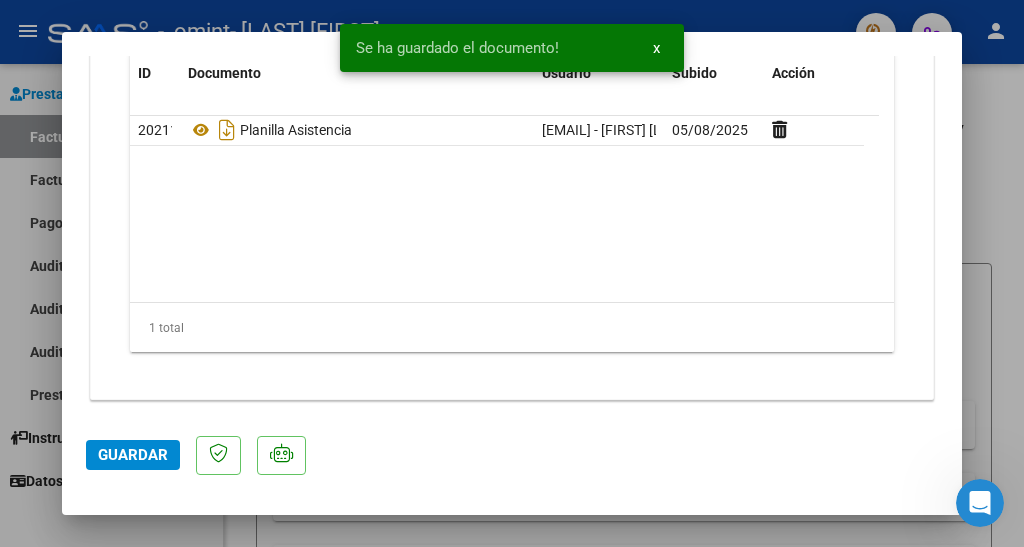 scroll, scrollTop: 2354, scrollLeft: 0, axis: vertical 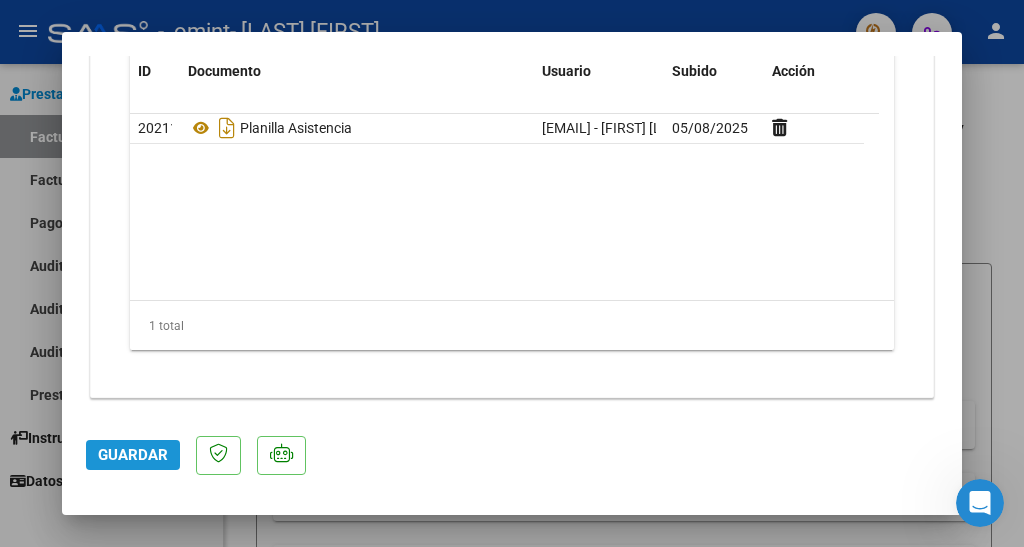 click on "Guardar" 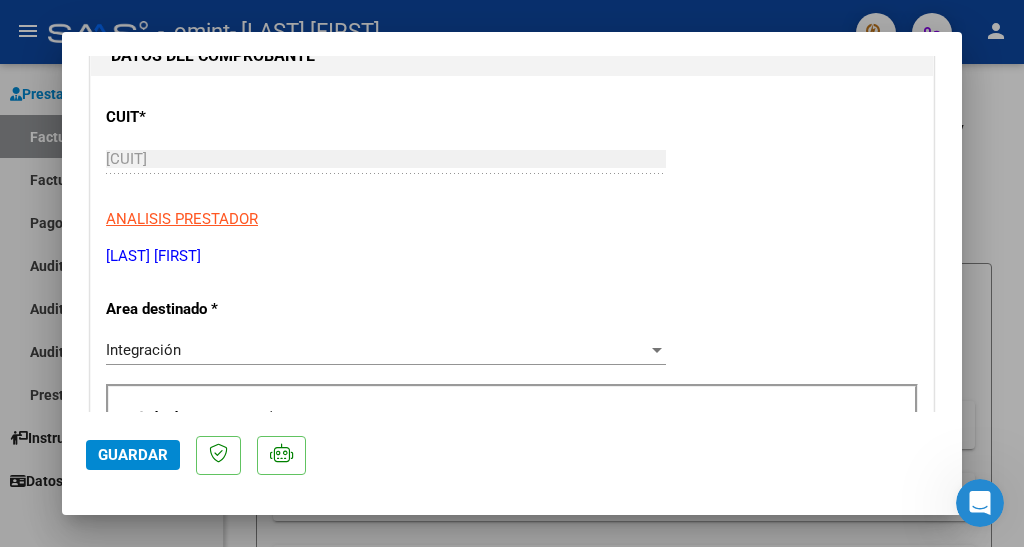 scroll, scrollTop: 255, scrollLeft: 0, axis: vertical 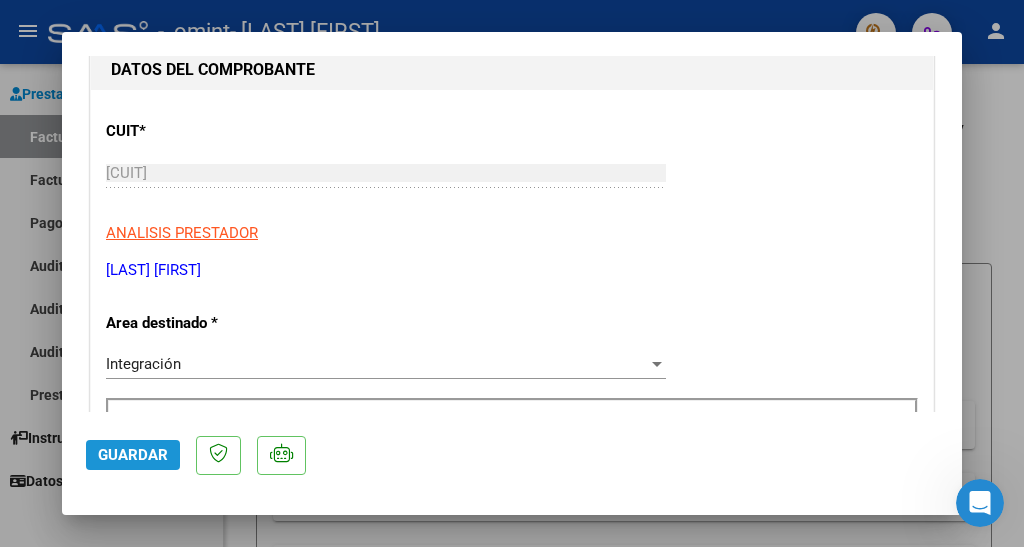 click on "Guardar" 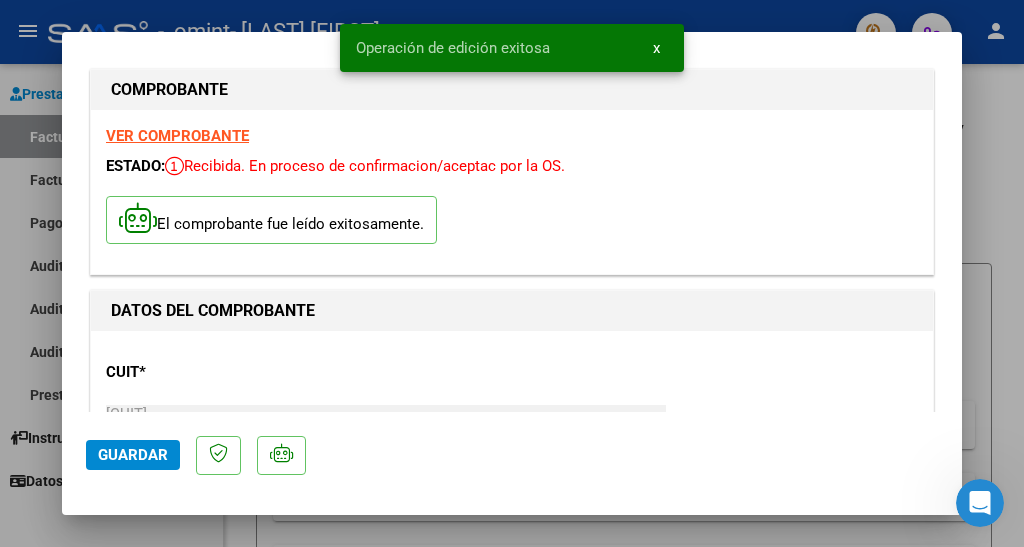 scroll, scrollTop: 0, scrollLeft: 0, axis: both 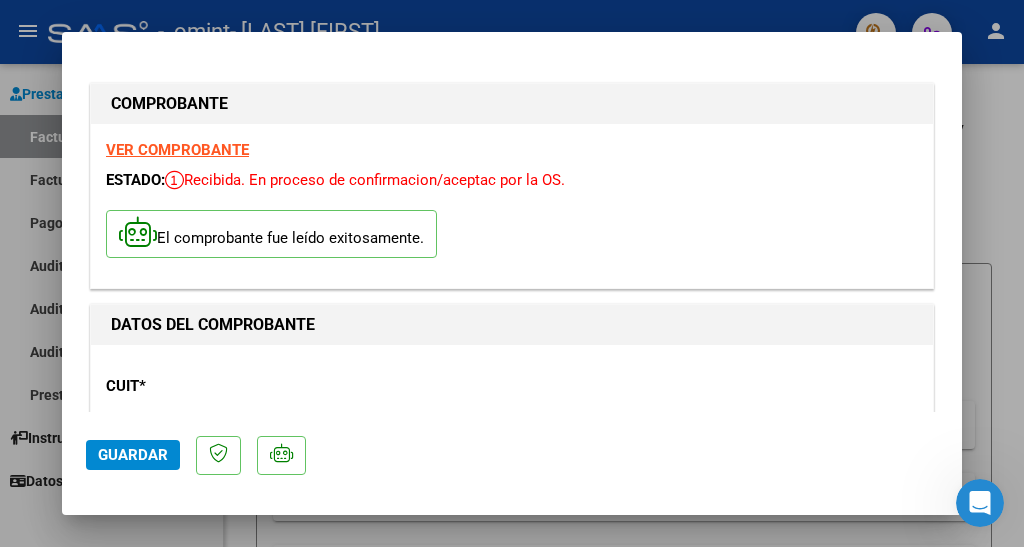click at bounding box center [512, 273] 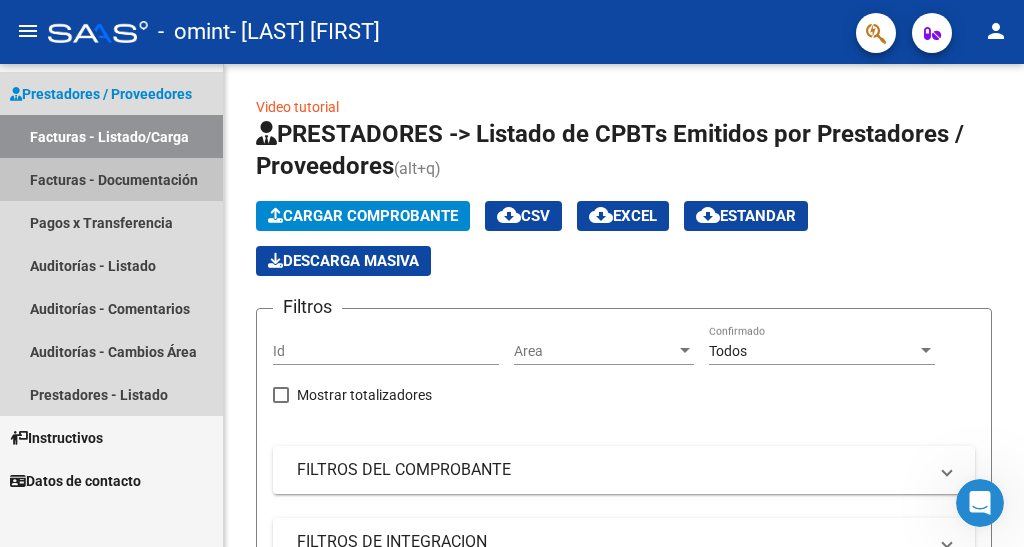 click on "Facturas - Documentación" at bounding box center (111, 179) 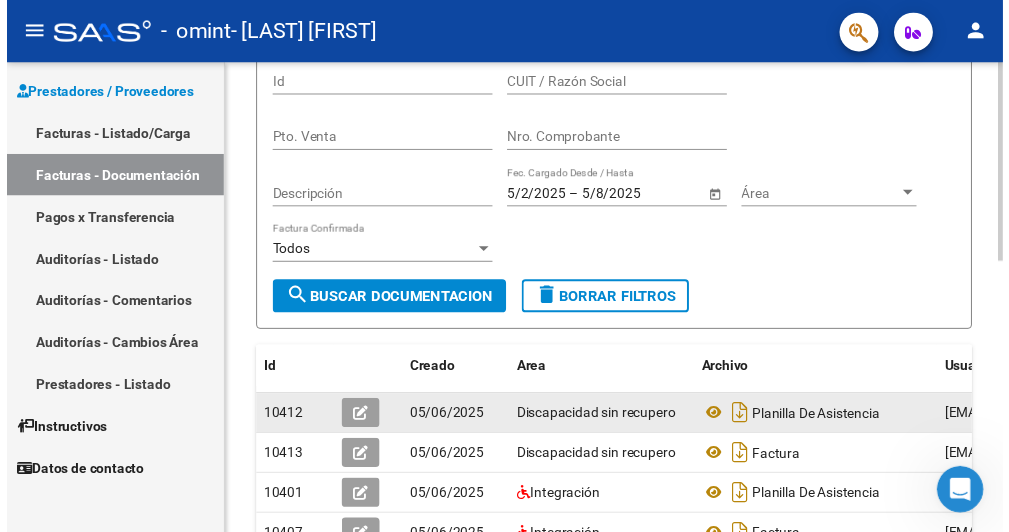 scroll, scrollTop: 200, scrollLeft: 0, axis: vertical 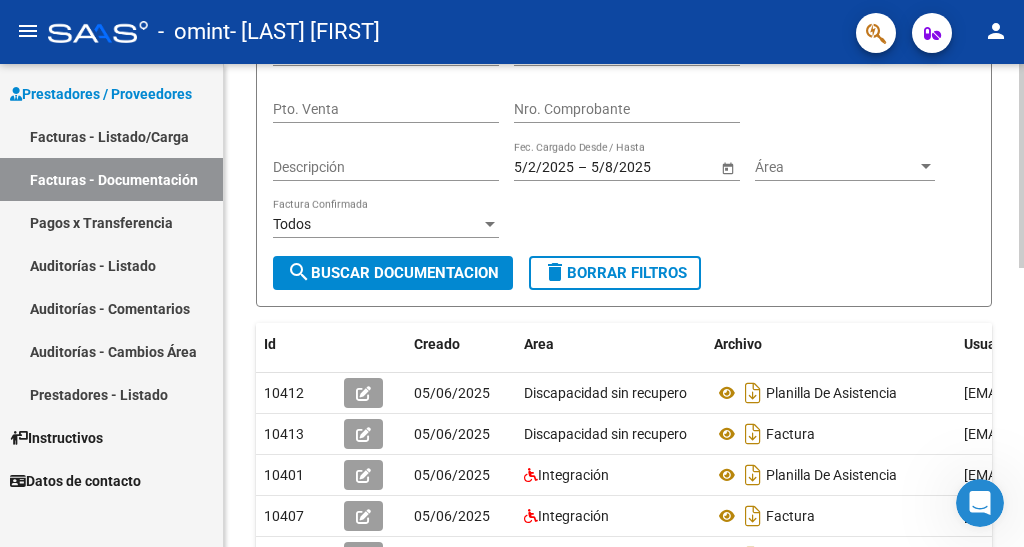 click on "Usuario" 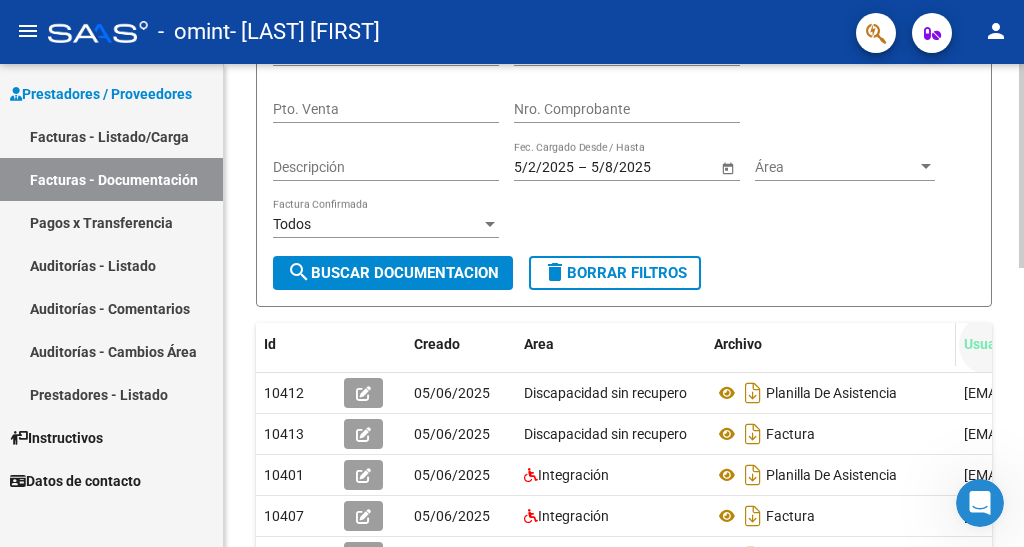 drag, startPoint x: 978, startPoint y: 349, endPoint x: 953, endPoint y: 356, distance: 25.96151 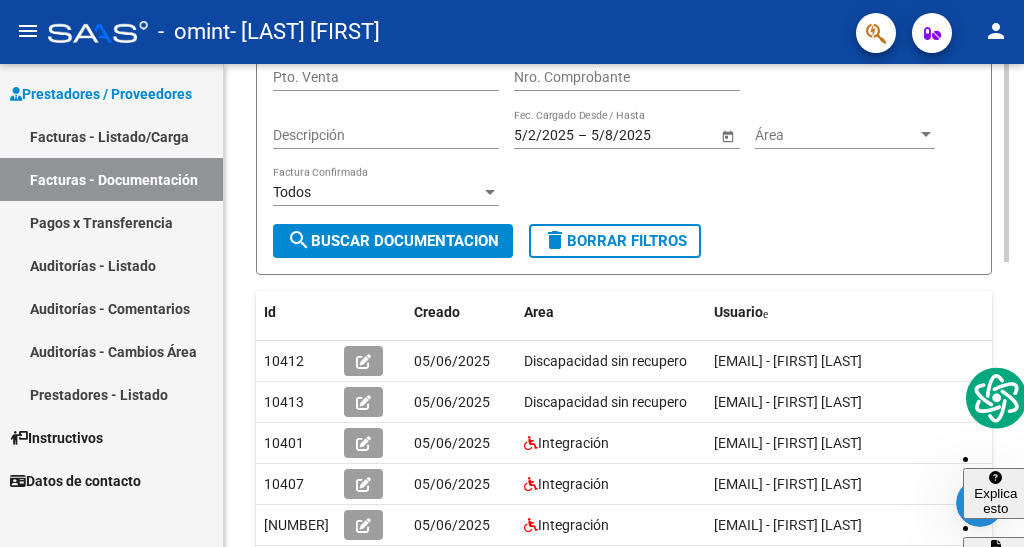 scroll, scrollTop: 200, scrollLeft: 0, axis: vertical 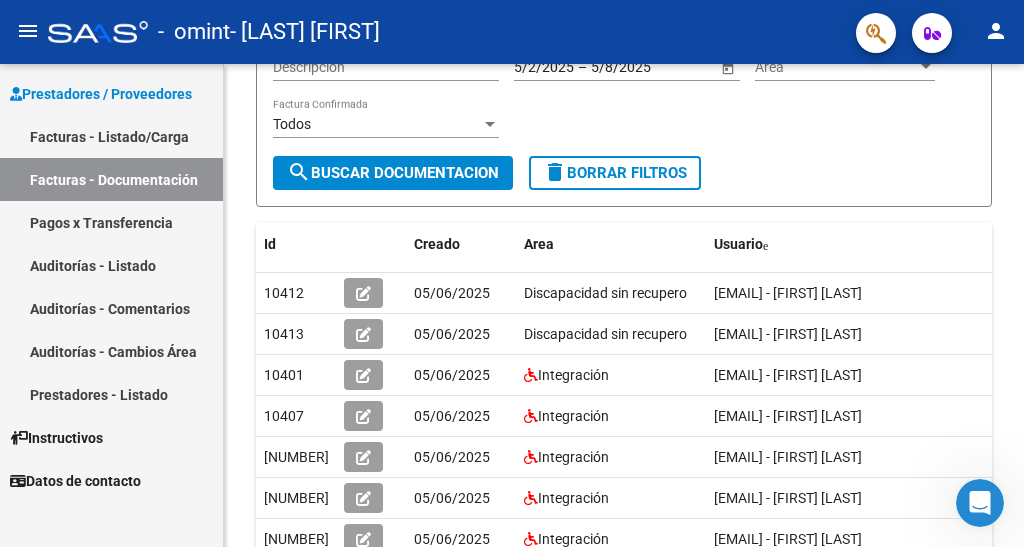 click on "Pagos x Transferencia" at bounding box center [111, 222] 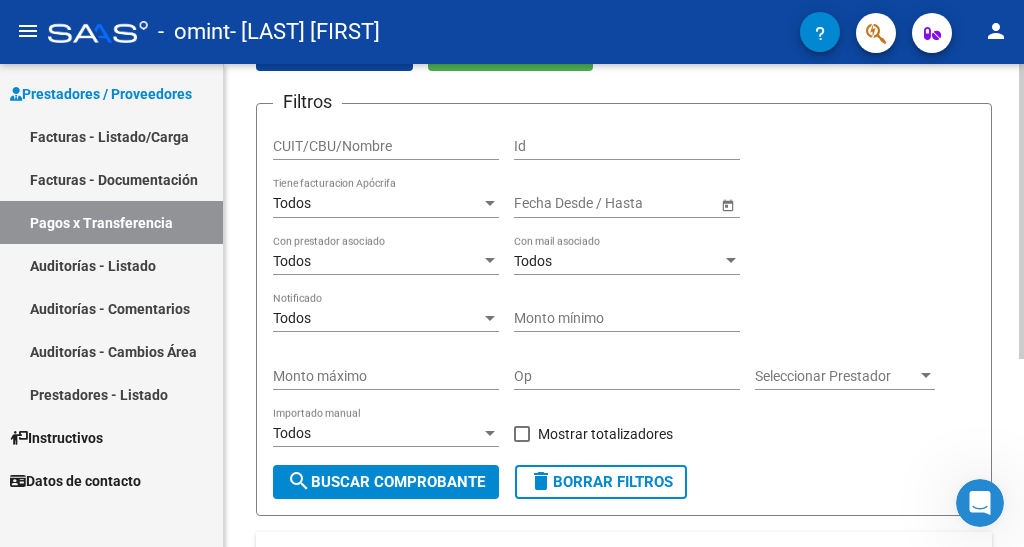 scroll, scrollTop: 207, scrollLeft: 0, axis: vertical 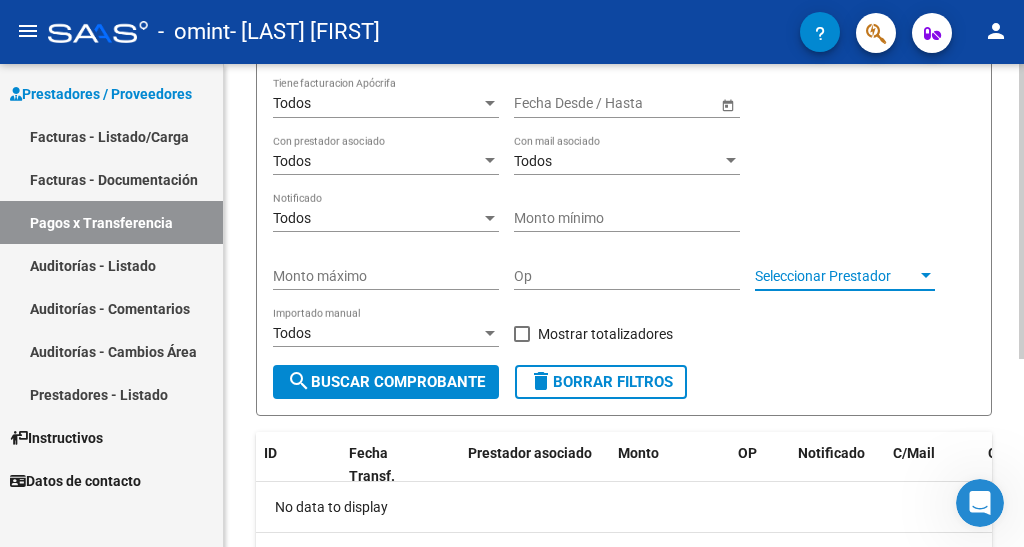click at bounding box center [926, 276] 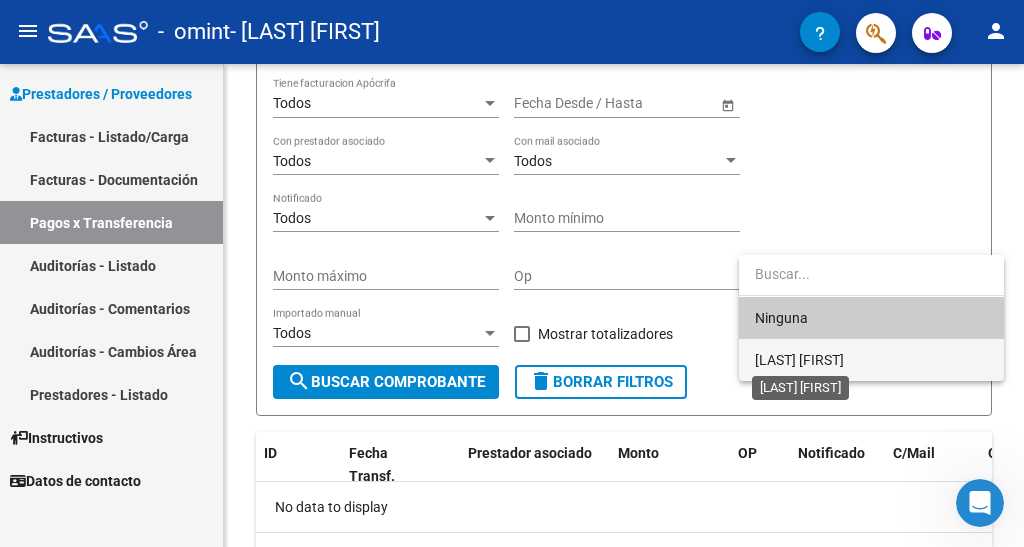 click on "[LAST] [FIRST]" at bounding box center (799, 360) 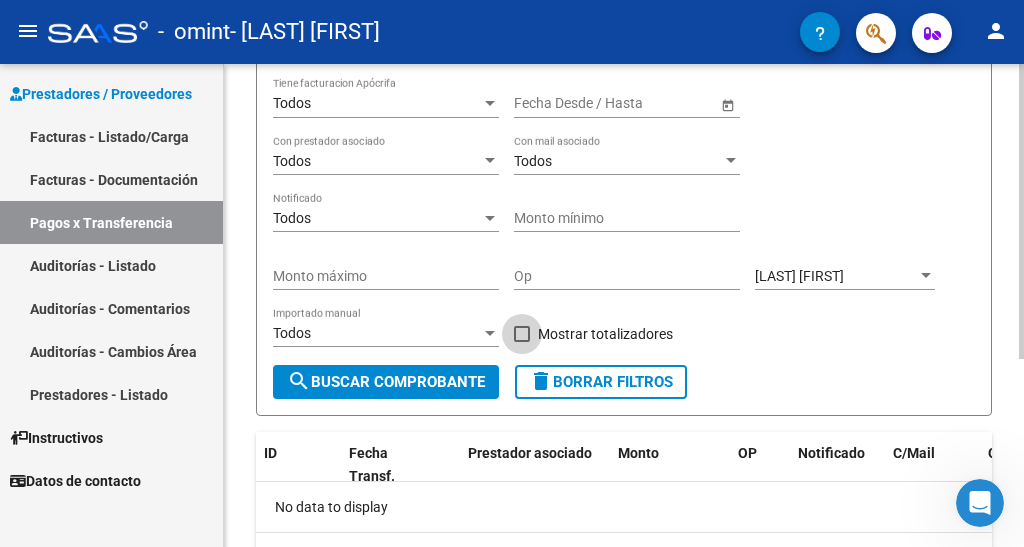 click at bounding box center (522, 334) 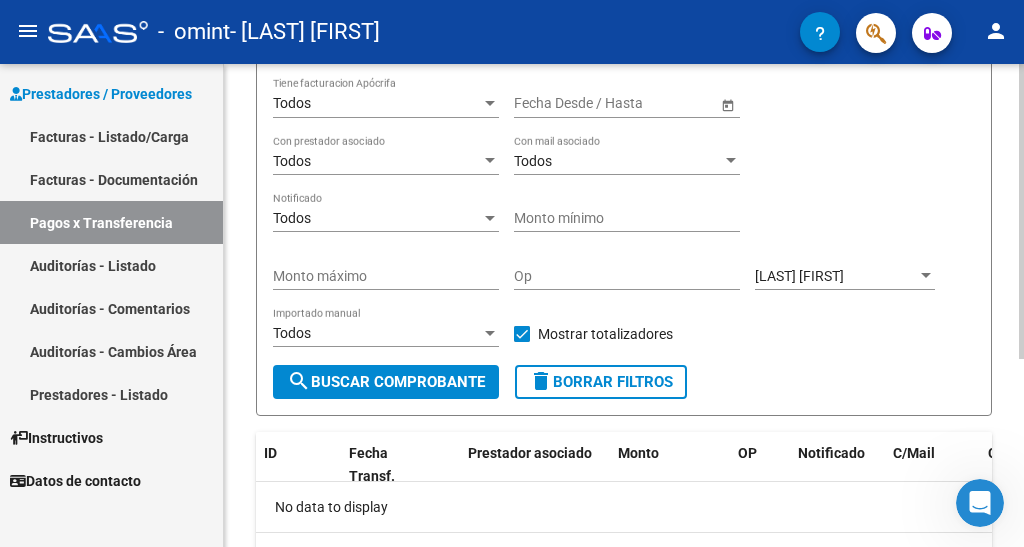 scroll, scrollTop: 107, scrollLeft: 0, axis: vertical 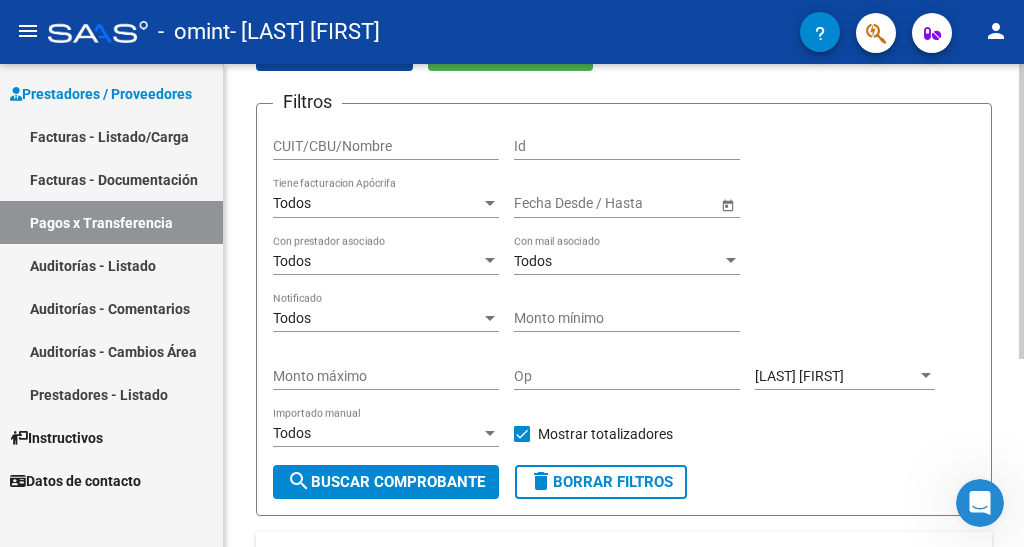 click on "CUIT/CBU/Nombre" 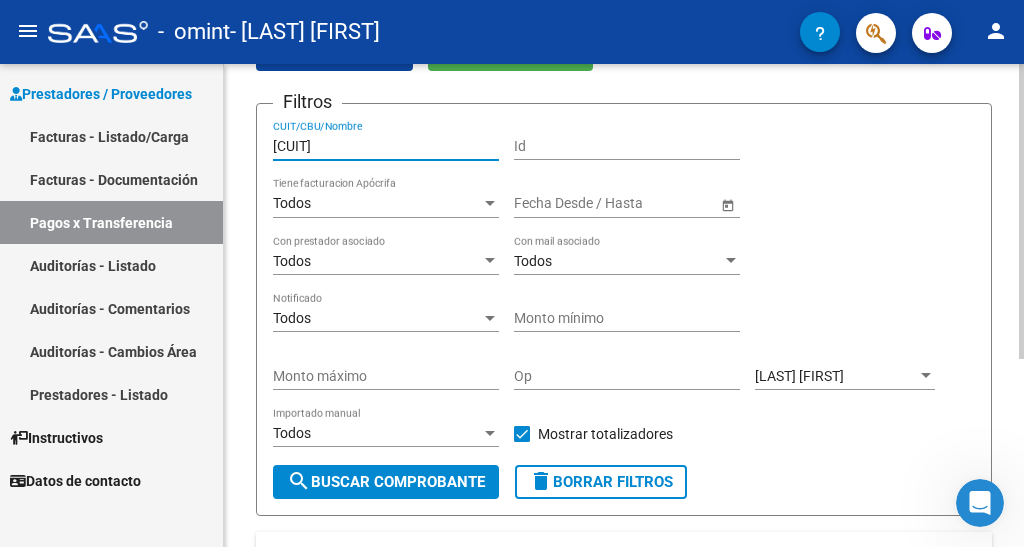 type on "[CUIT]" 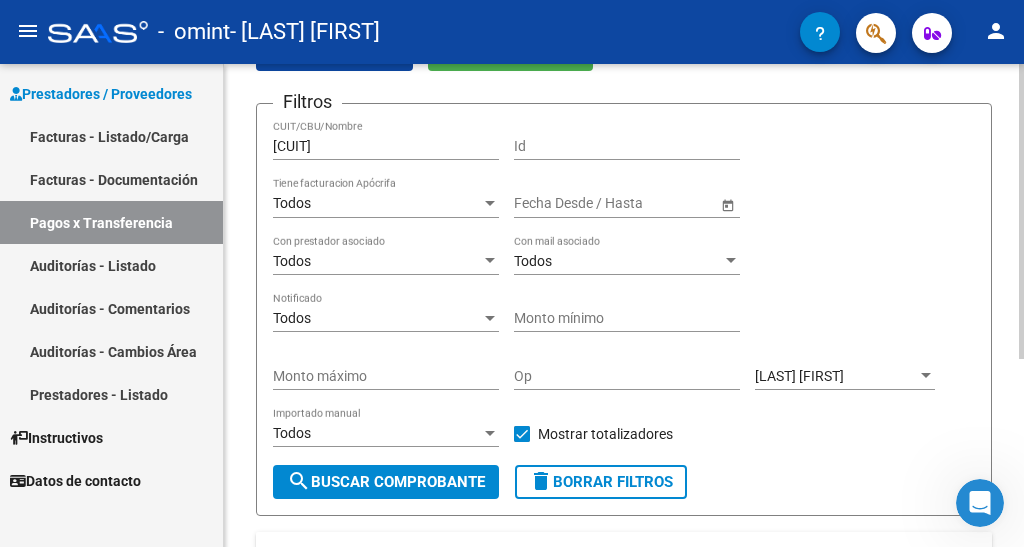 click 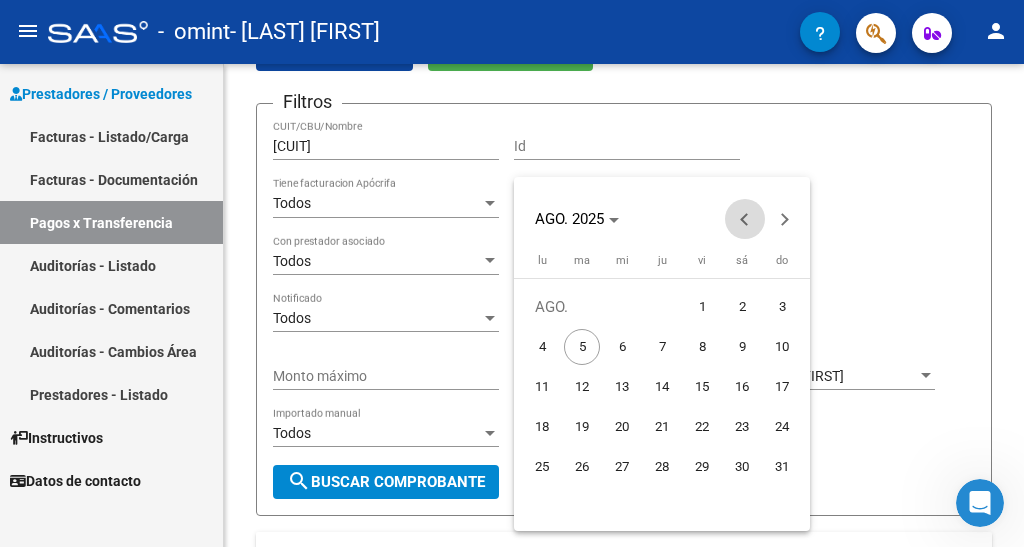 click at bounding box center (745, 219) 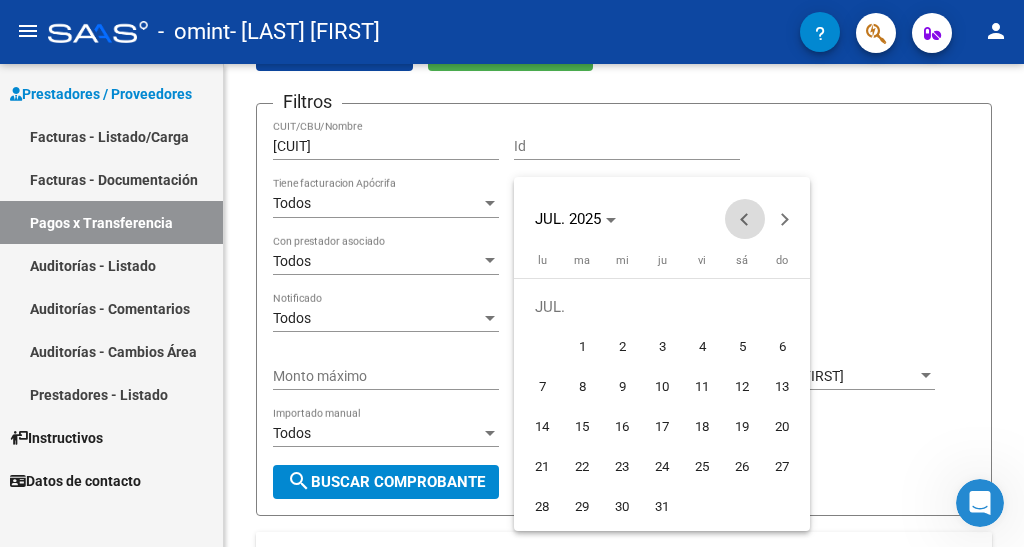 click at bounding box center (745, 219) 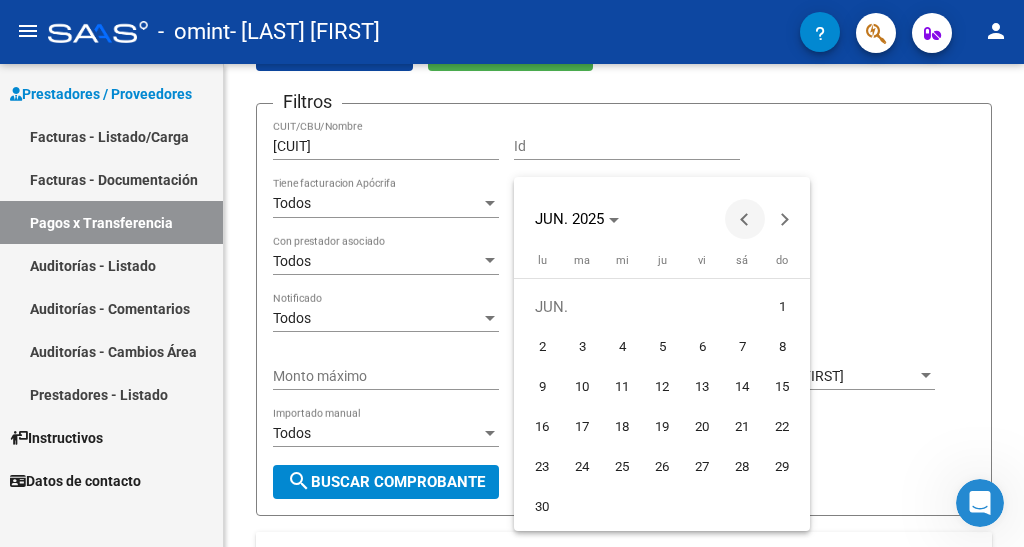 click at bounding box center (745, 219) 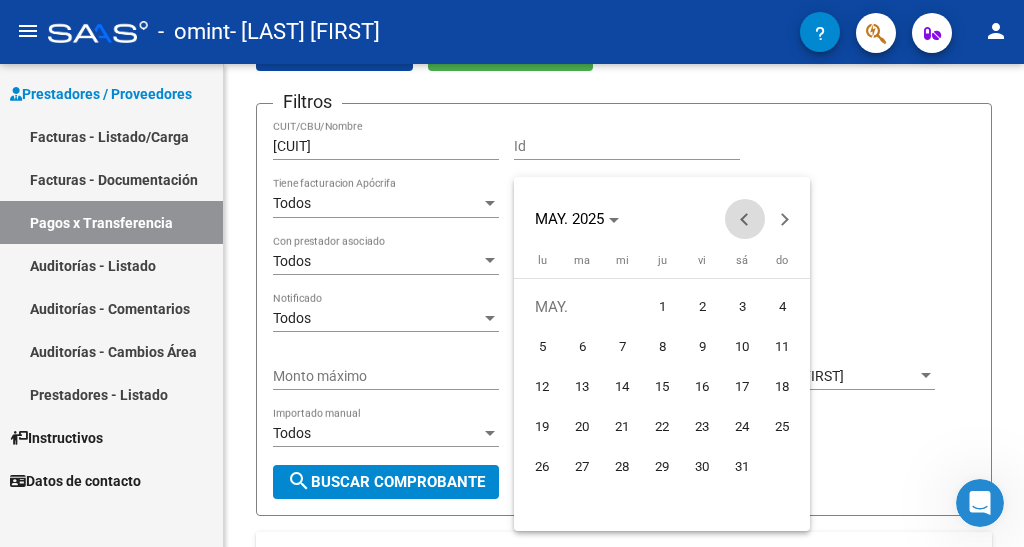click at bounding box center [745, 219] 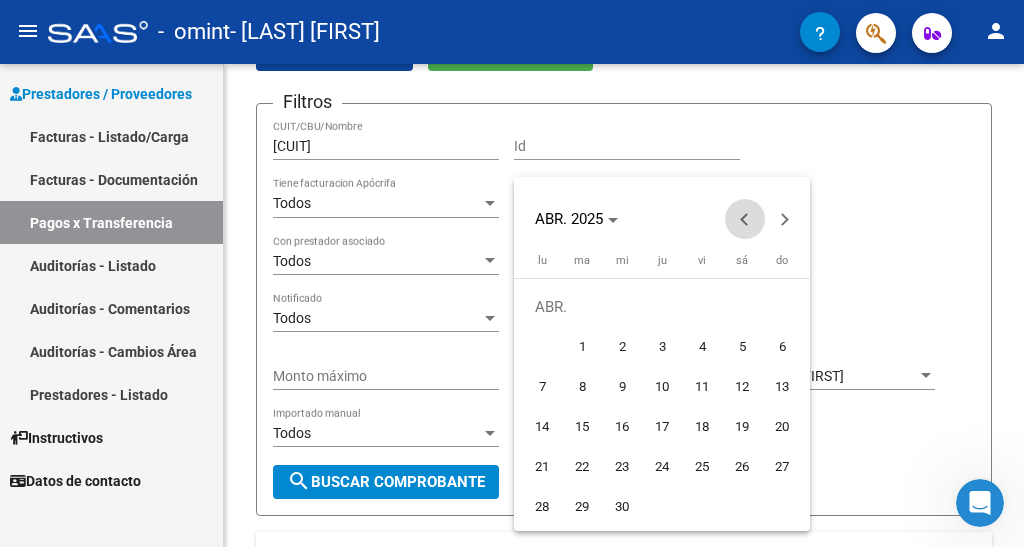 click at bounding box center [745, 219] 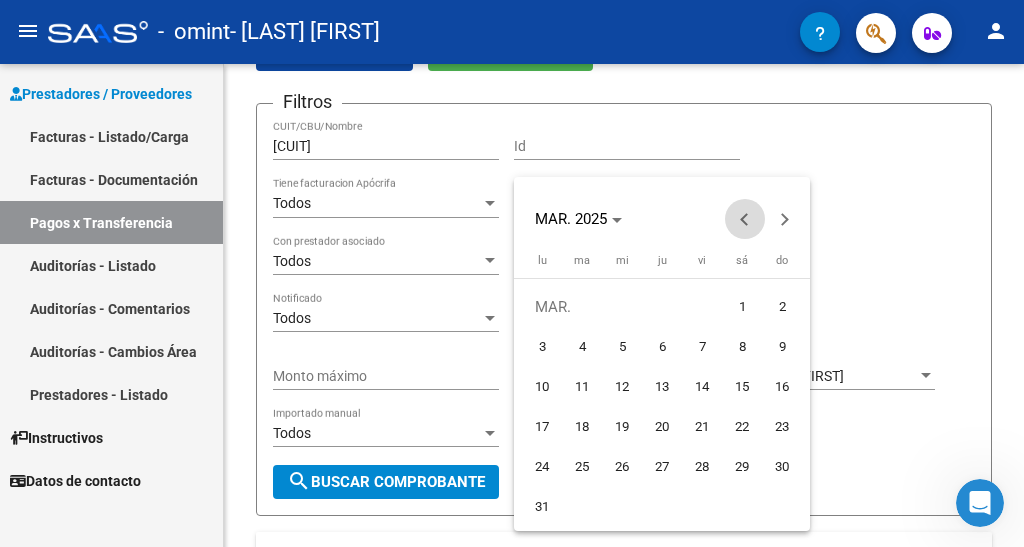 click at bounding box center [745, 219] 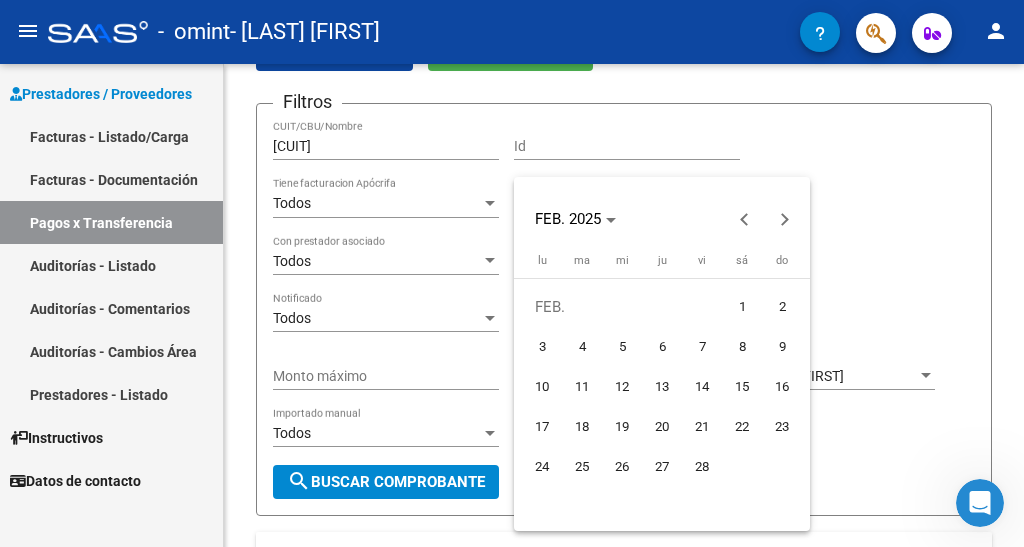 click at bounding box center [512, 273] 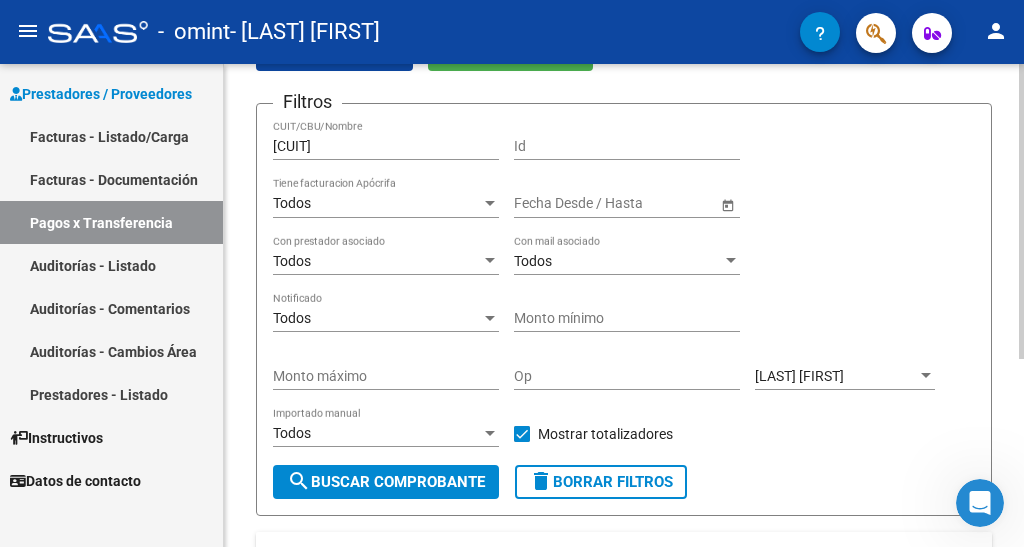 click 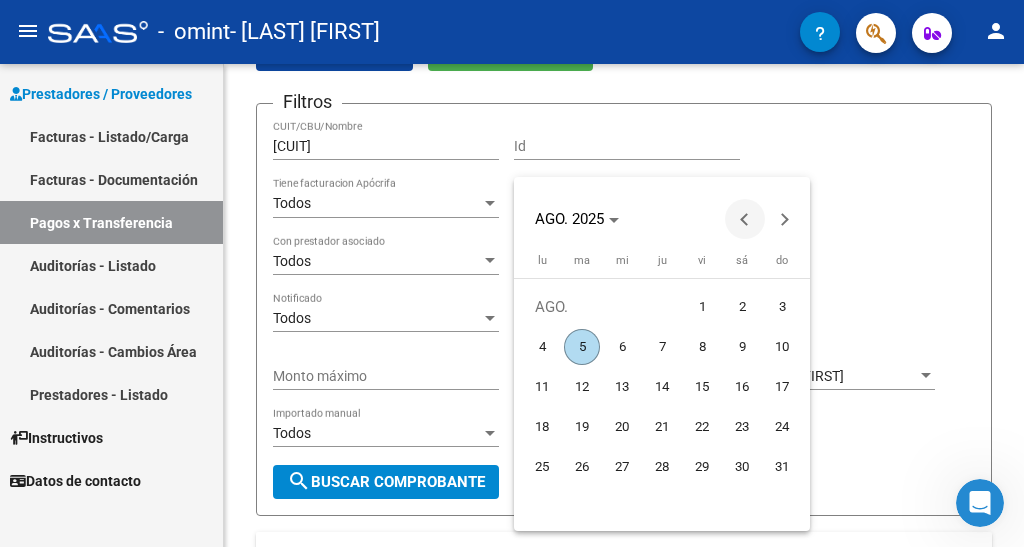 click at bounding box center (745, 219) 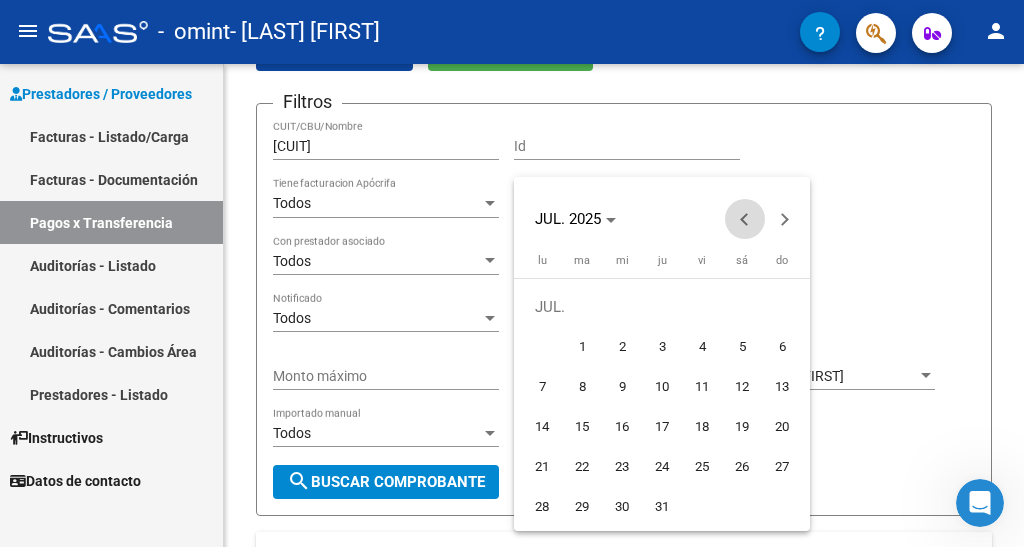 click at bounding box center (745, 219) 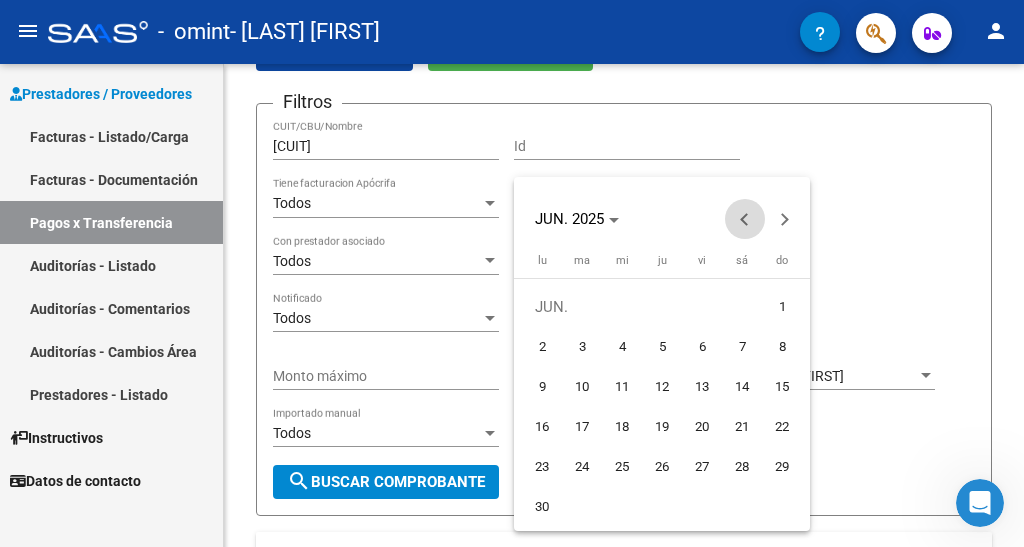 click at bounding box center [745, 219] 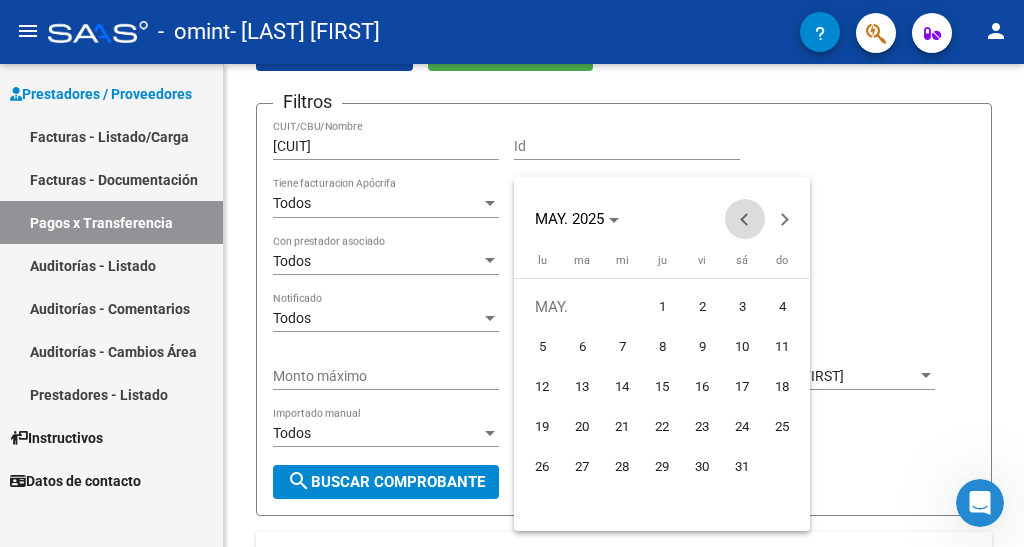 click at bounding box center [745, 219] 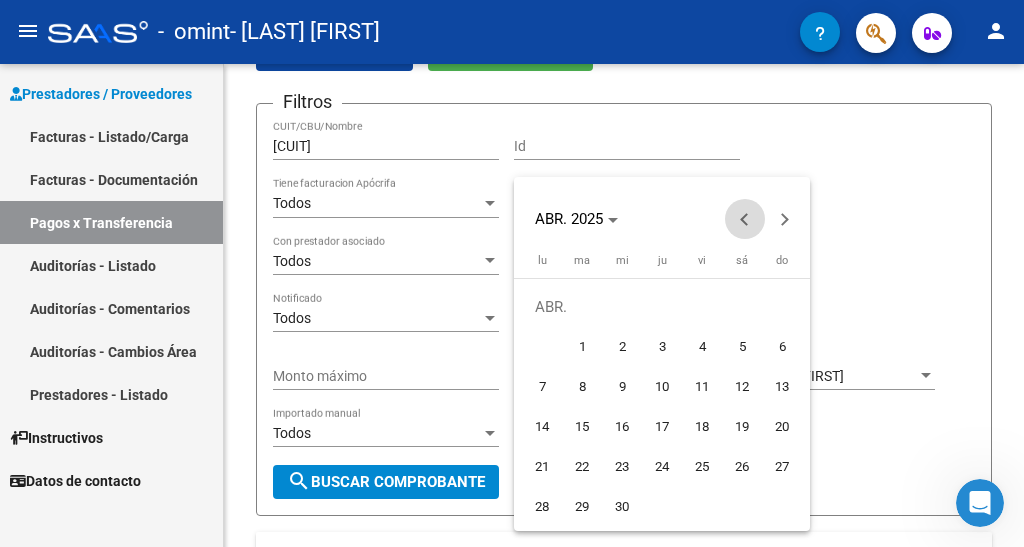 click at bounding box center (745, 219) 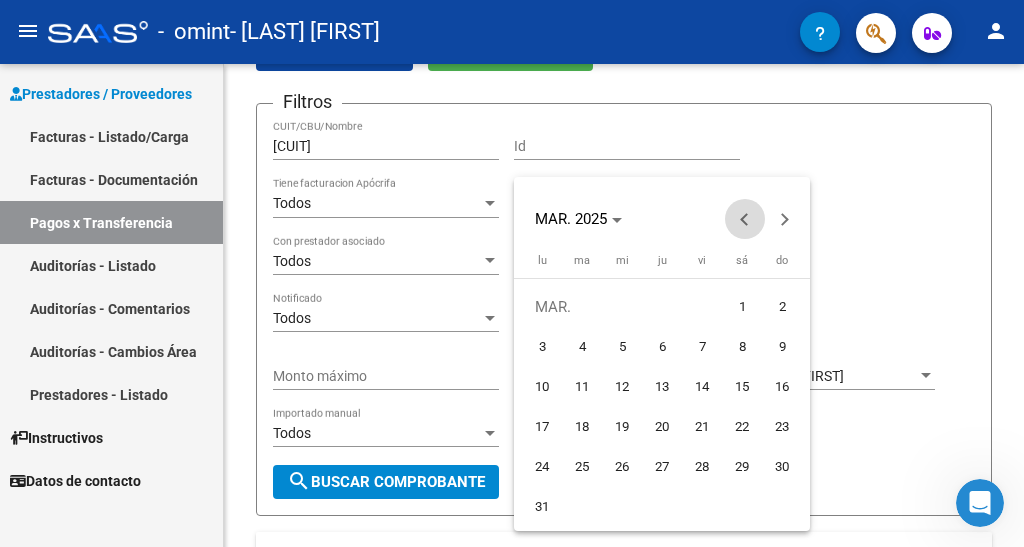 click at bounding box center (745, 219) 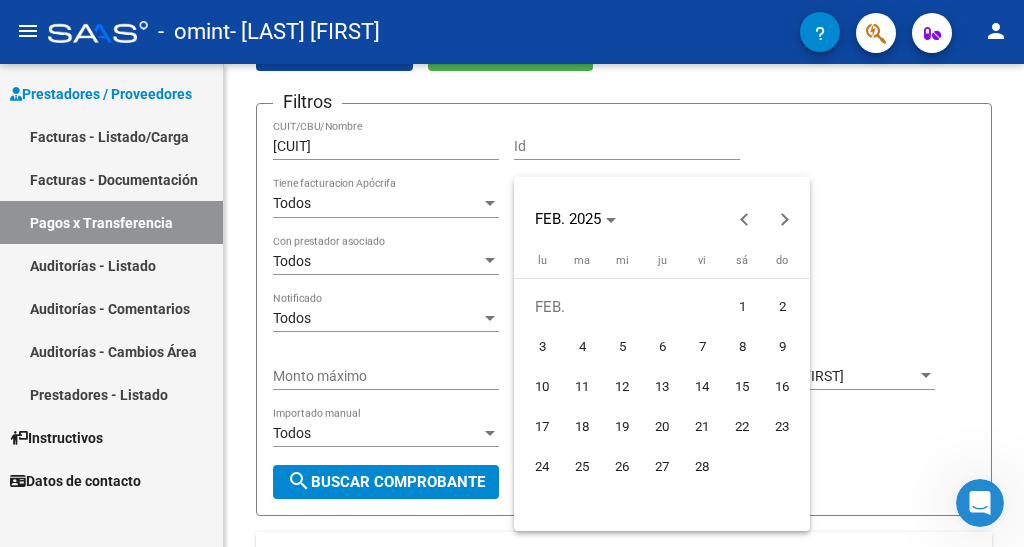 click on "1" at bounding box center [742, 307] 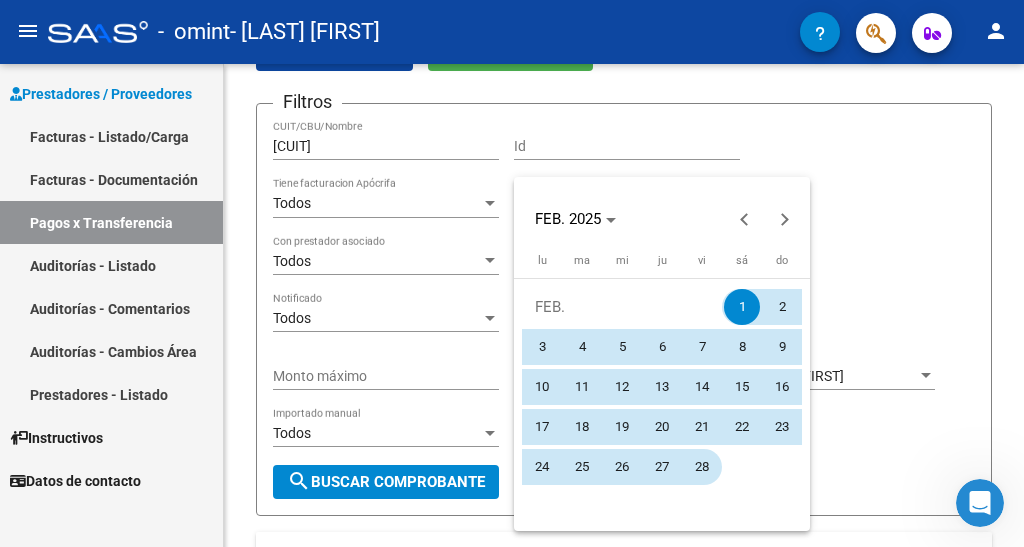 click on "28" at bounding box center (702, 467) 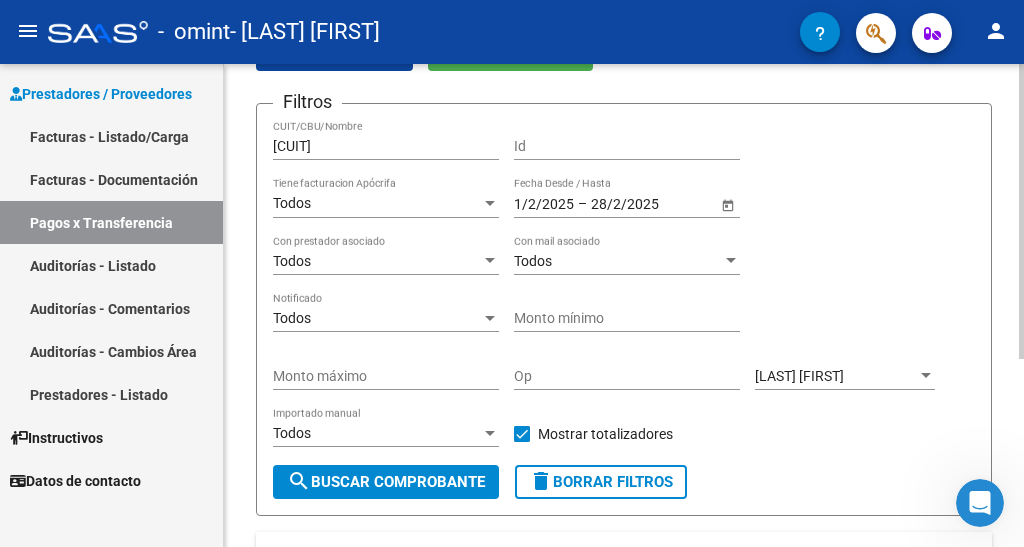 click on "Monto máximo" at bounding box center [386, 376] 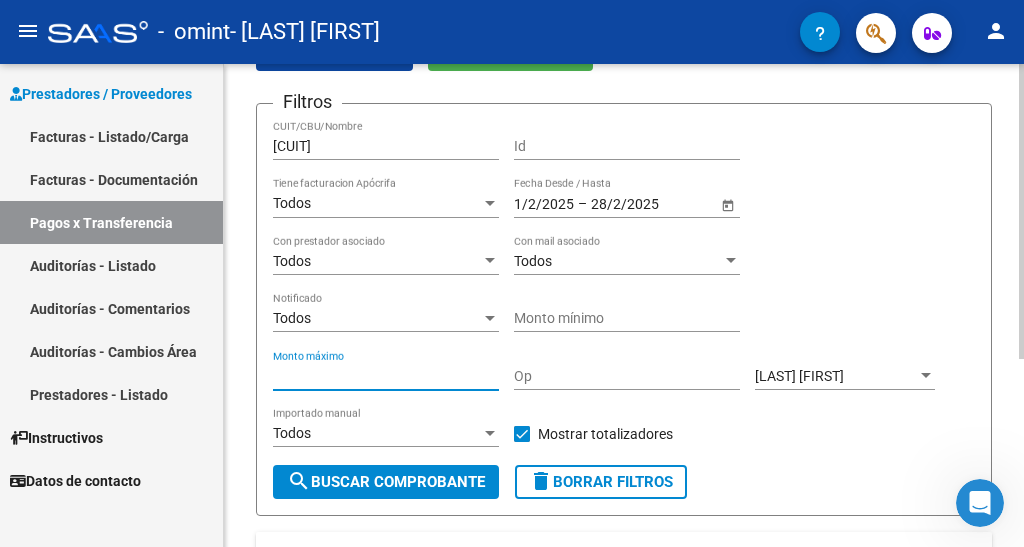 type on "-1" 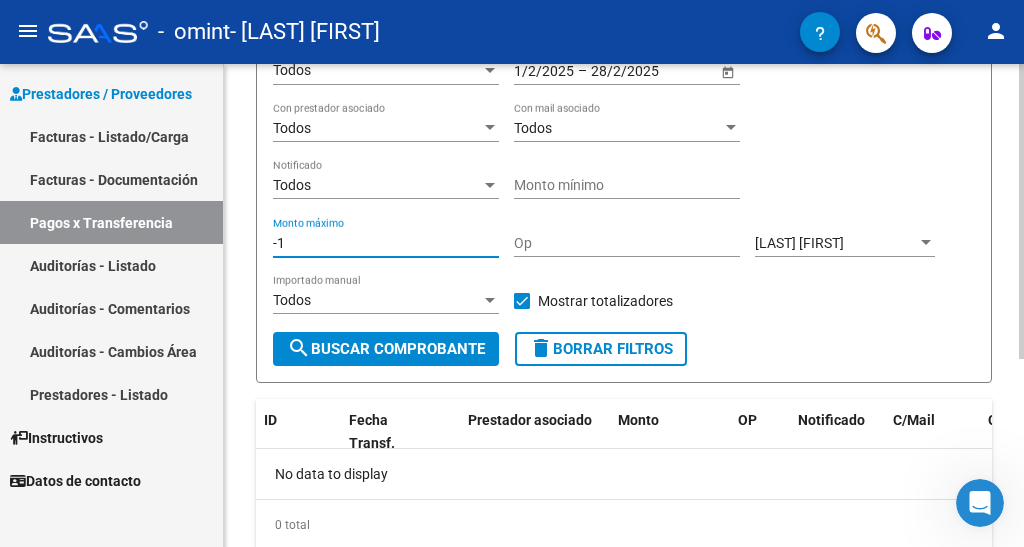 scroll, scrollTop: 207, scrollLeft: 0, axis: vertical 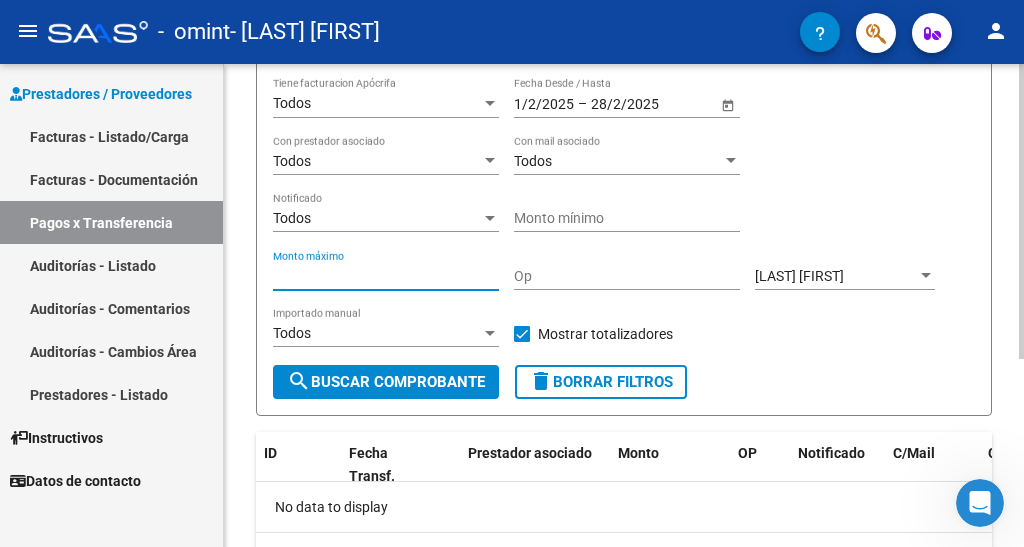 type 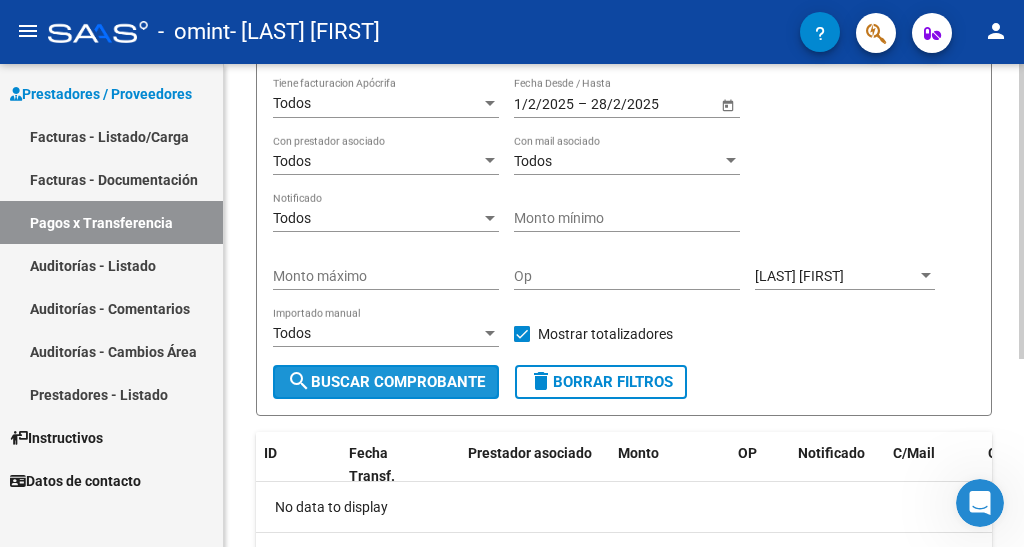 click on "search  Buscar Comprobante" 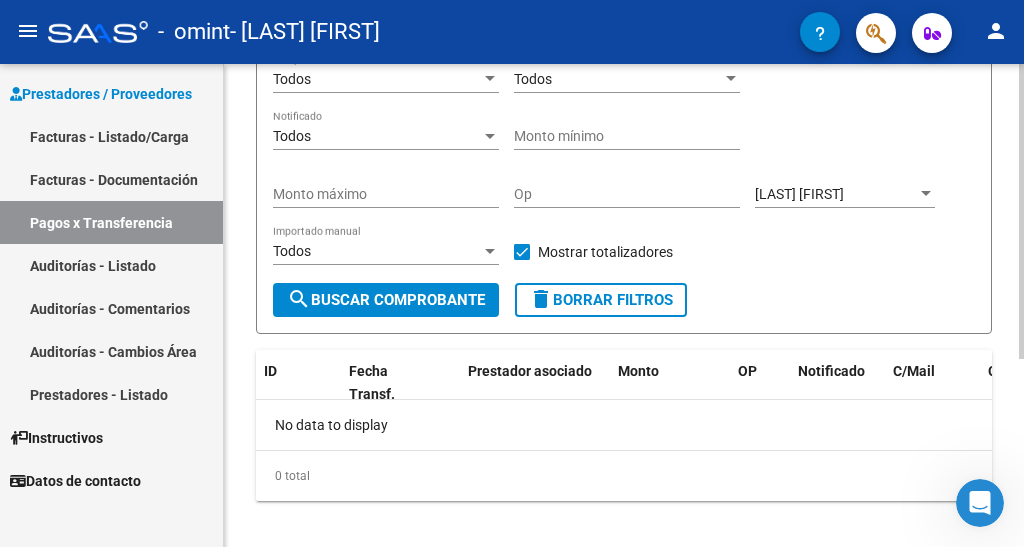 scroll, scrollTop: 307, scrollLeft: 0, axis: vertical 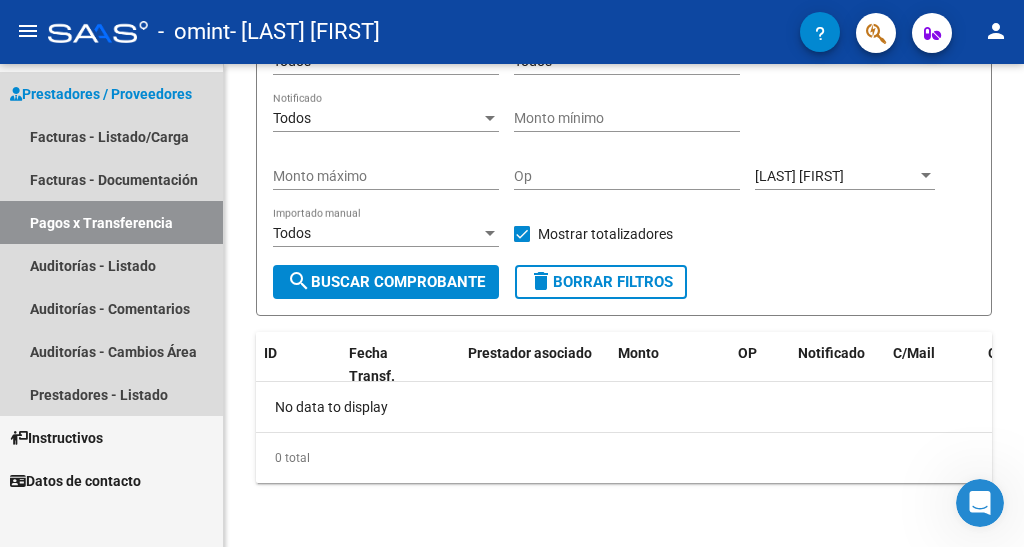 click on "Prestadores / Proveedores" at bounding box center (101, 94) 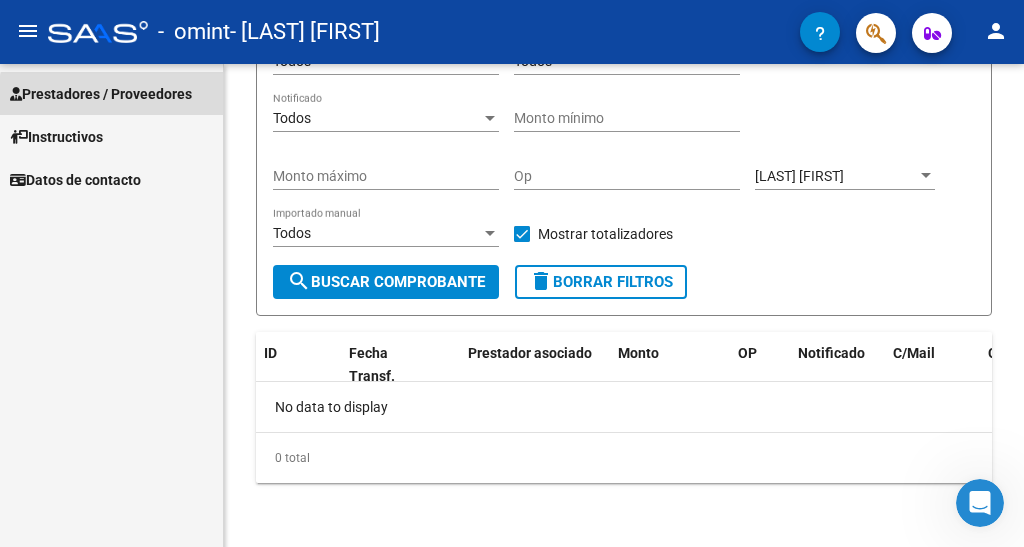 click on "Prestadores / Proveedores" at bounding box center (101, 94) 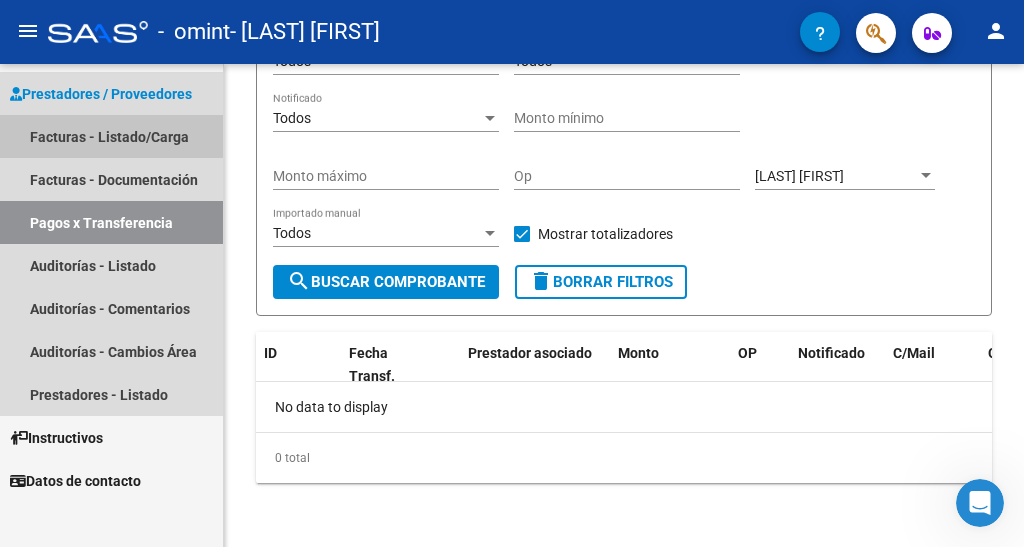 click on "Facturas - Listado/Carga" at bounding box center (111, 136) 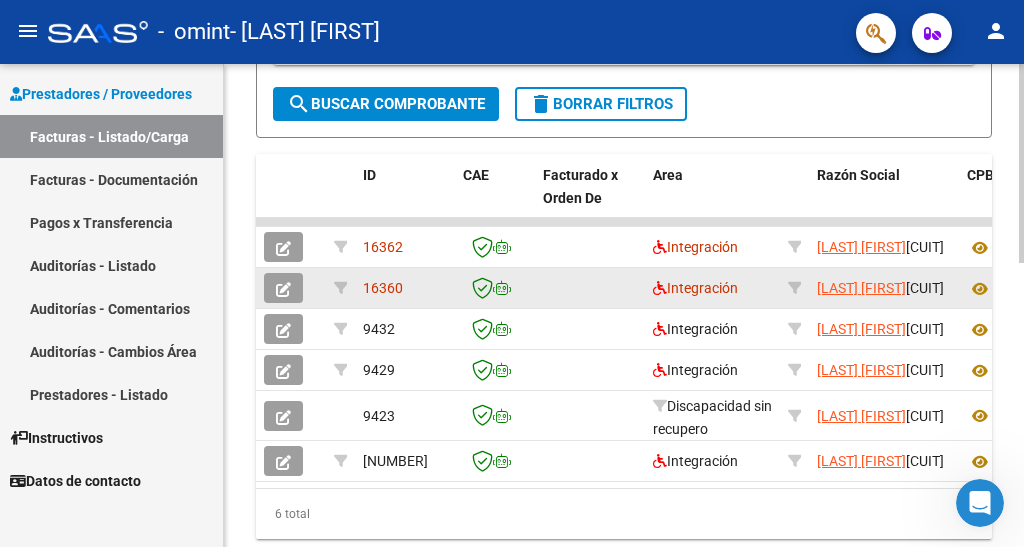 scroll, scrollTop: 490, scrollLeft: 0, axis: vertical 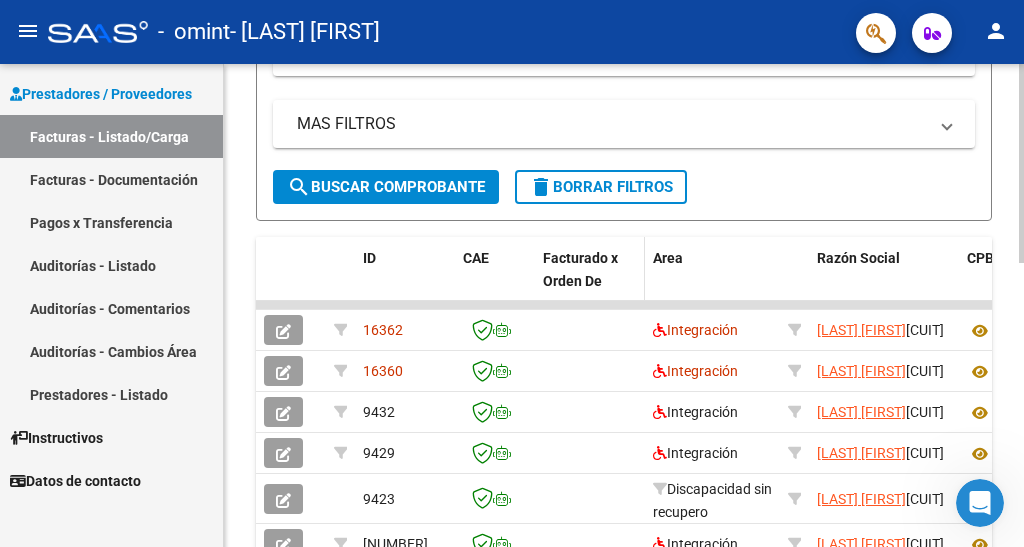 click on "Facturado x Orden De" 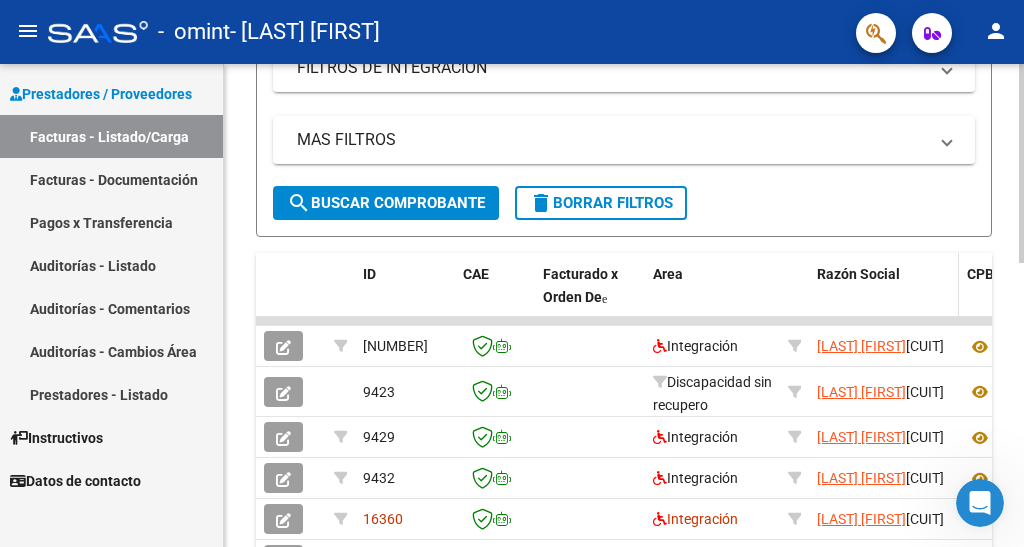 scroll, scrollTop: 590, scrollLeft: 0, axis: vertical 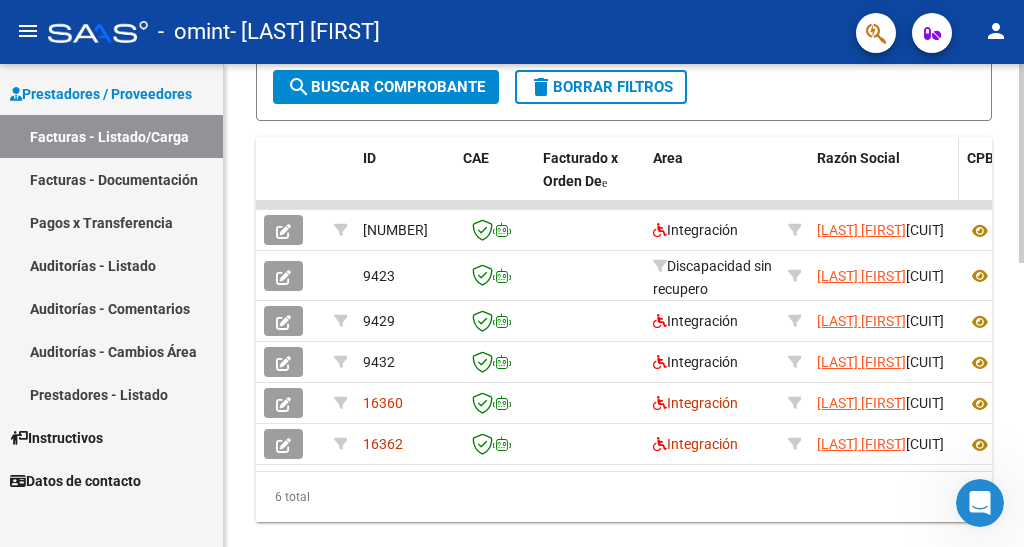 click 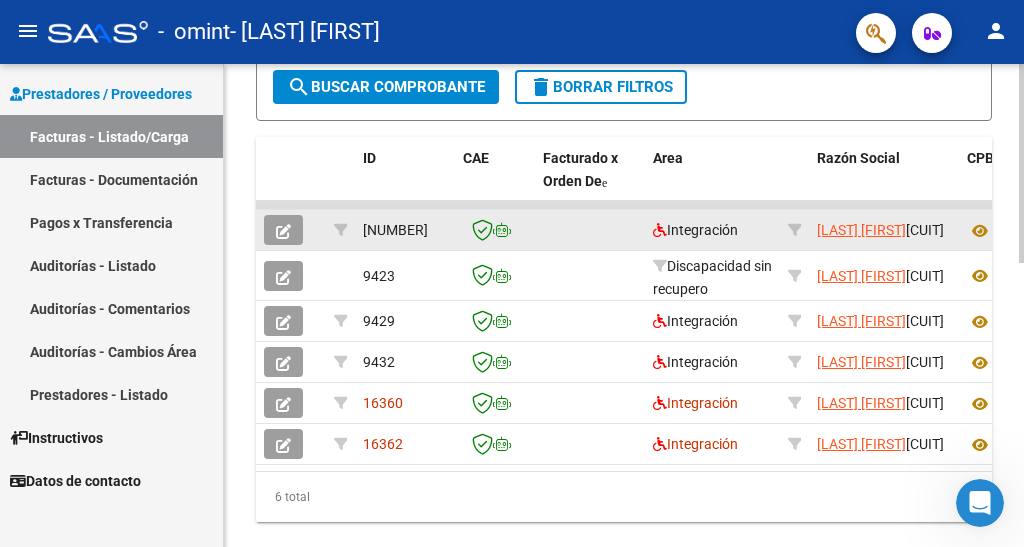 click on "[NUMBER]" 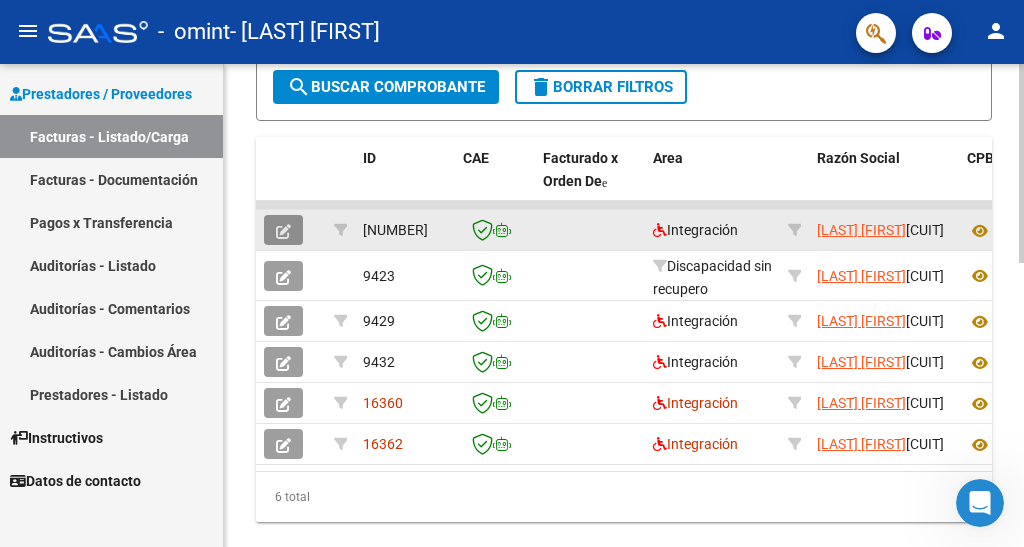 click 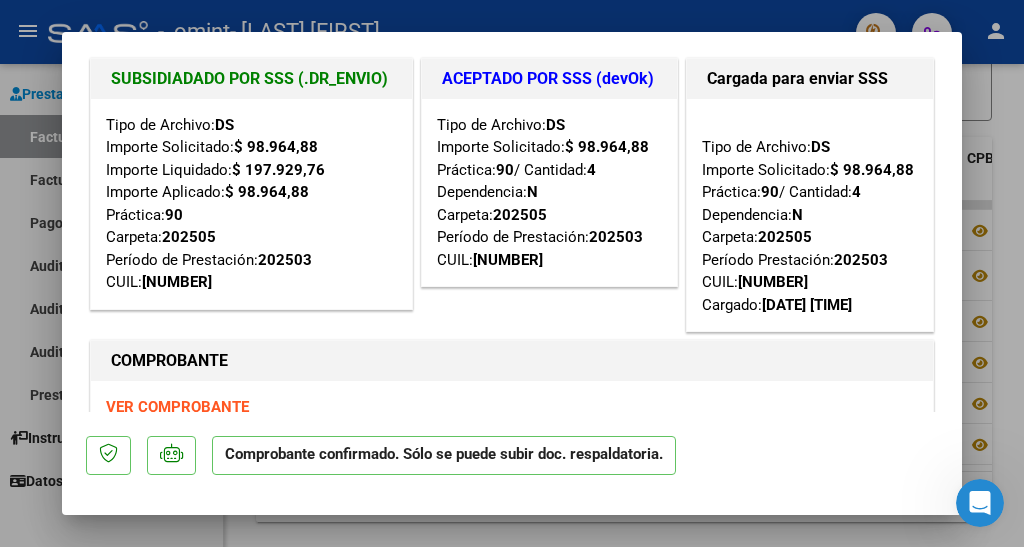 scroll, scrollTop: 0, scrollLeft: 0, axis: both 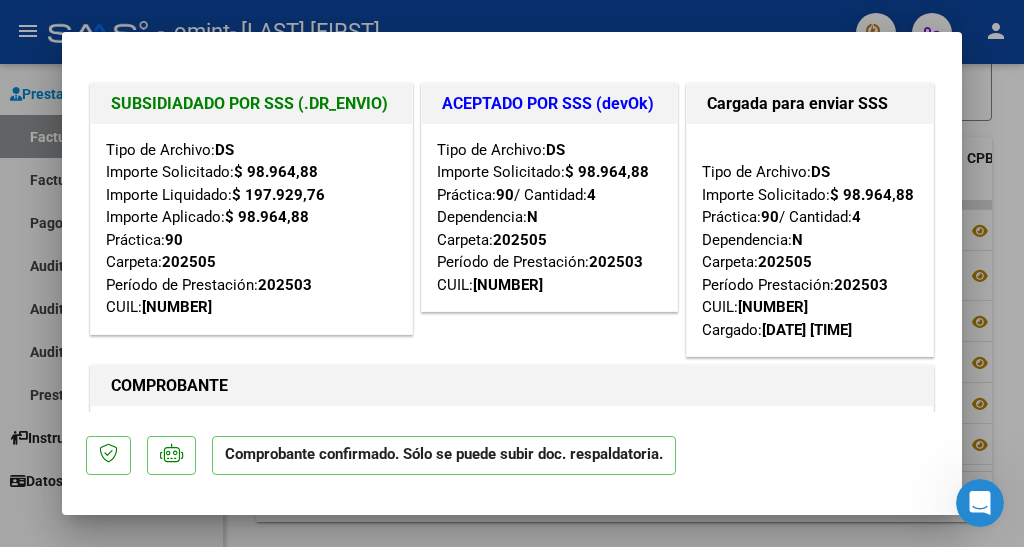 click at bounding box center [512, 273] 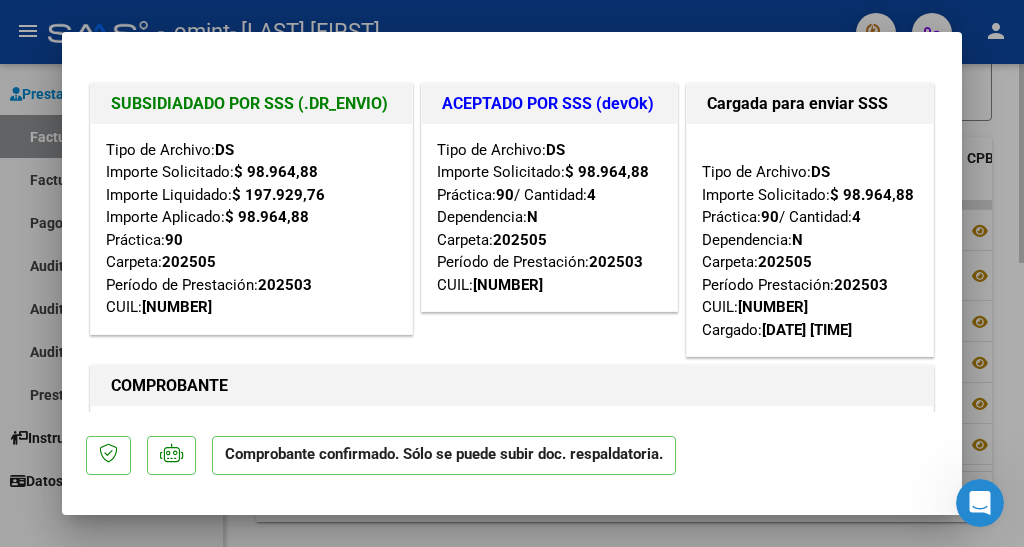 type 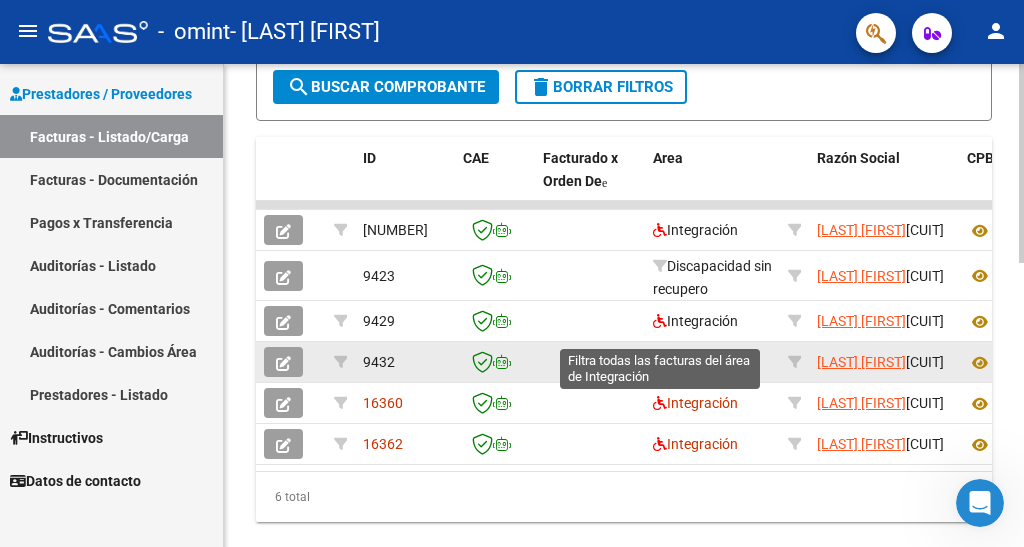 scroll, scrollTop: 590, scrollLeft: 0, axis: vertical 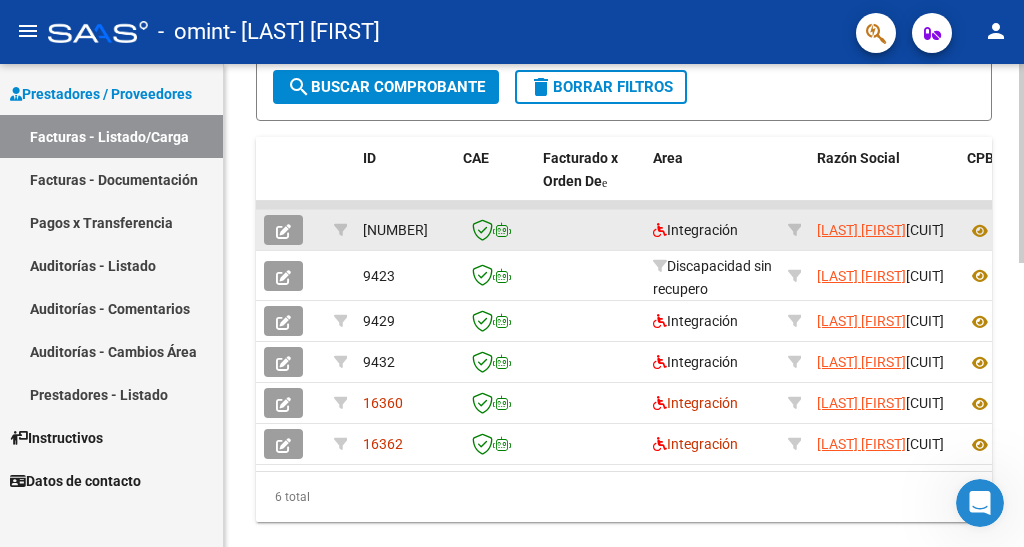 drag, startPoint x: 365, startPoint y: 234, endPoint x: 399, endPoint y: 235, distance: 34.0147 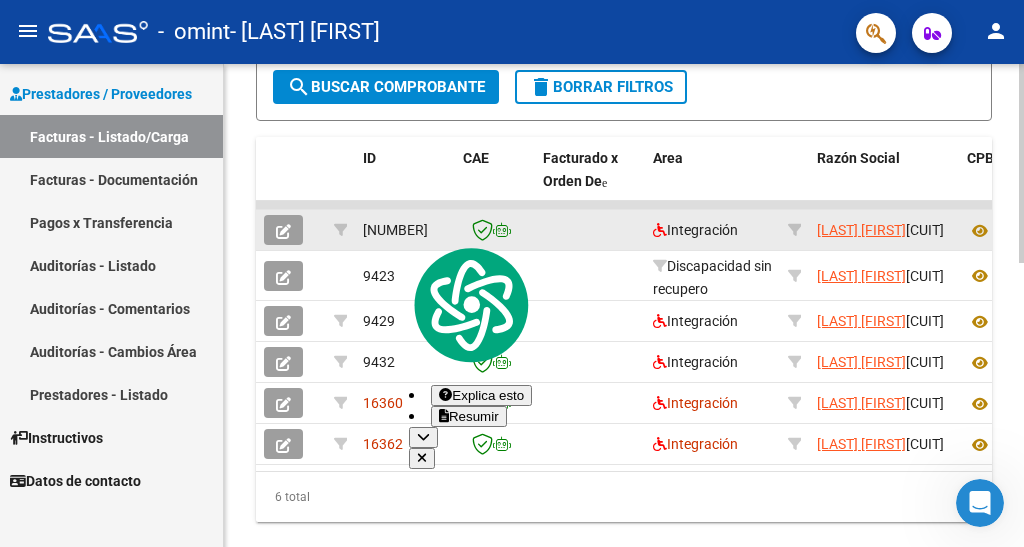 copy on "[NUMBER]" 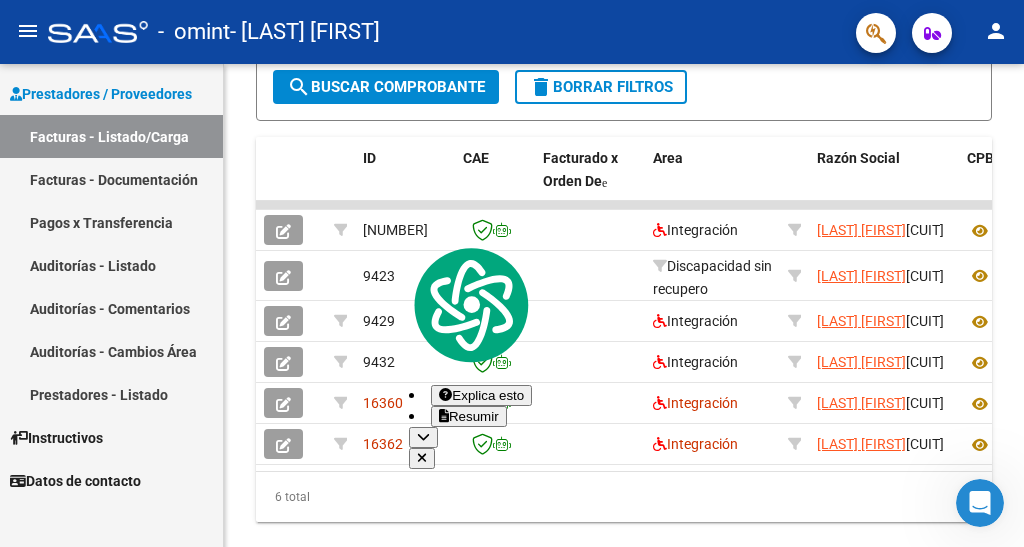 click on "Pagos x Transferencia" at bounding box center (111, 222) 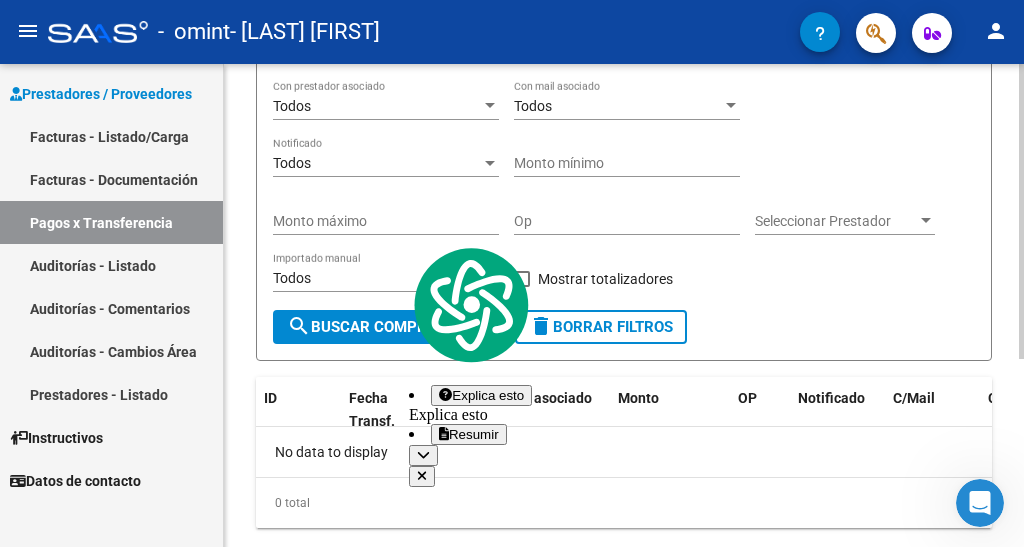 scroll, scrollTop: 307, scrollLeft: 0, axis: vertical 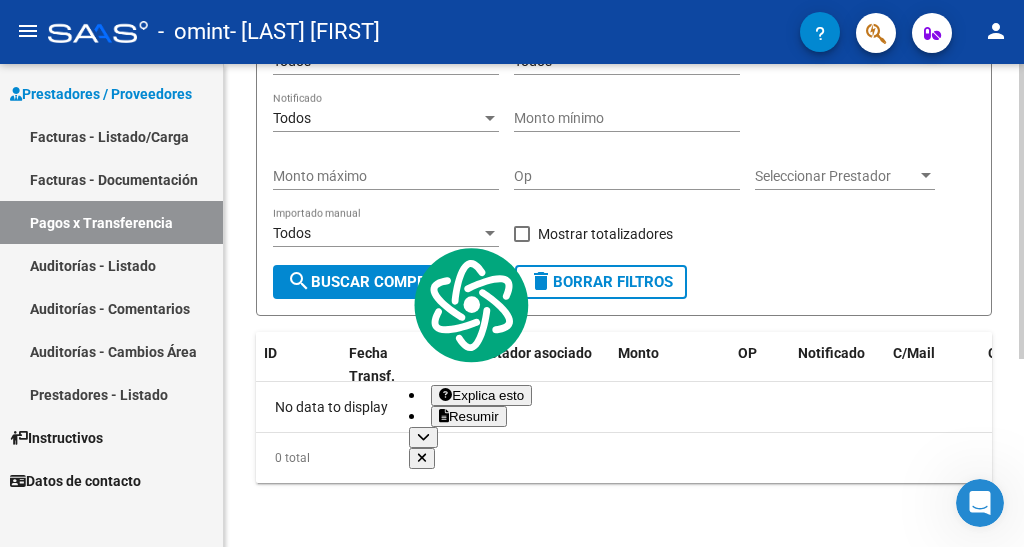 click on "No data to display" 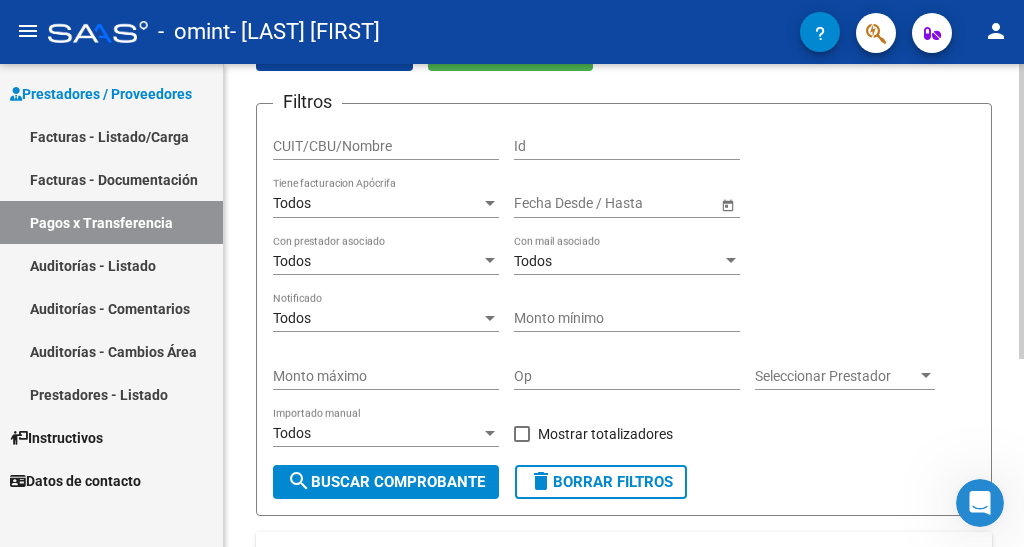 scroll, scrollTop: 0, scrollLeft: 0, axis: both 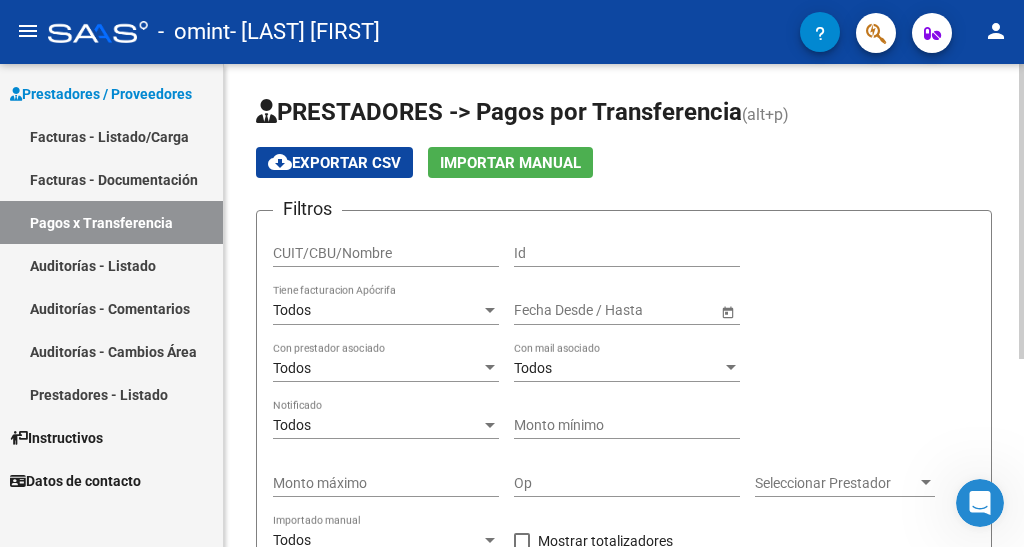 click on "cloud_download  Exportar CSV   Importar Manual" 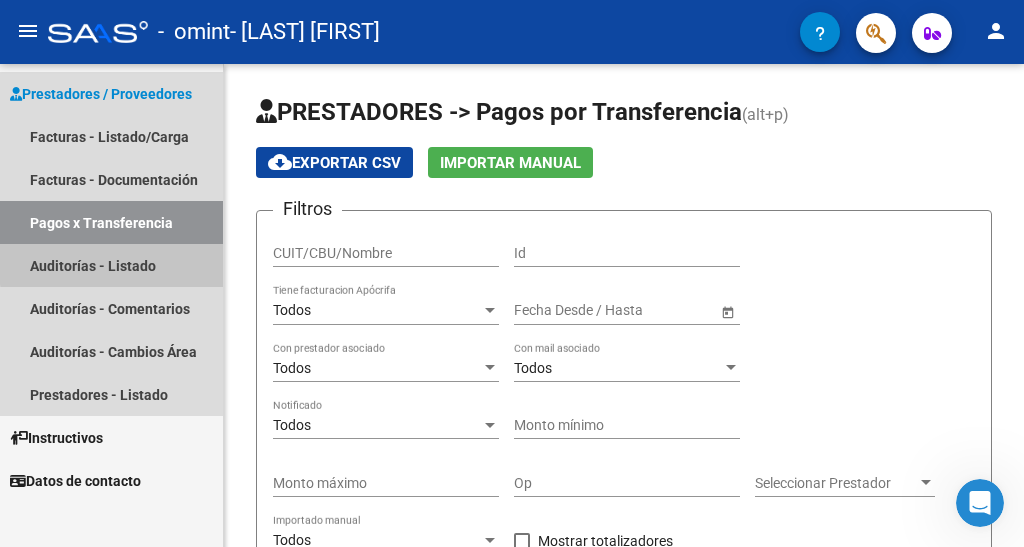 click on "Auditorías - Listado" at bounding box center (111, 265) 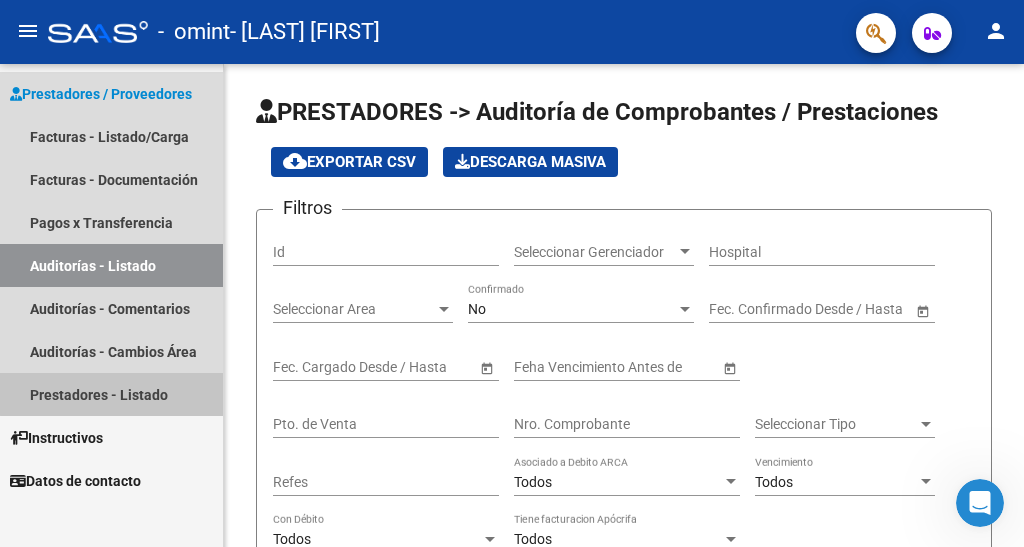 click on "Prestadores - Listado" at bounding box center [111, 394] 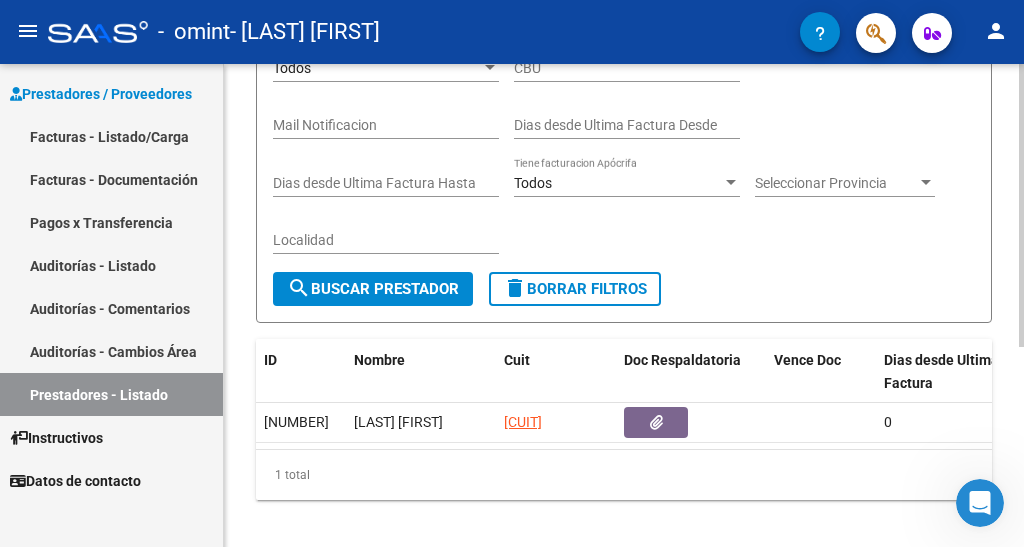 scroll, scrollTop: 300, scrollLeft: 0, axis: vertical 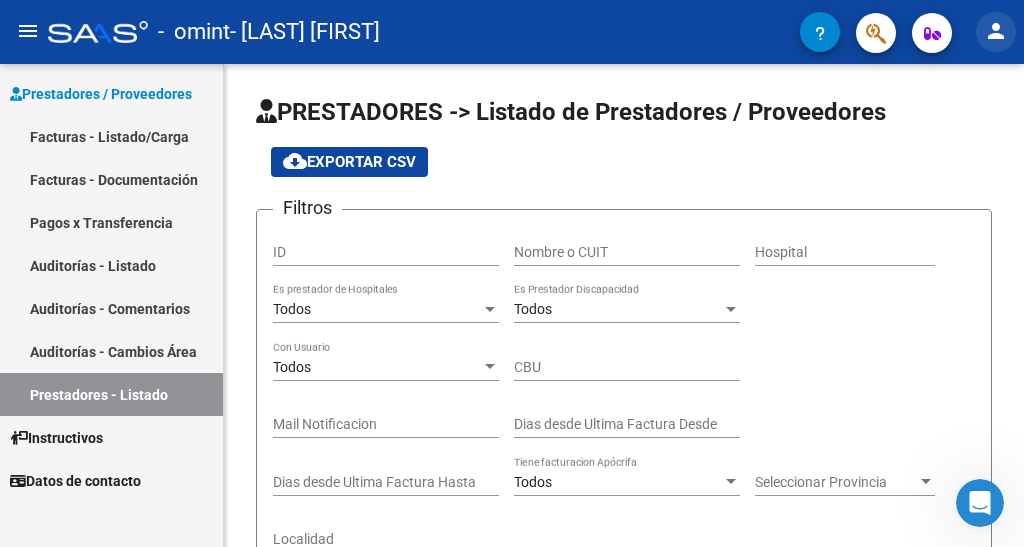 click on "person" 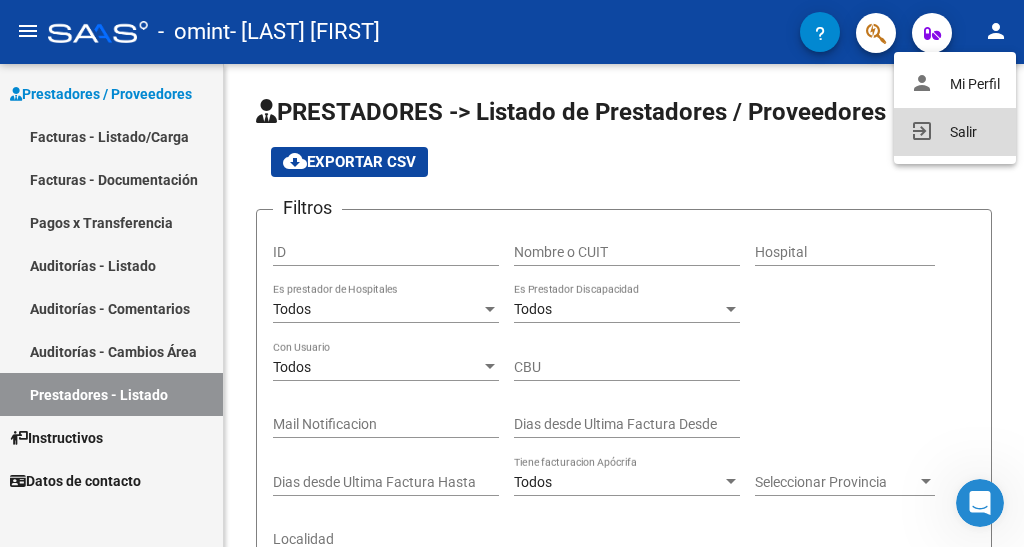 click on "exit_to_app  Salir" at bounding box center [955, 132] 